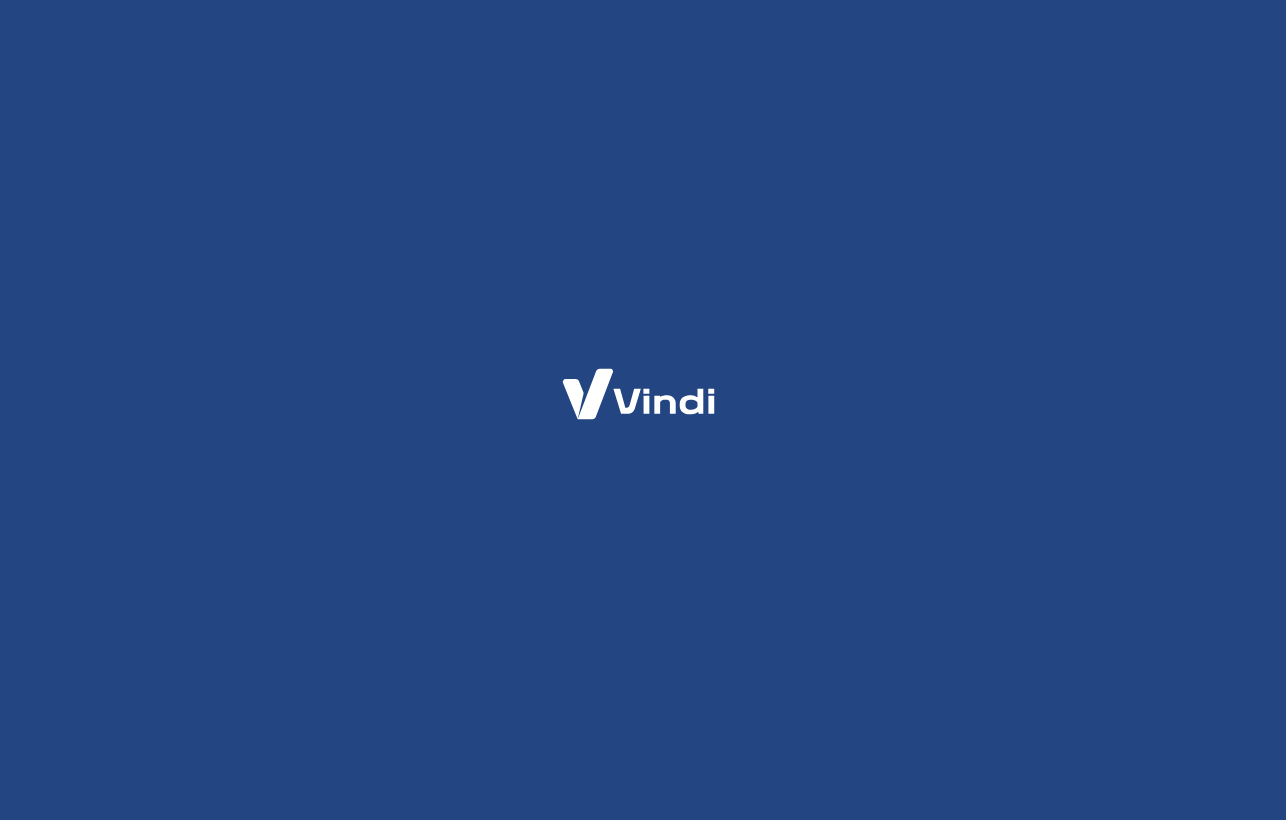 scroll, scrollTop: 0, scrollLeft: 0, axis: both 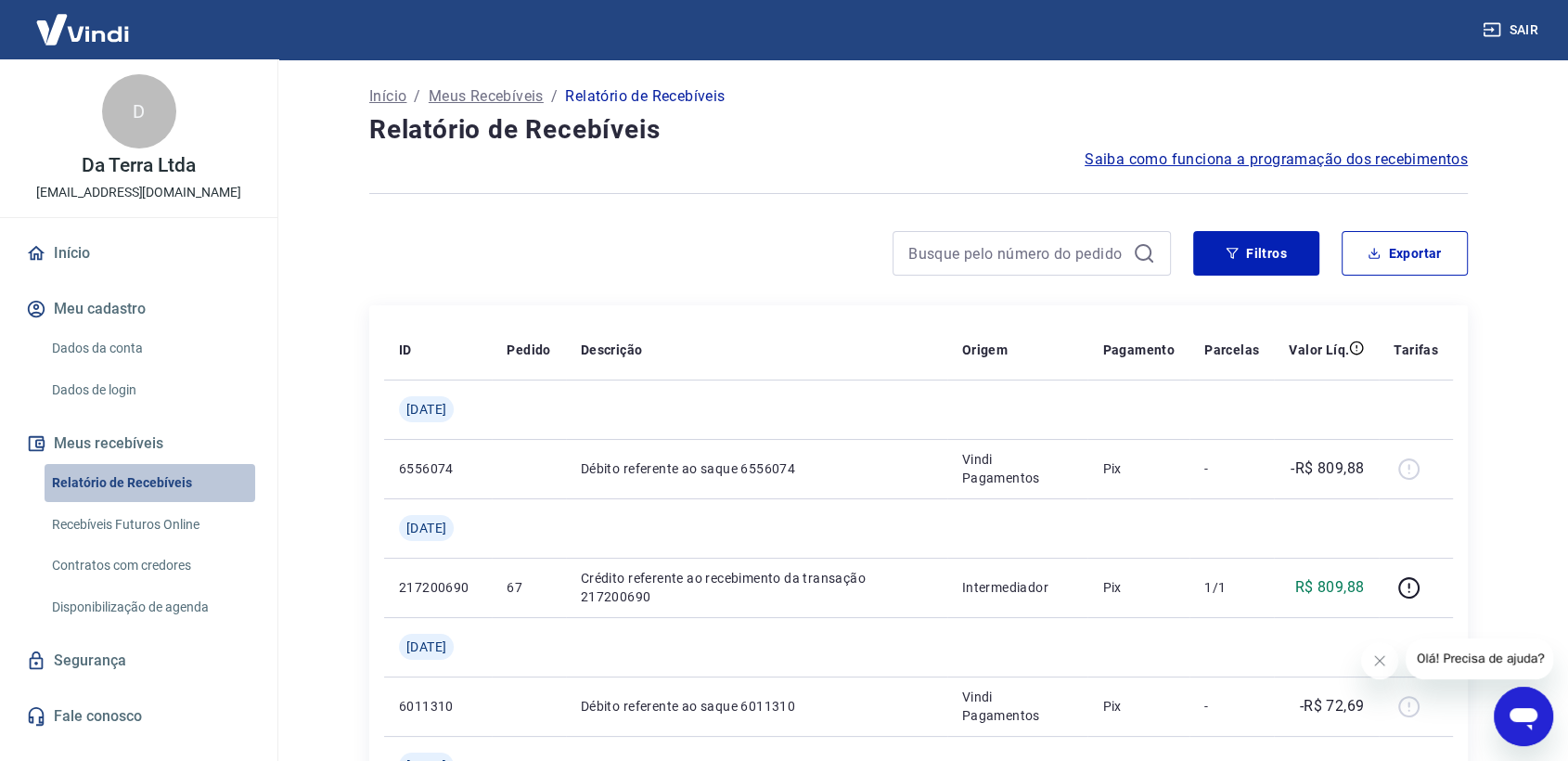 click on "Relatório de Recebíveis" at bounding box center (149, 483) 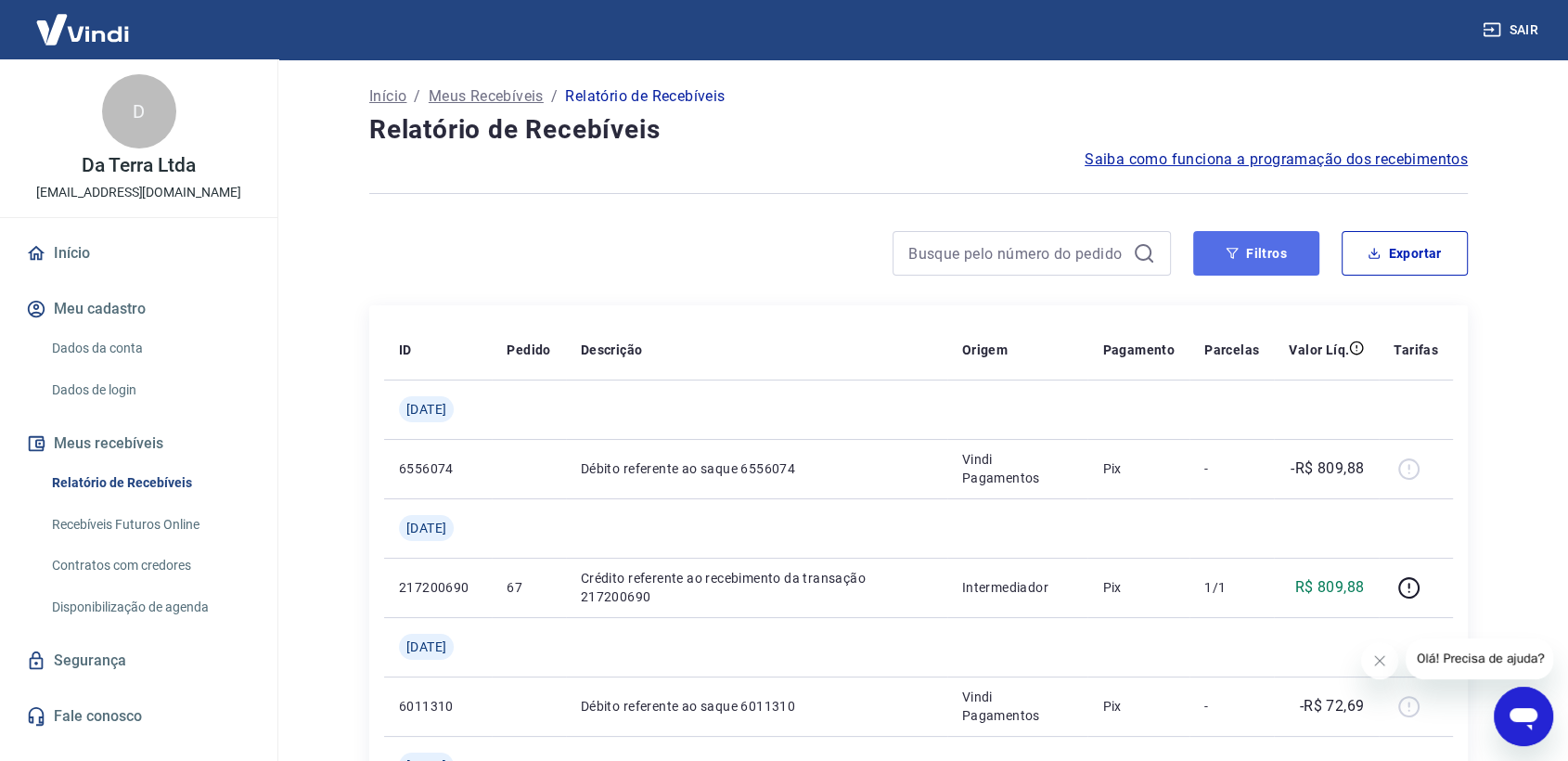 click on "Filtros" at bounding box center (1256, 253) 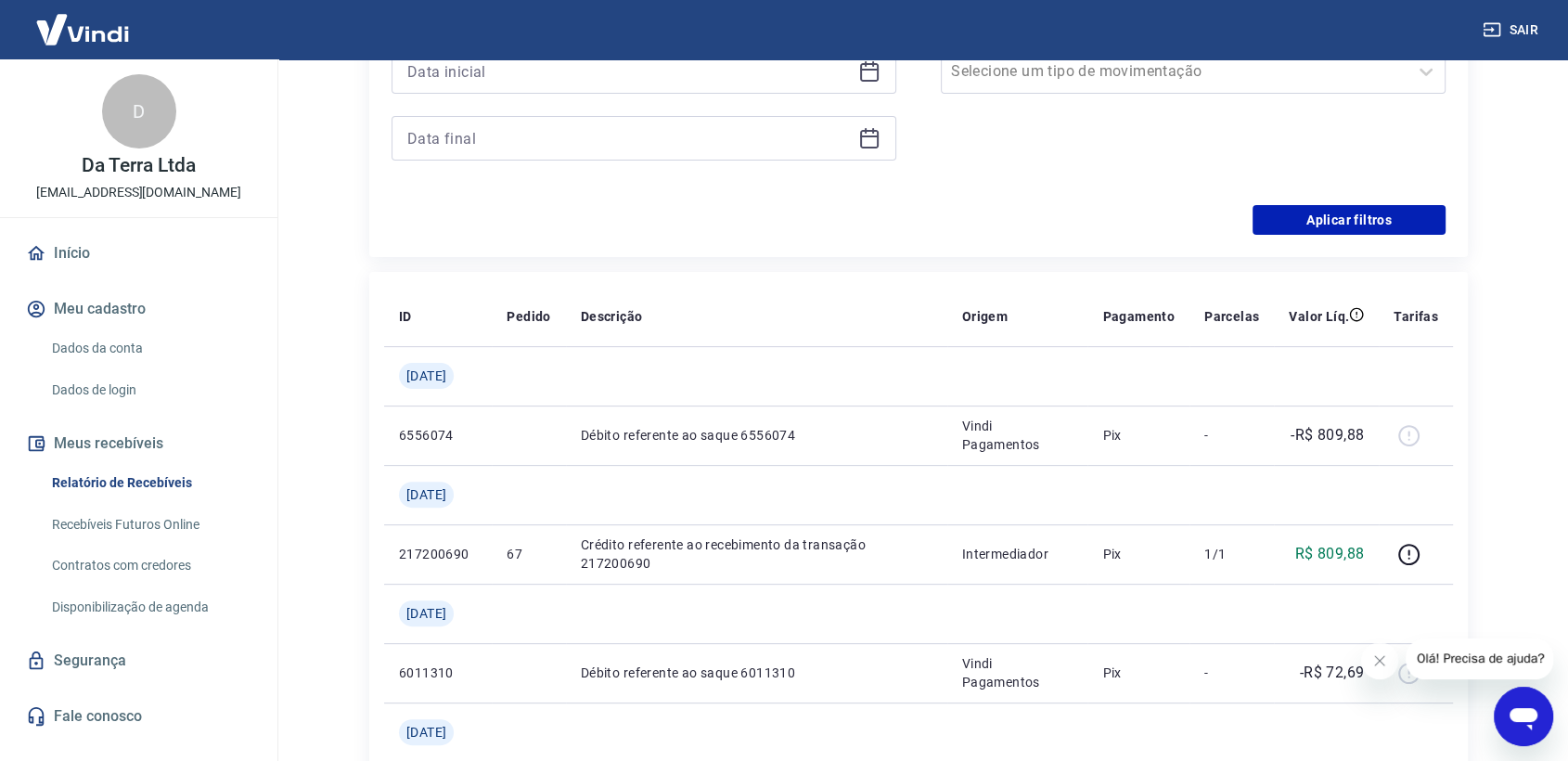 scroll, scrollTop: 432, scrollLeft: 0, axis: vertical 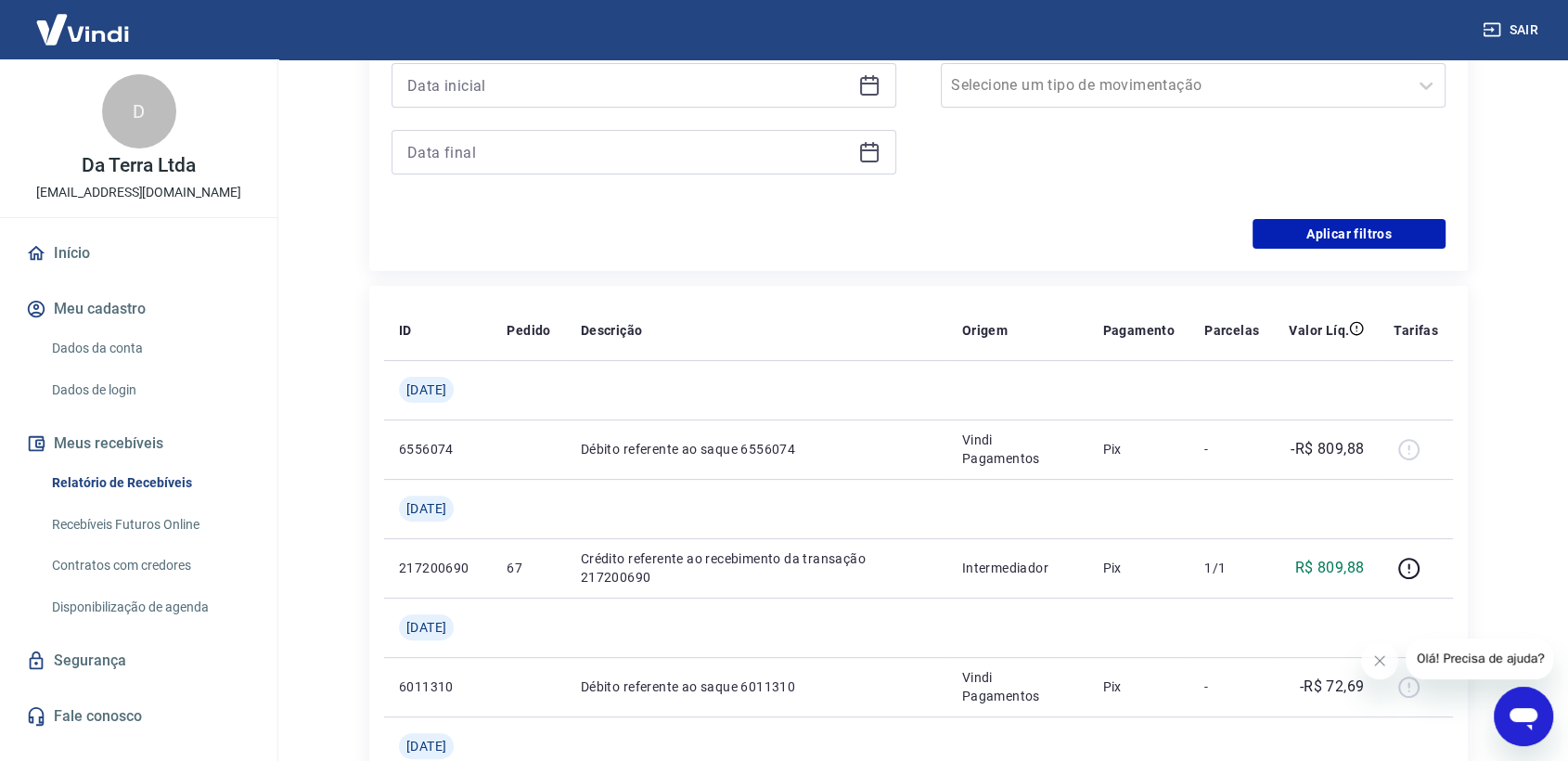 click at bounding box center (1523, 716) 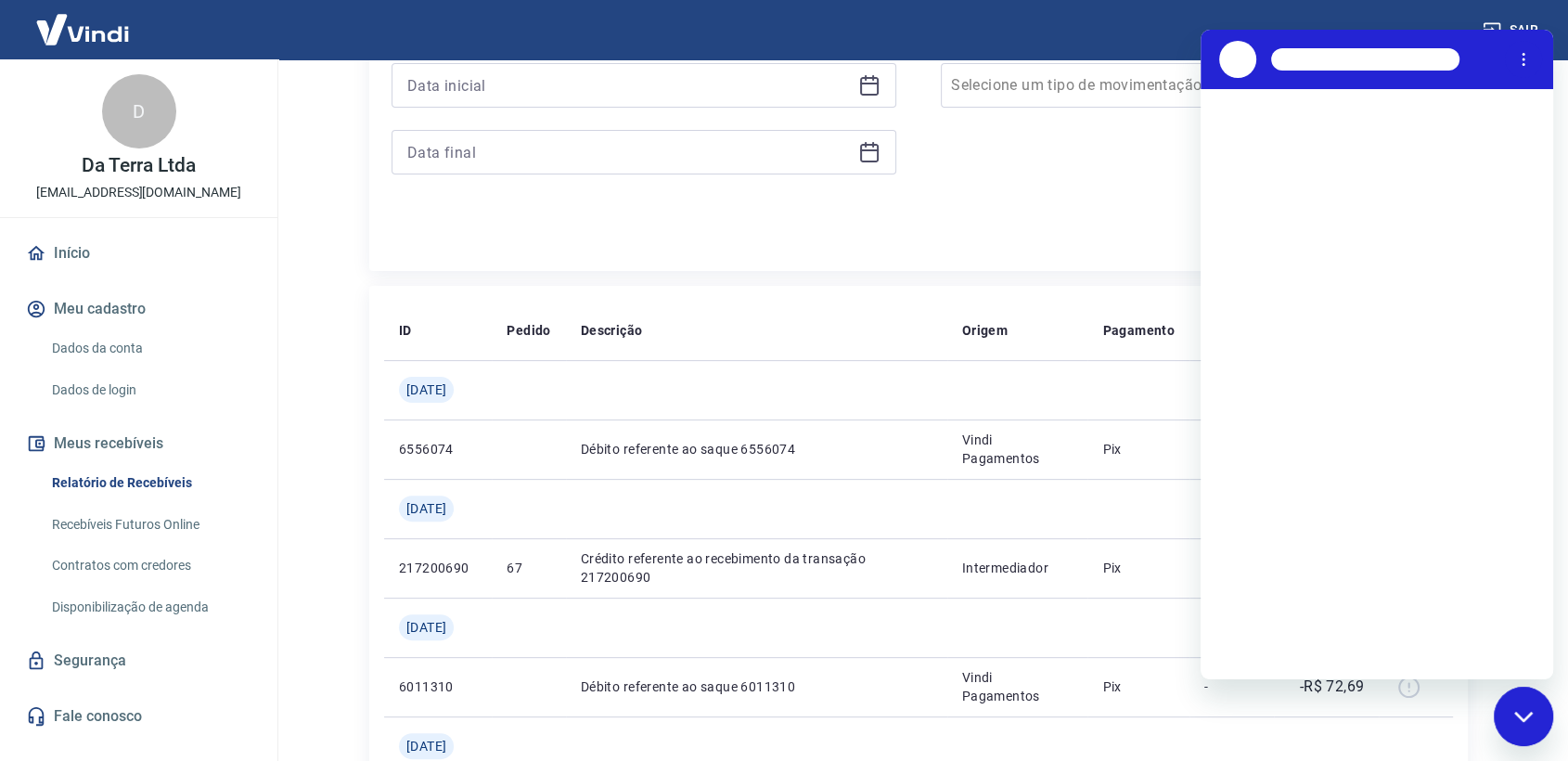 scroll, scrollTop: 0, scrollLeft: 0, axis: both 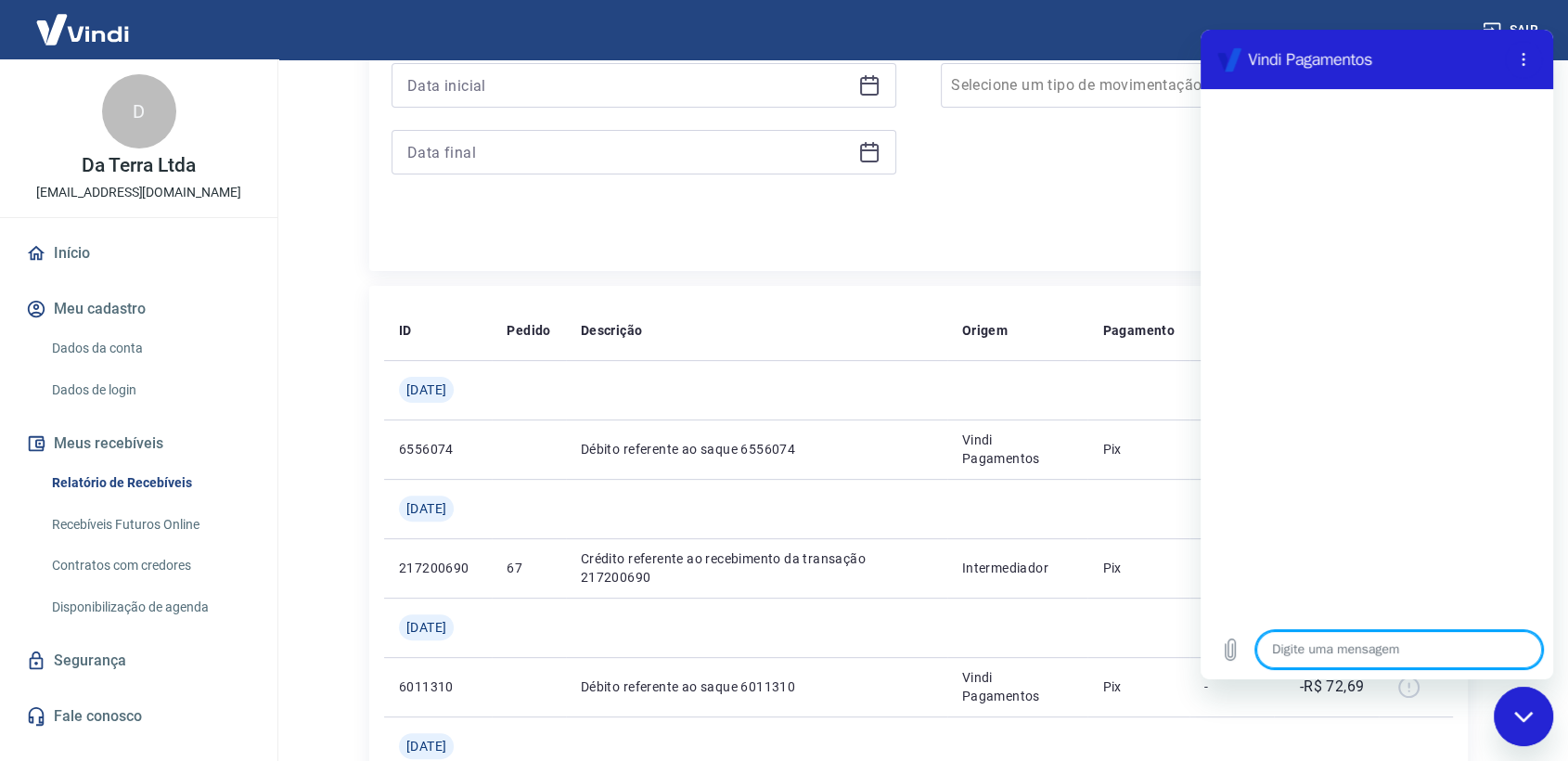 click at bounding box center [1399, 650] 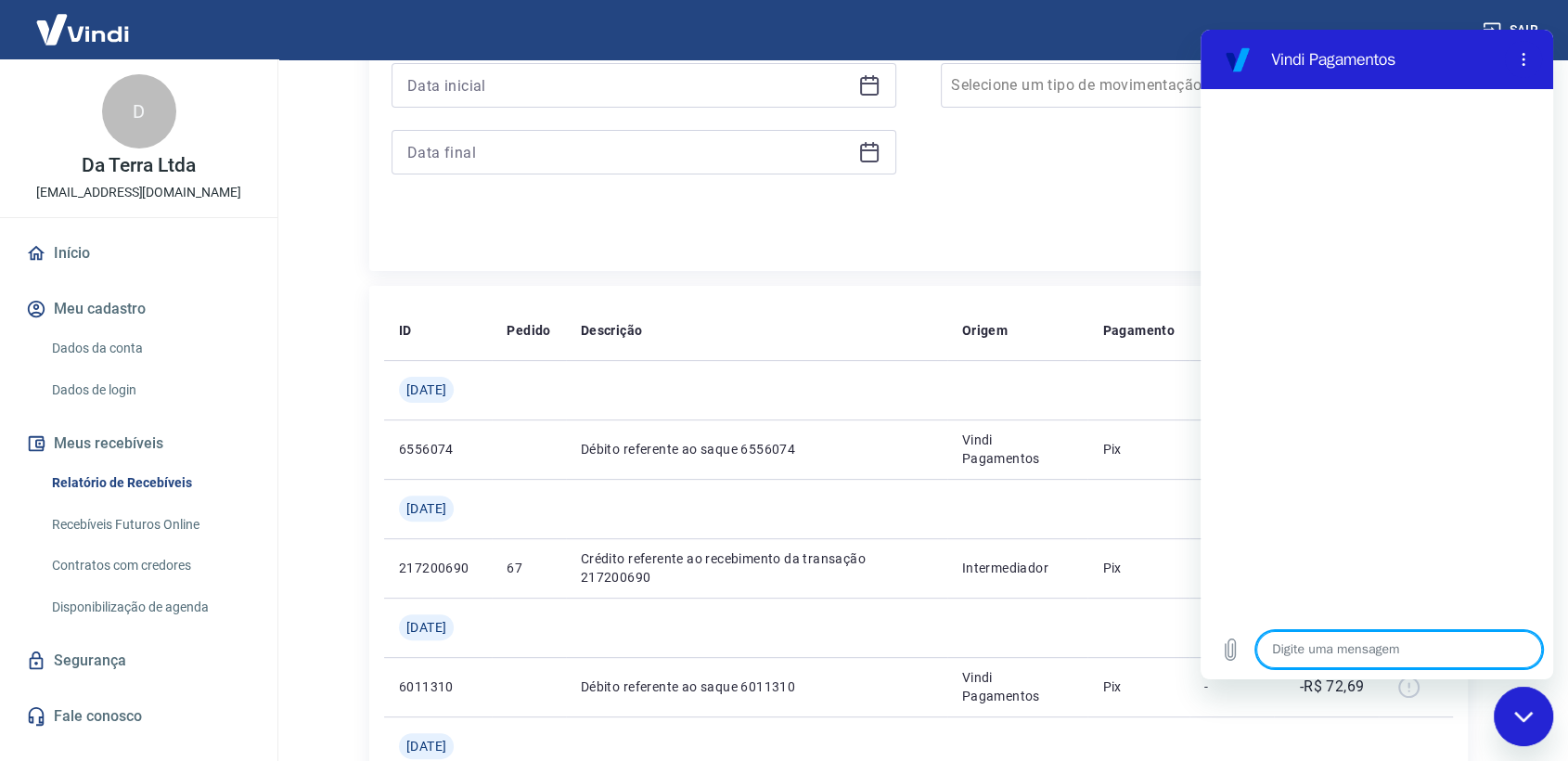 type on "s" 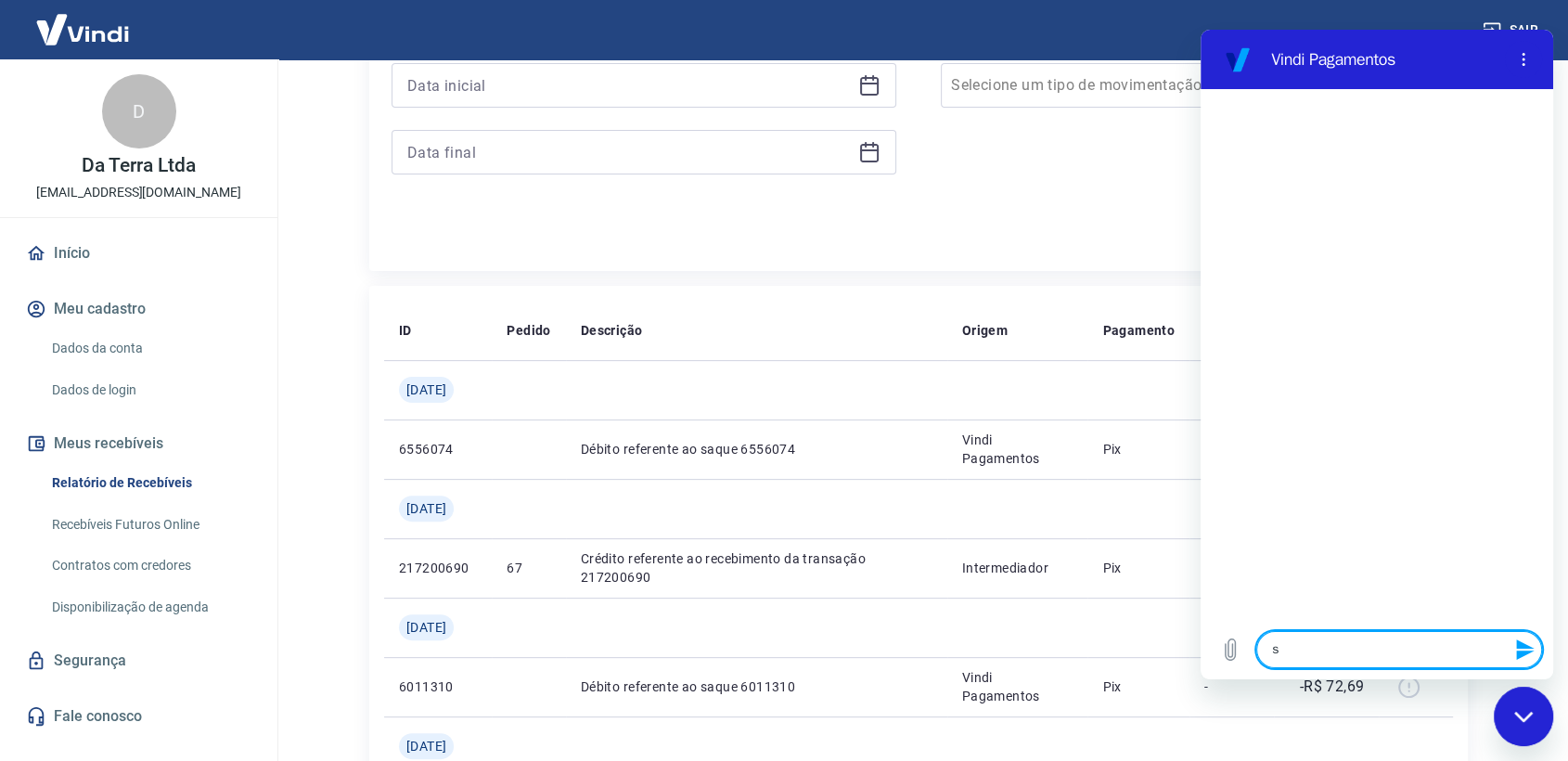 type on "sa" 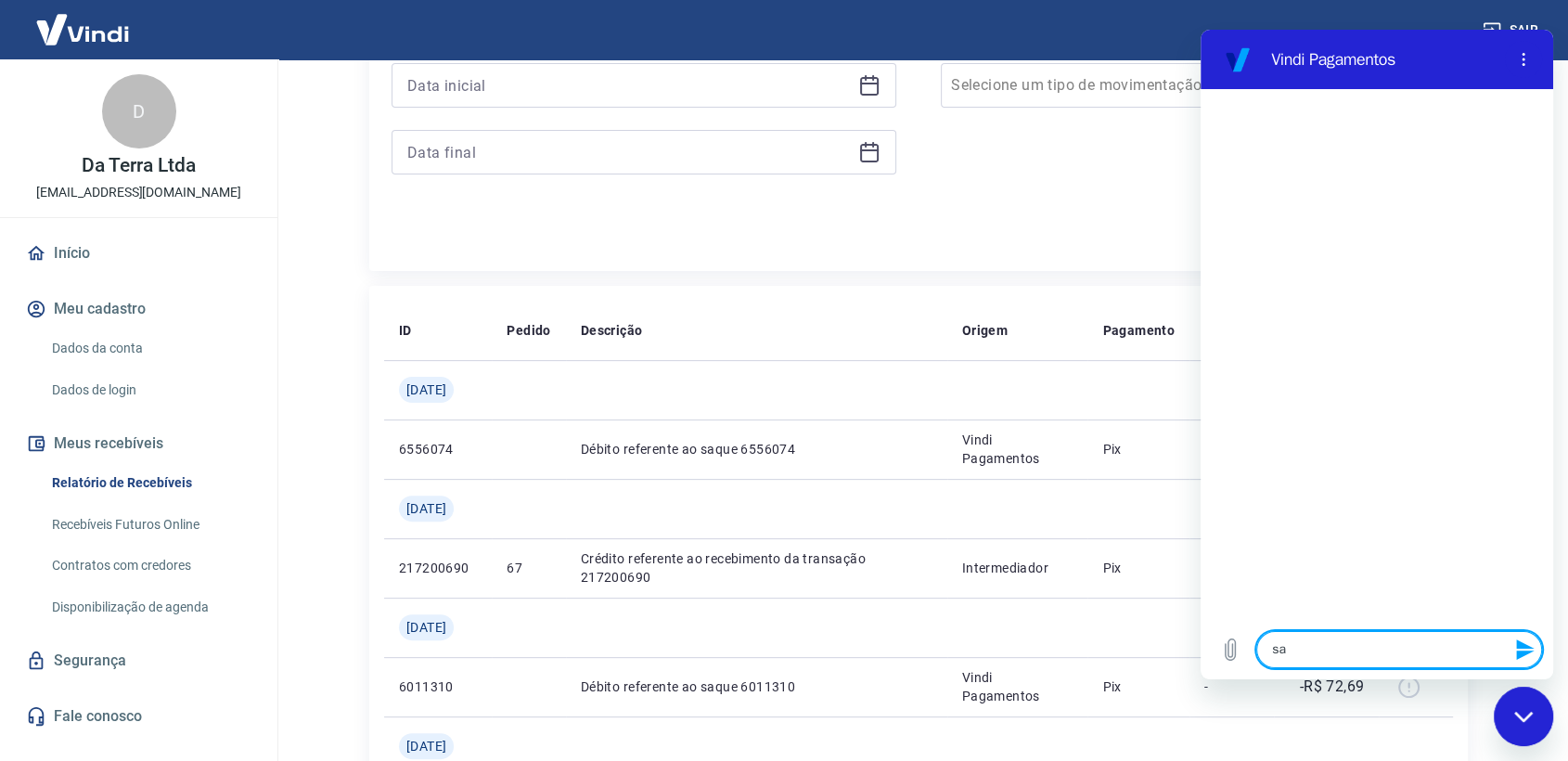type on "sal" 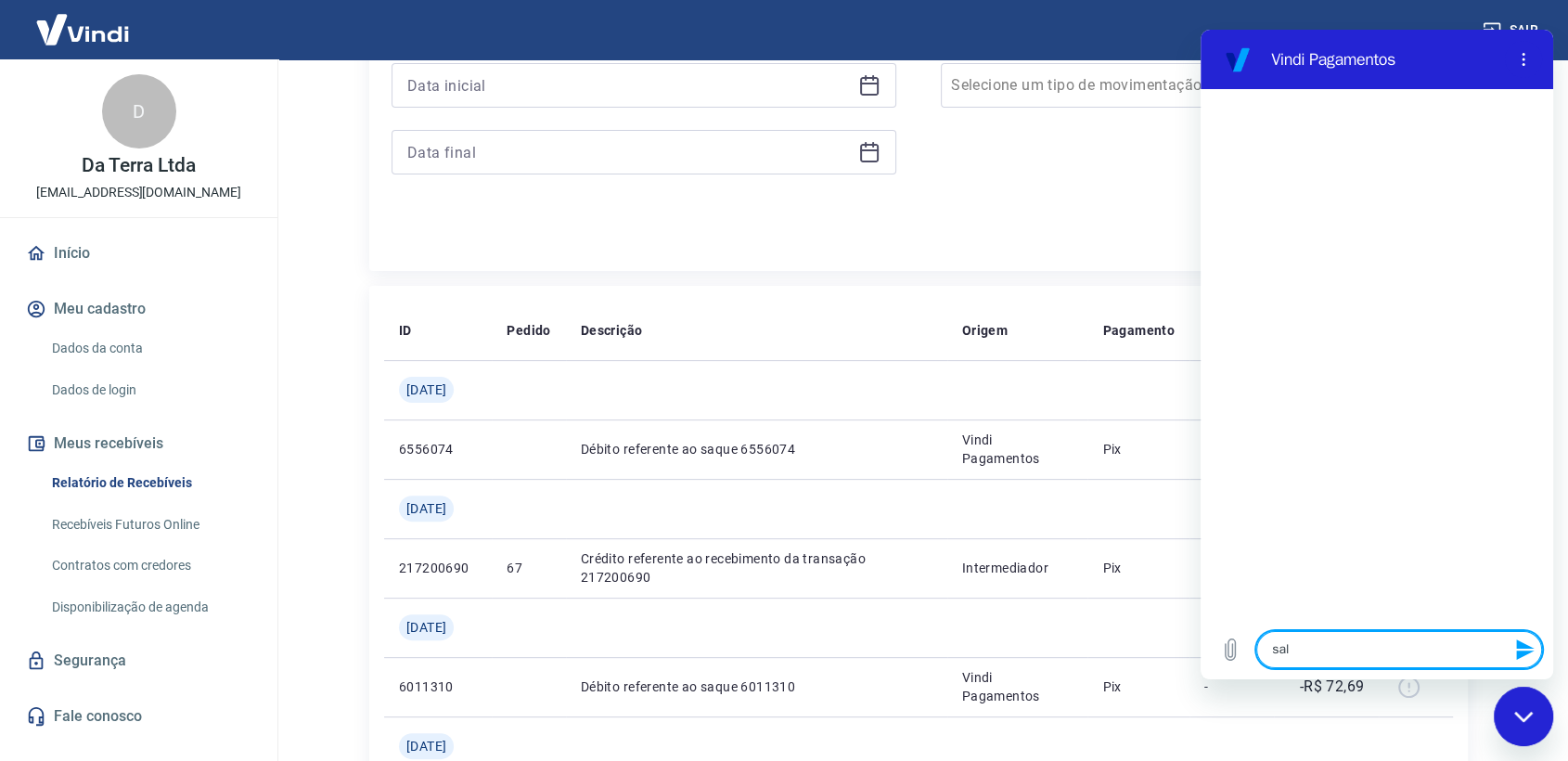 type on "sald" 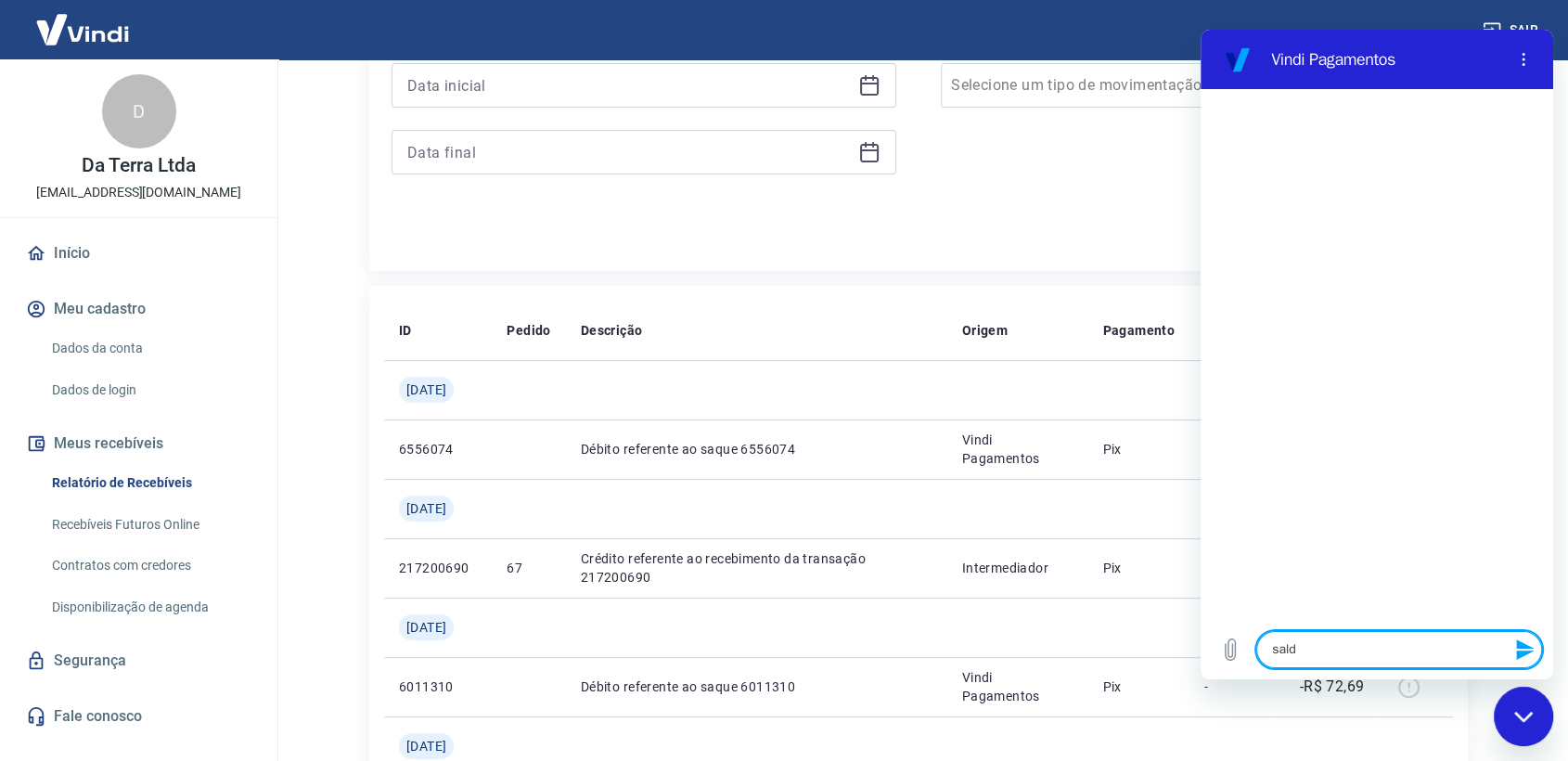 type on "saldo" 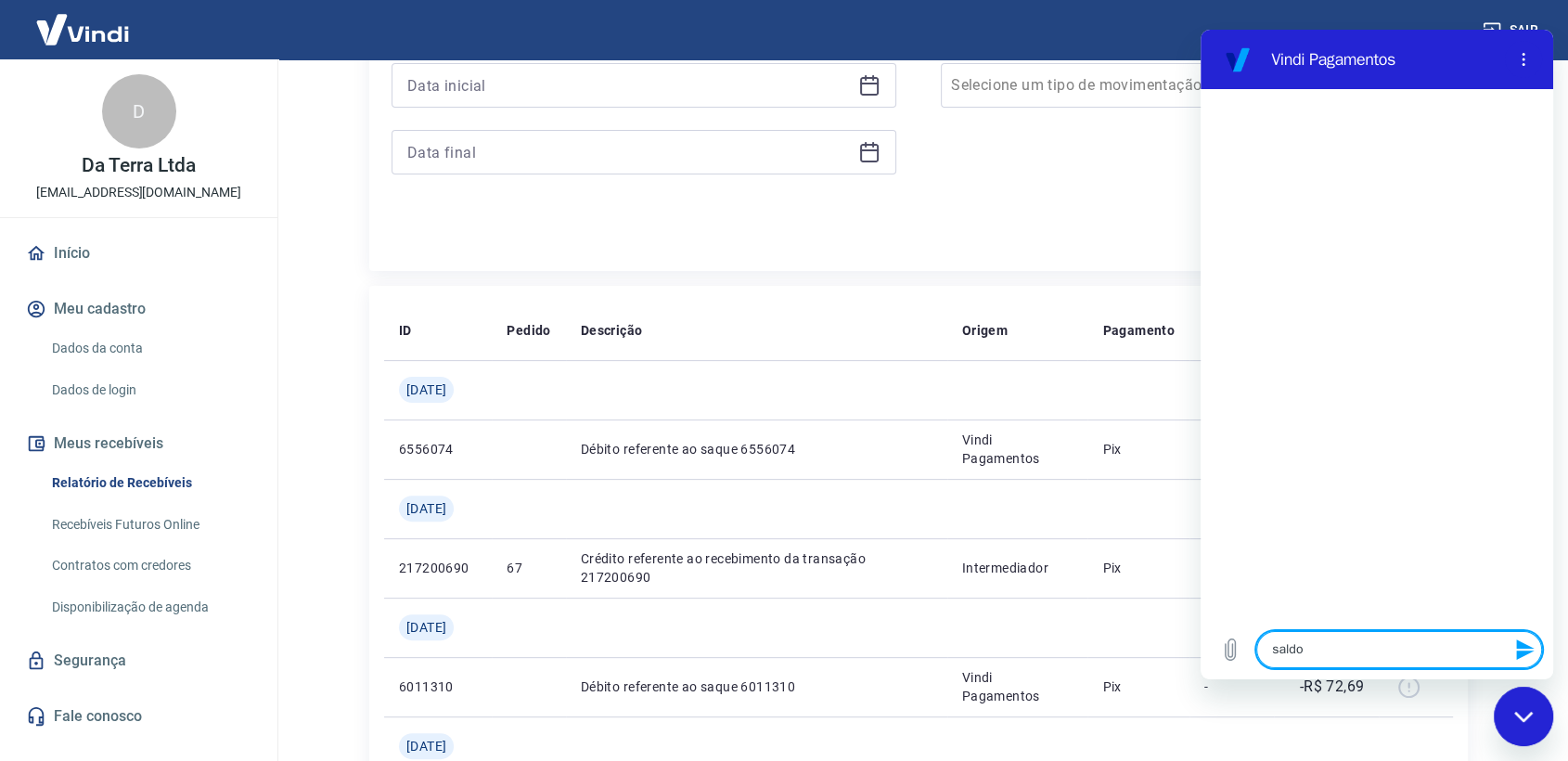 type 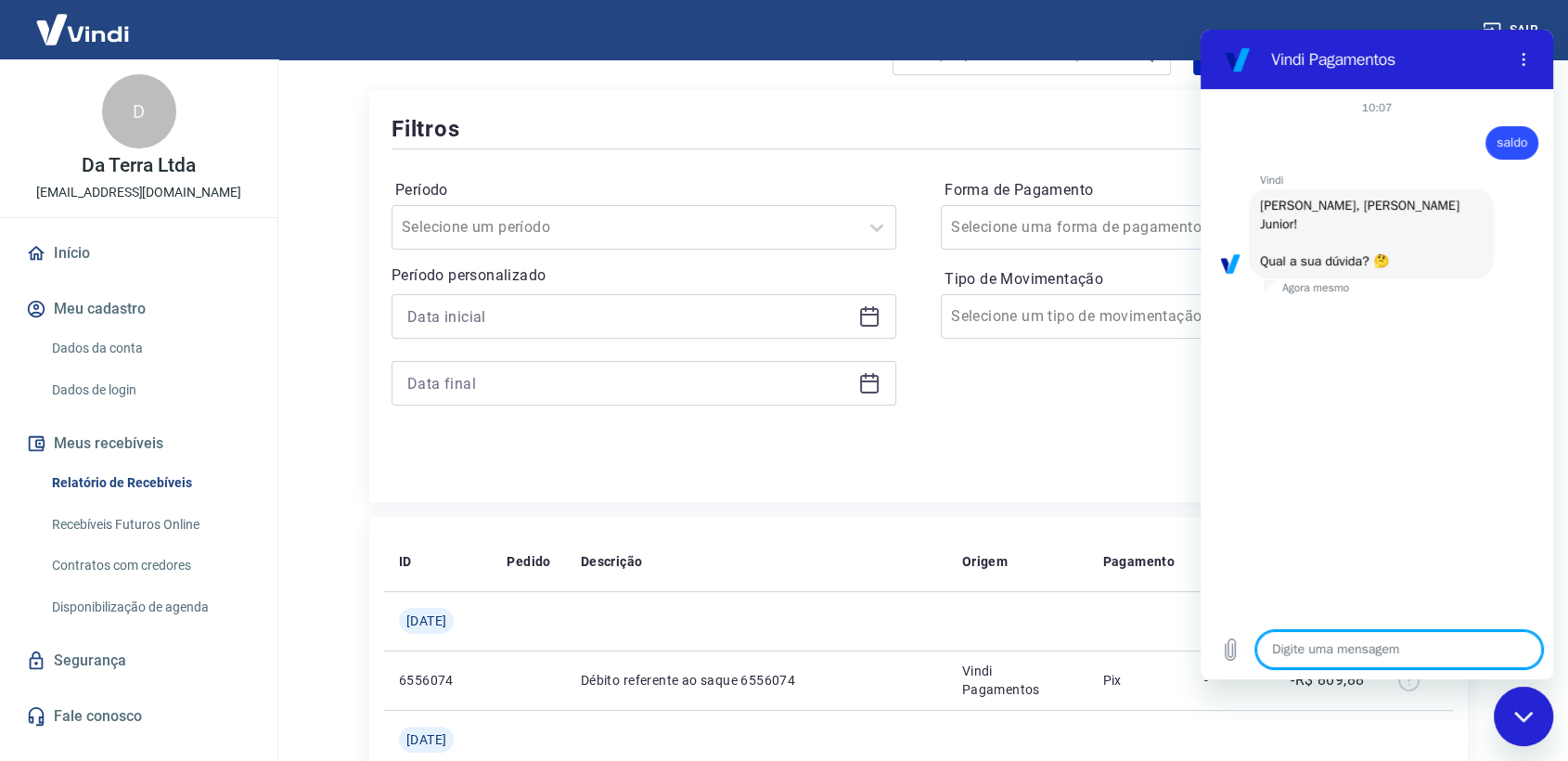 scroll, scrollTop: 123, scrollLeft: 0, axis: vertical 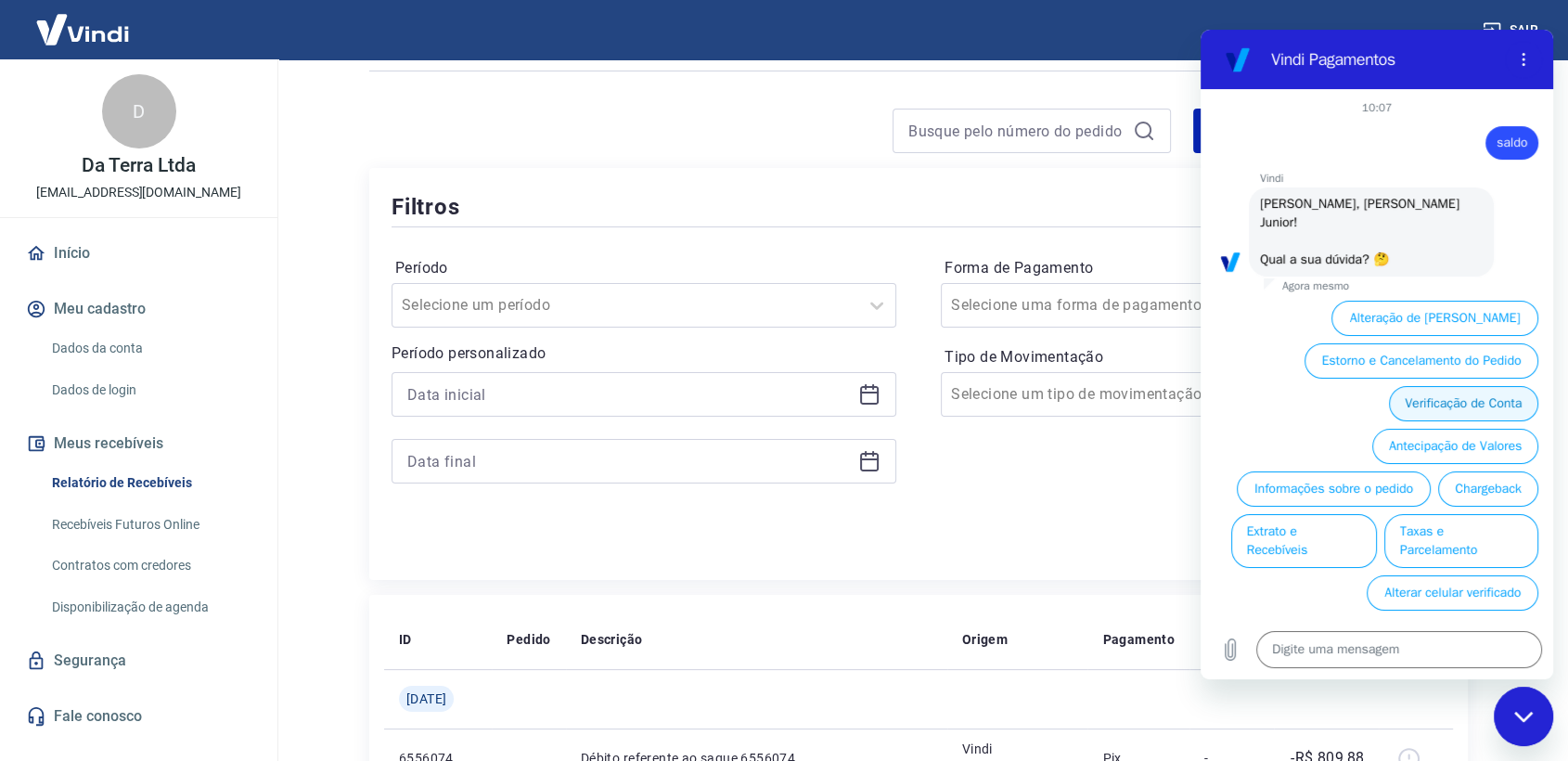 click on "Verificação de Conta" at bounding box center (1463, 404) 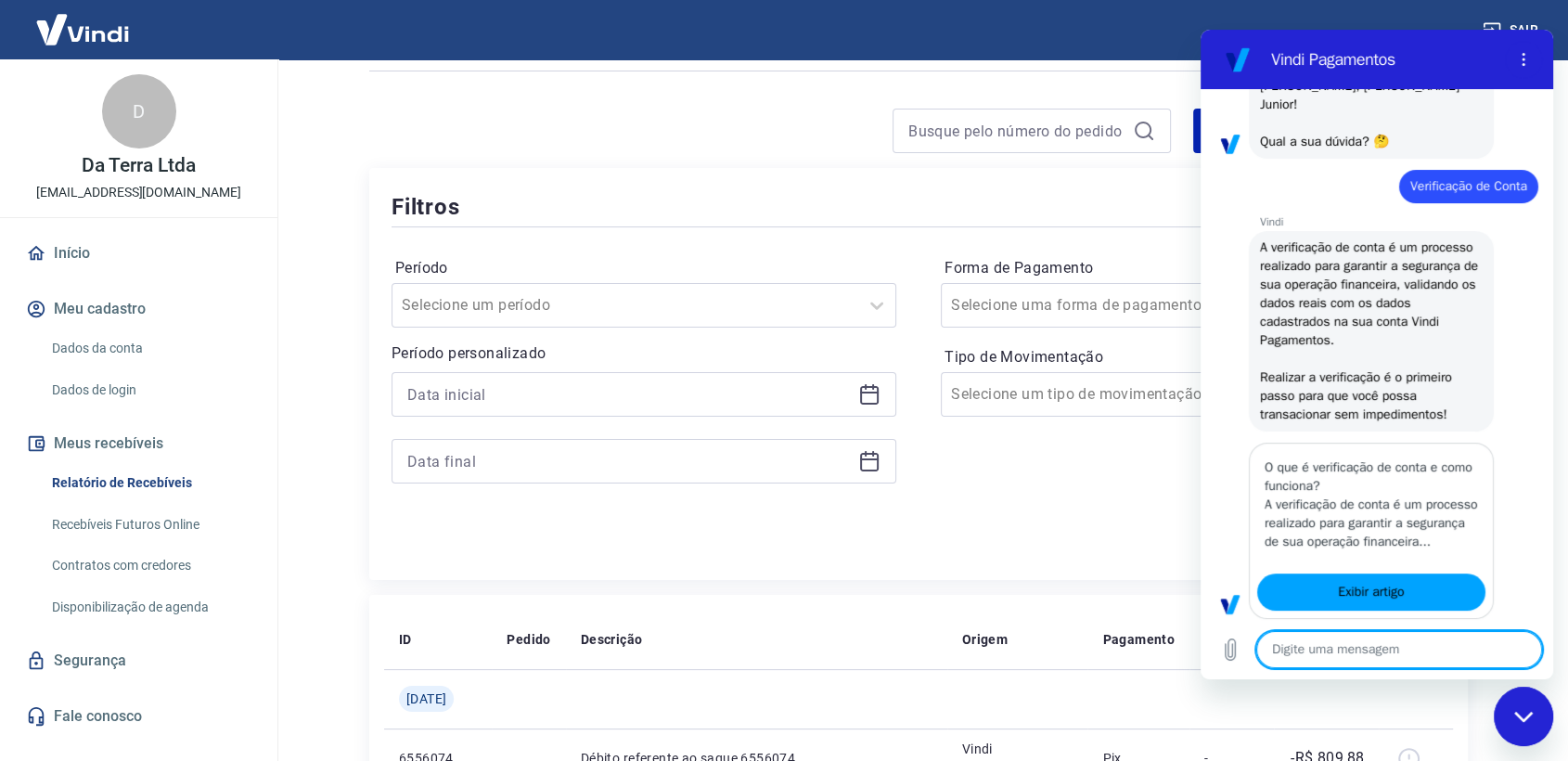 type on "x" 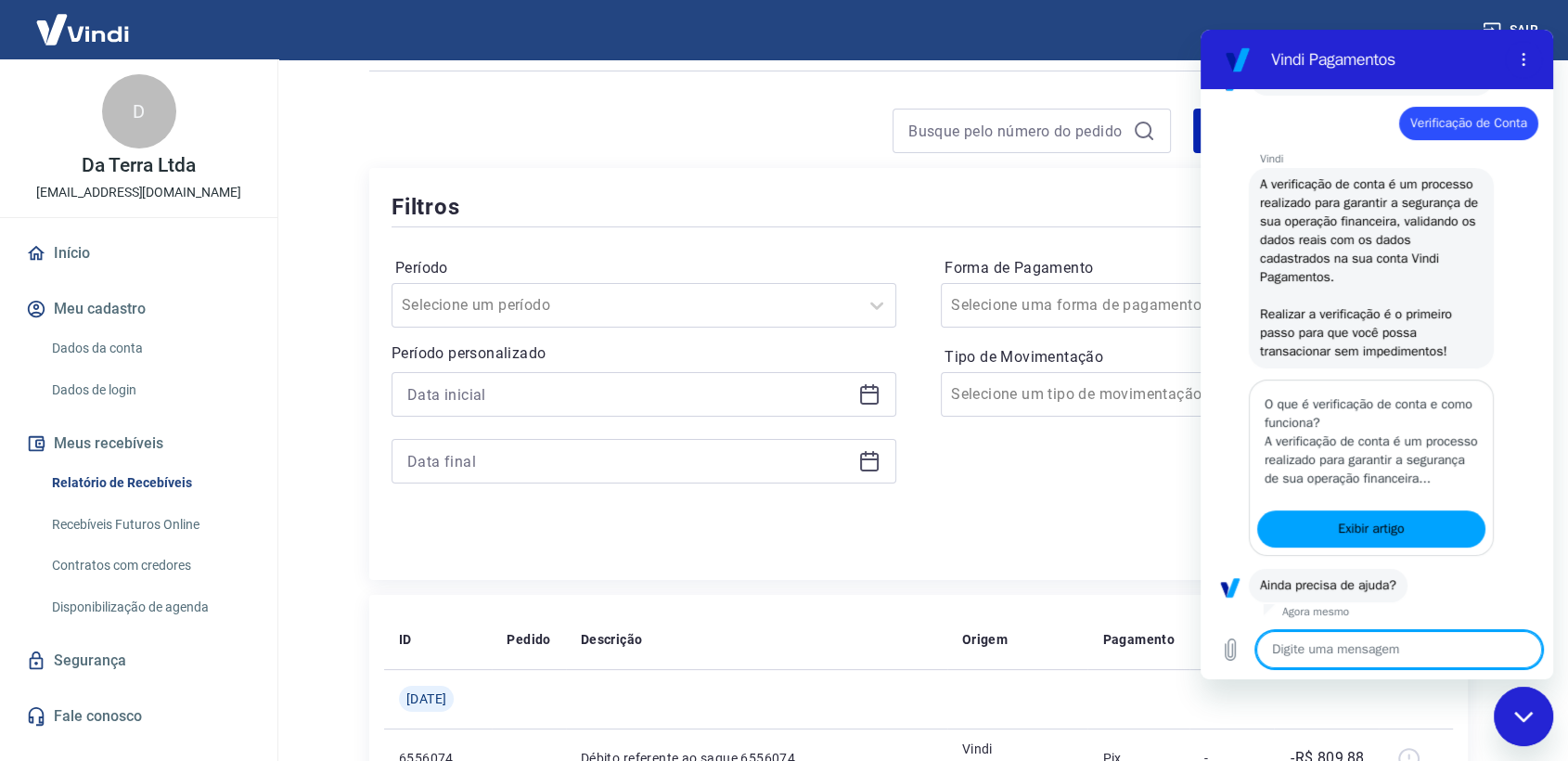 scroll, scrollTop: 245, scrollLeft: 0, axis: vertical 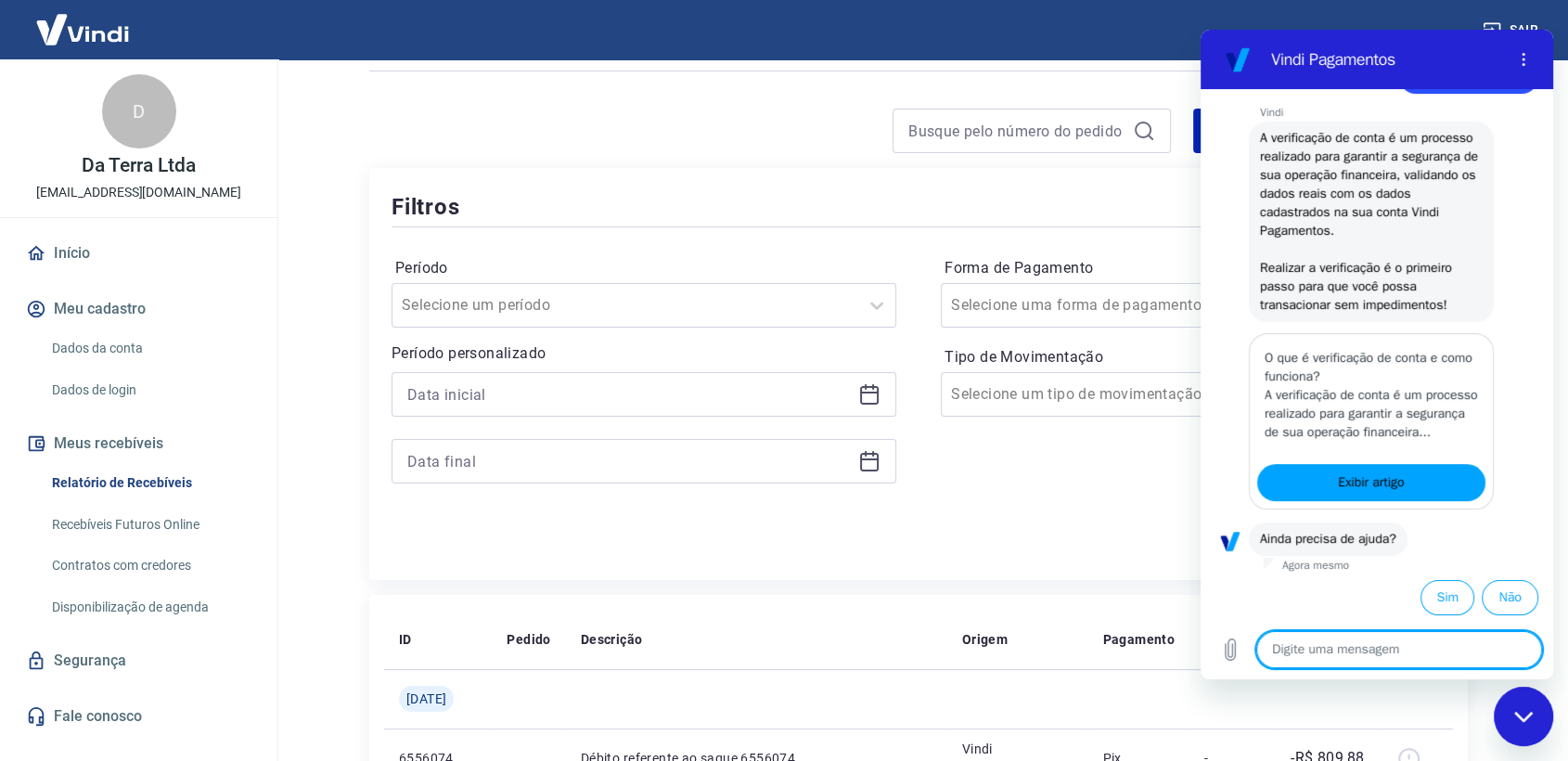 click at bounding box center (1399, 650) 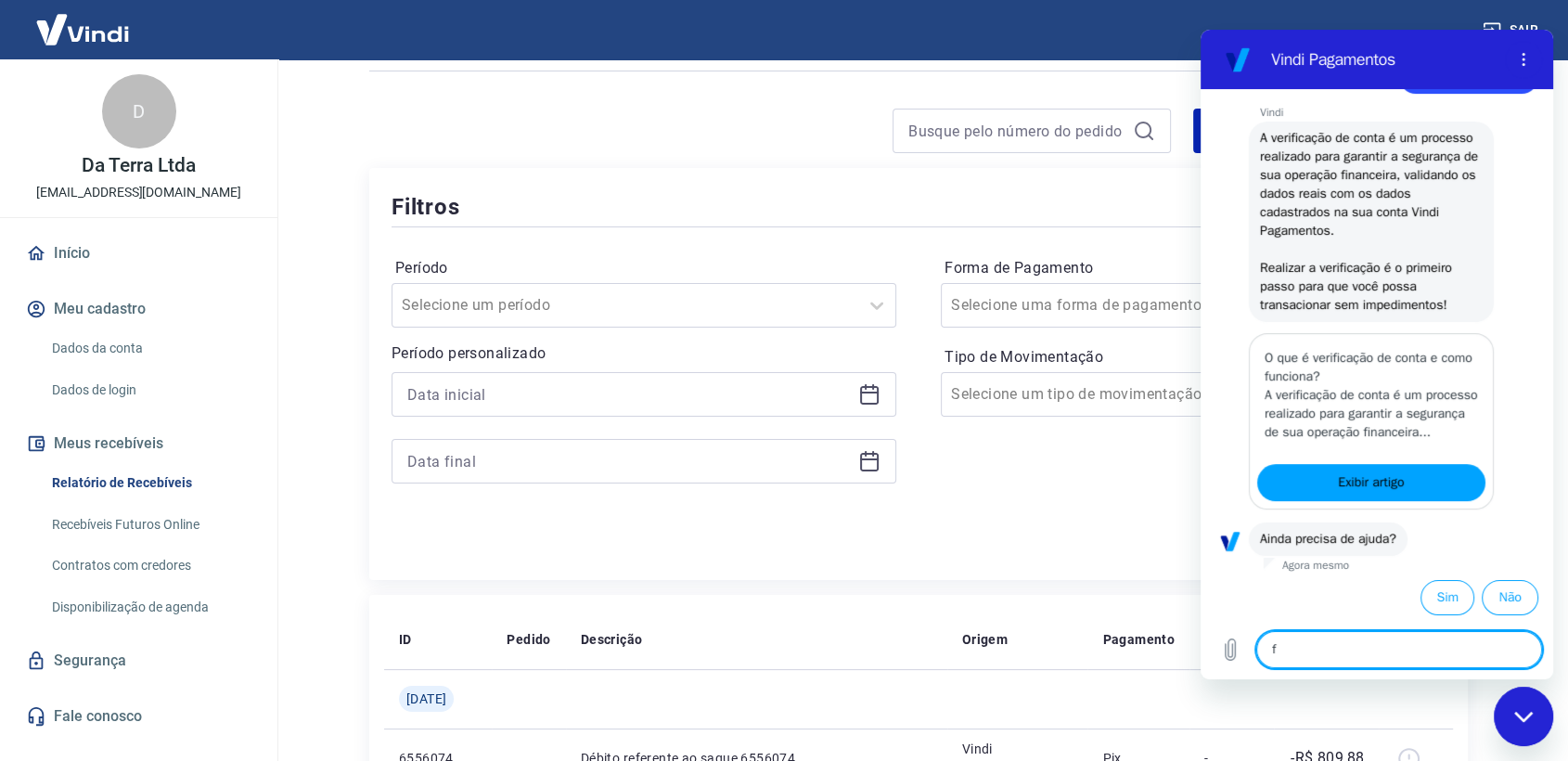 type on "fa" 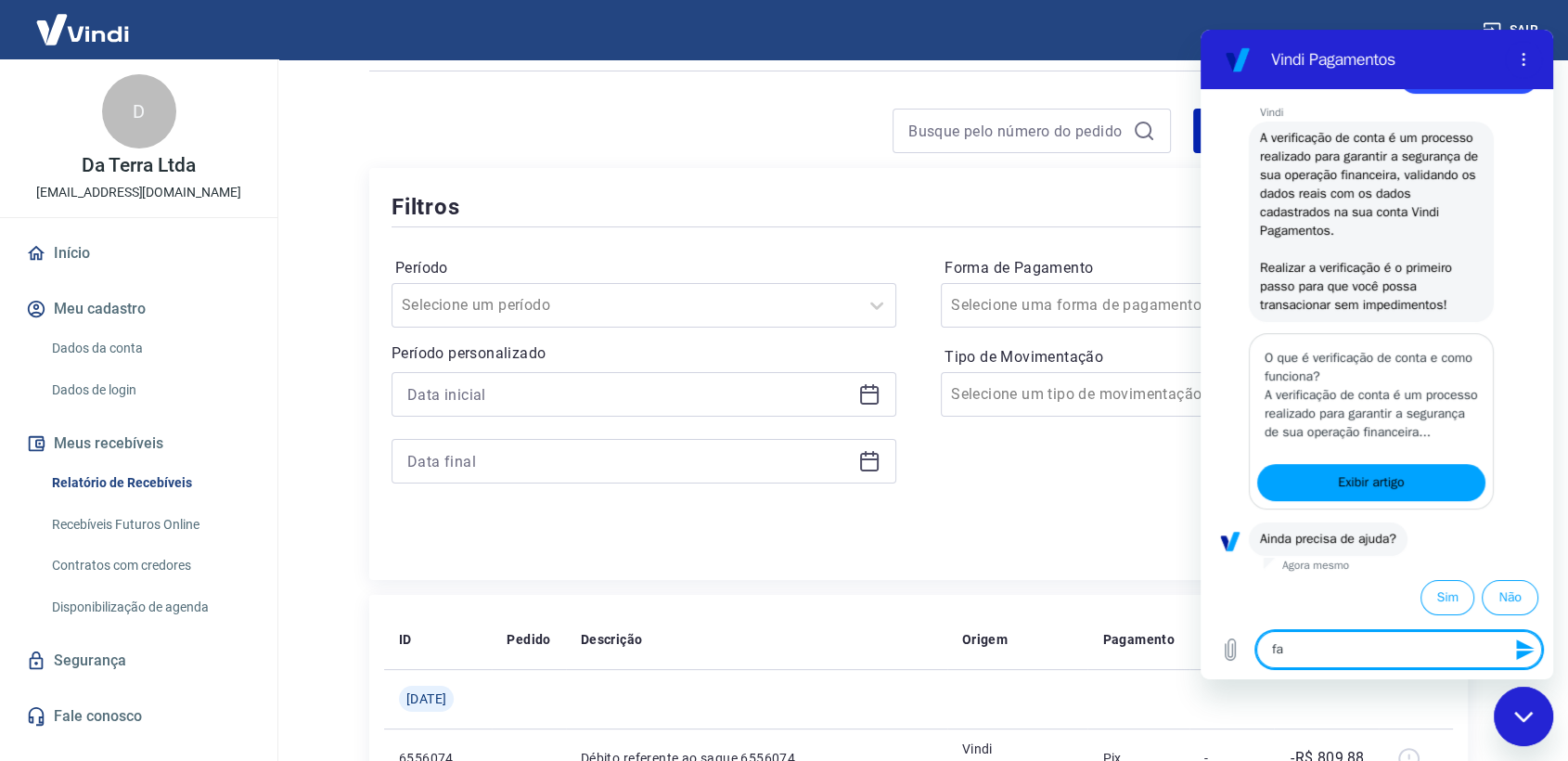 type on "fal" 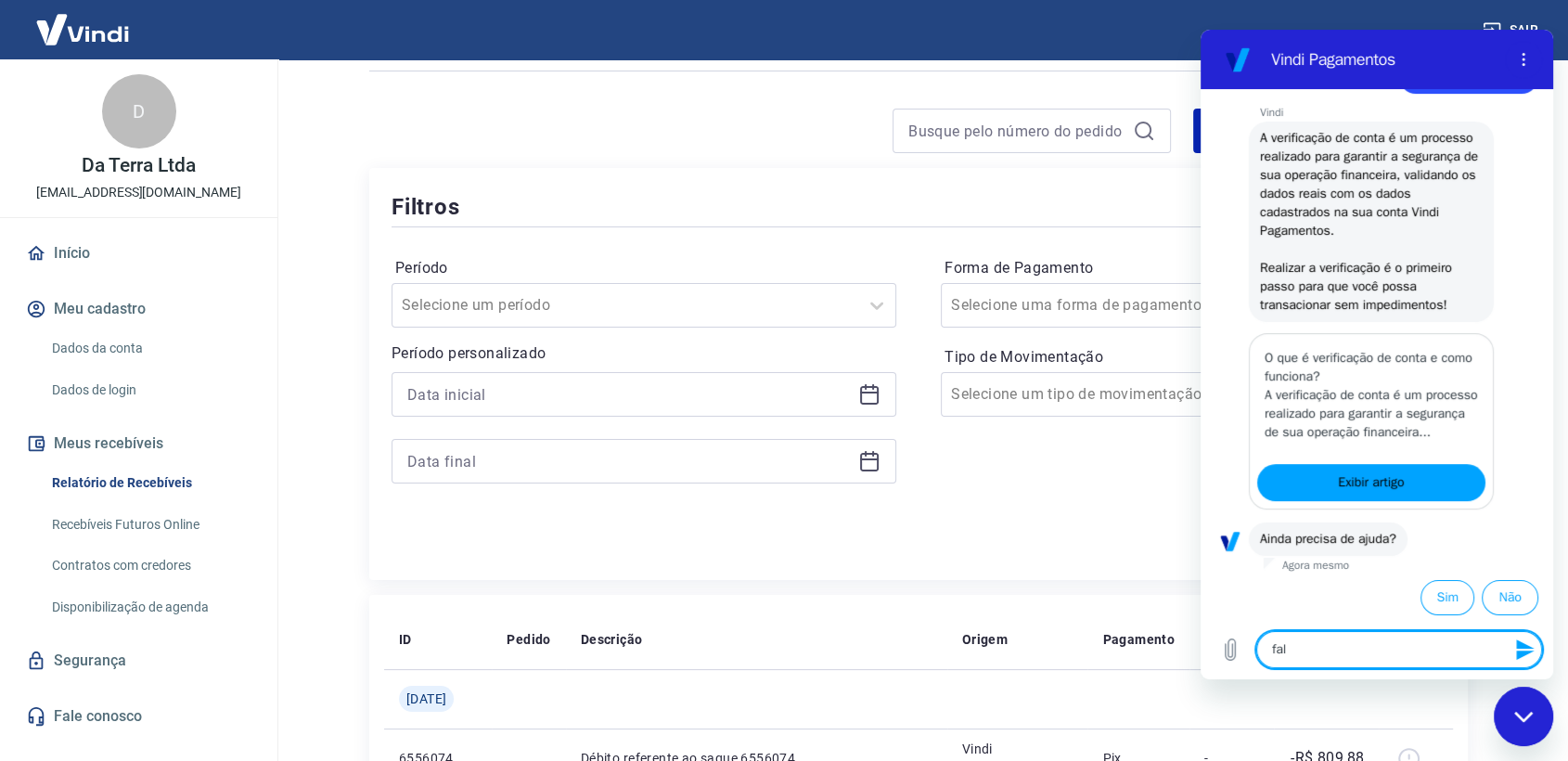type on "fala" 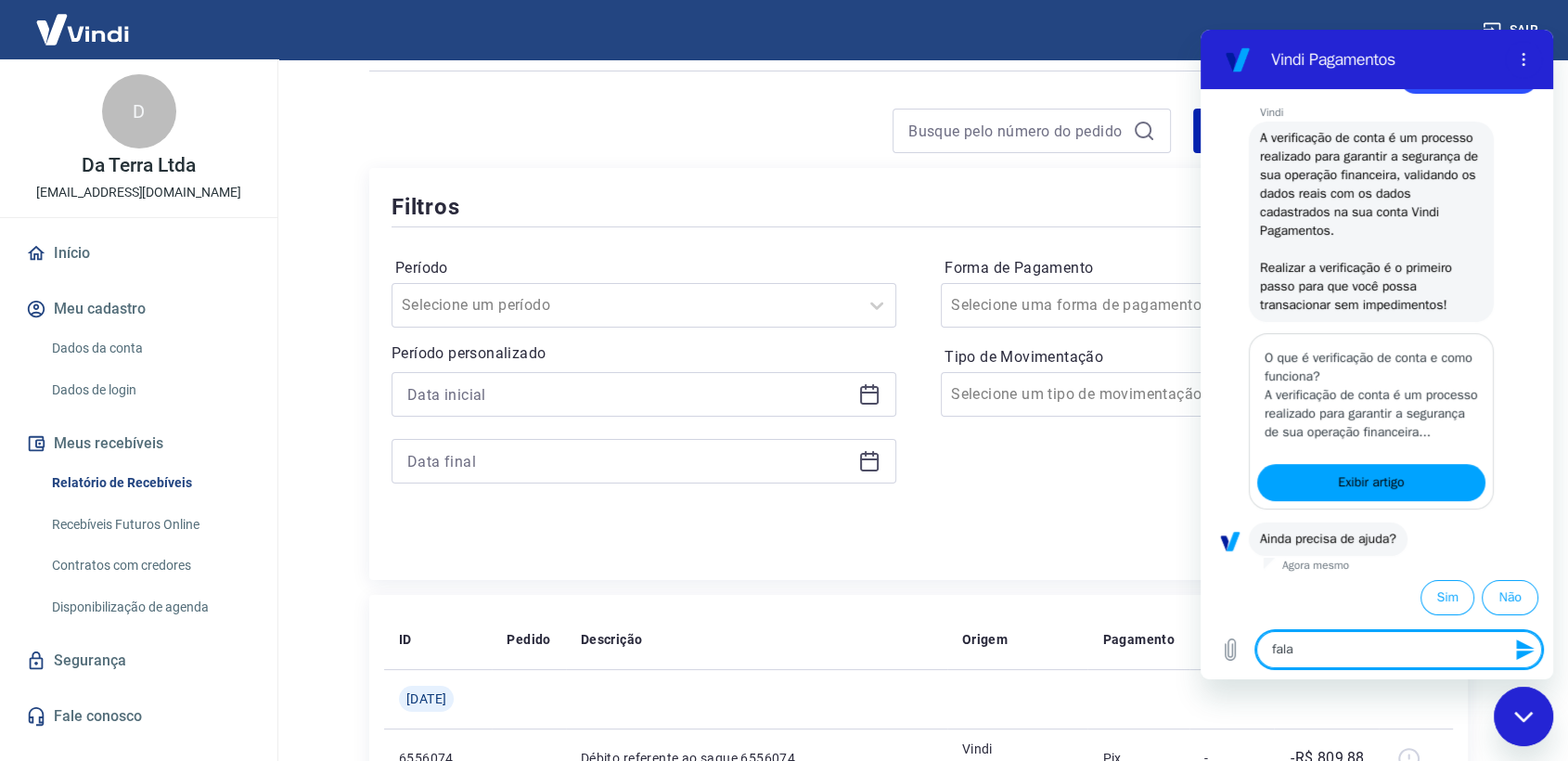 type on "x" 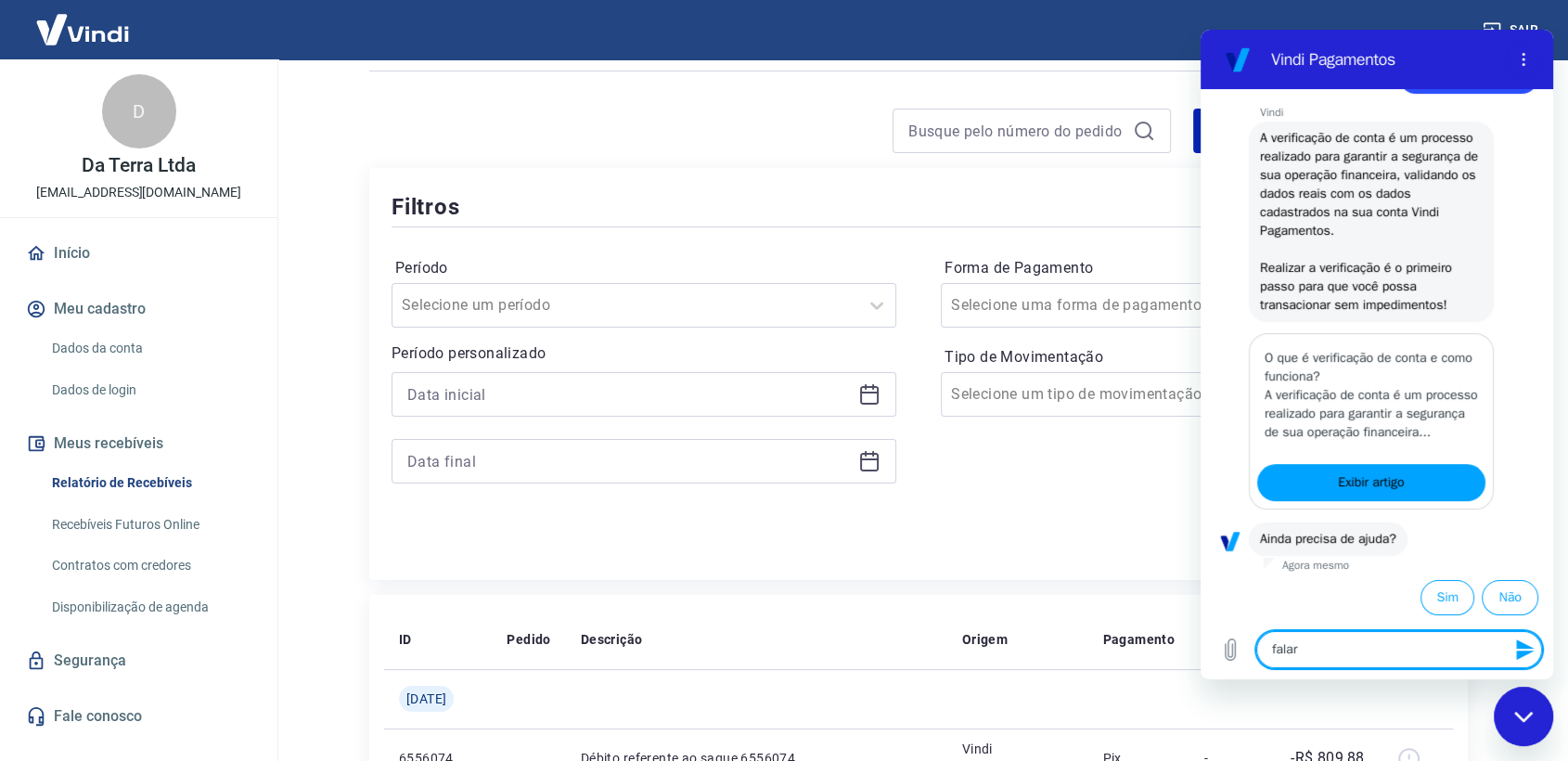 type on "x" 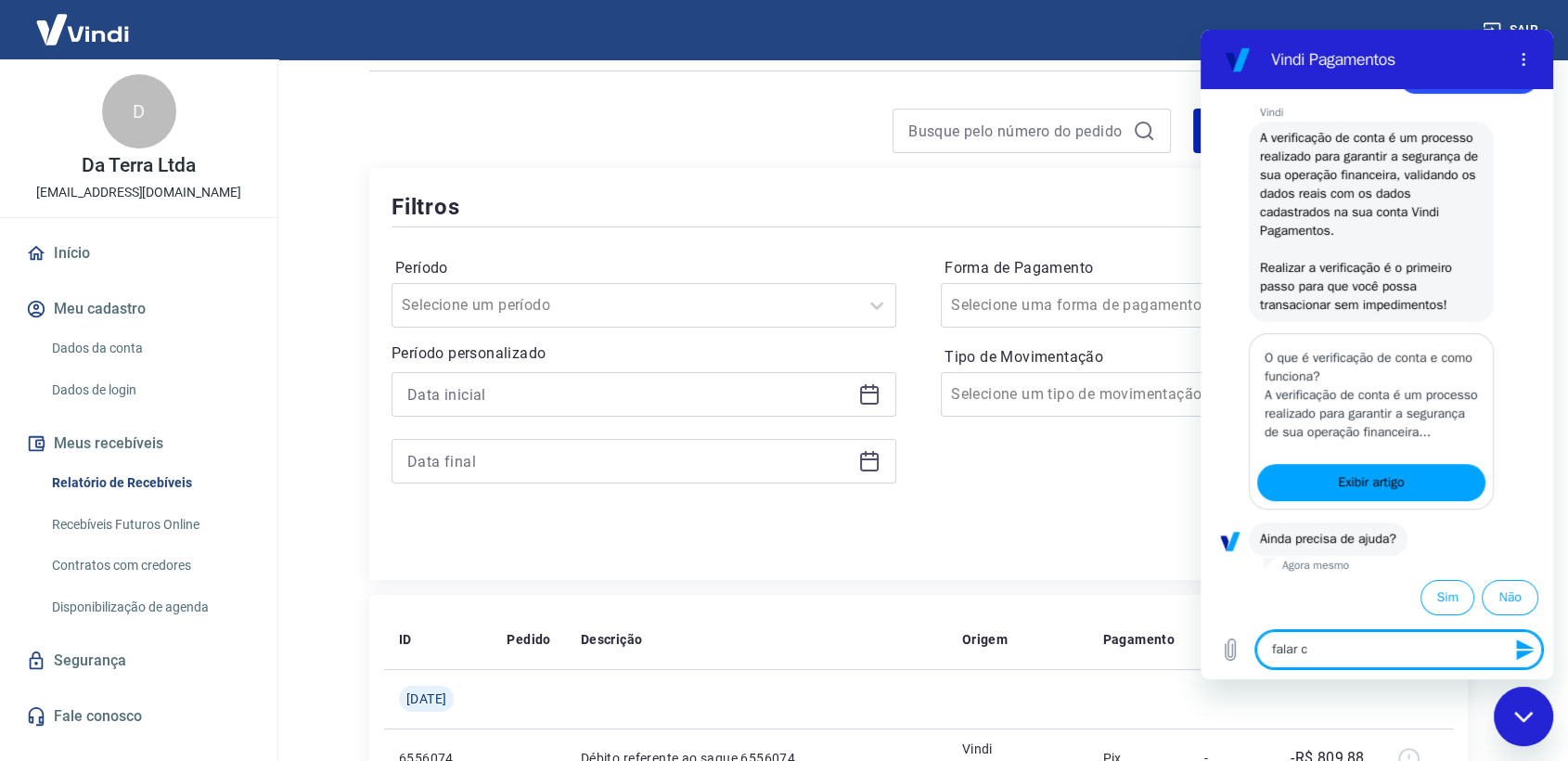type on "falar co" 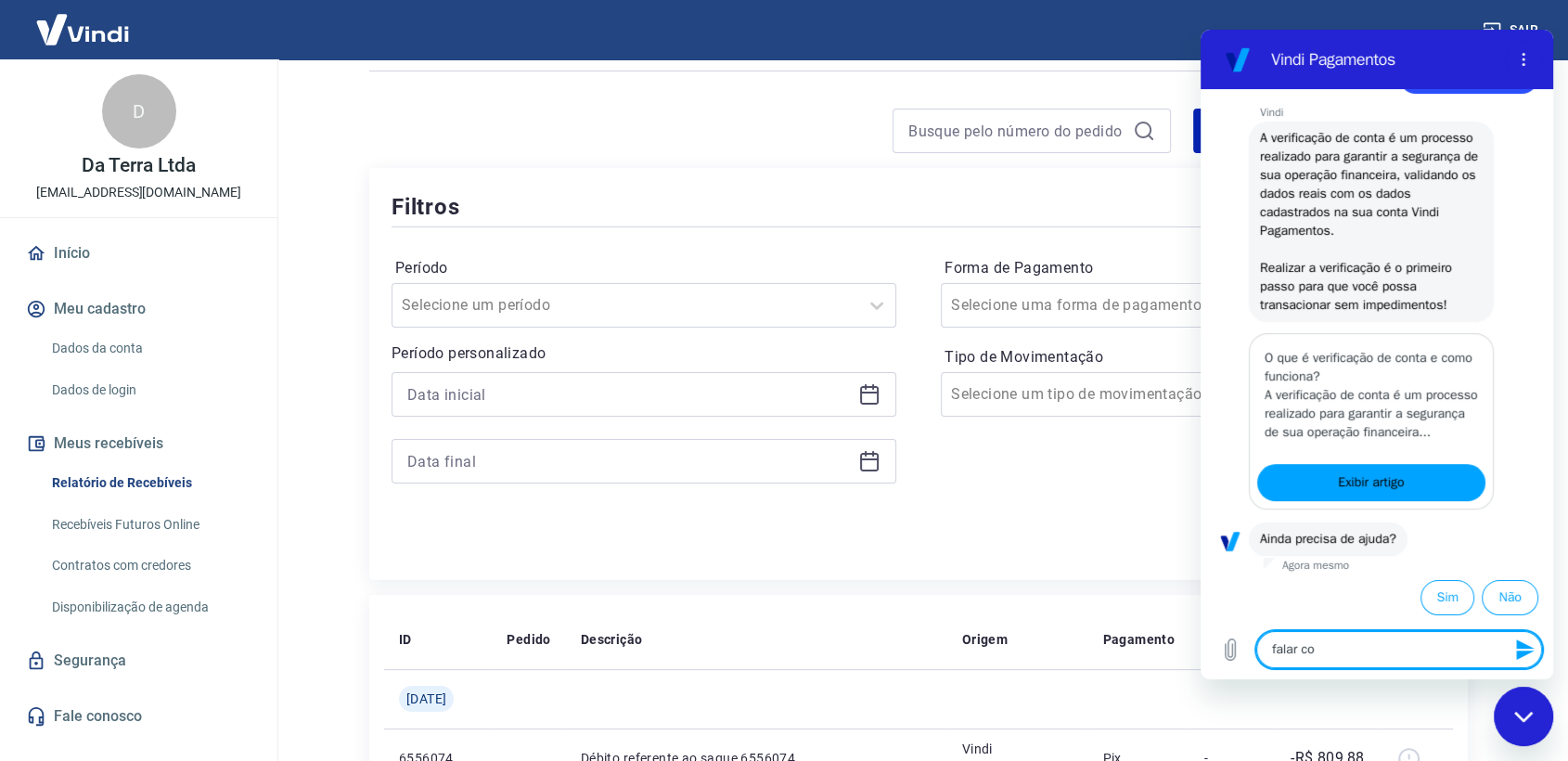 type on "falar com" 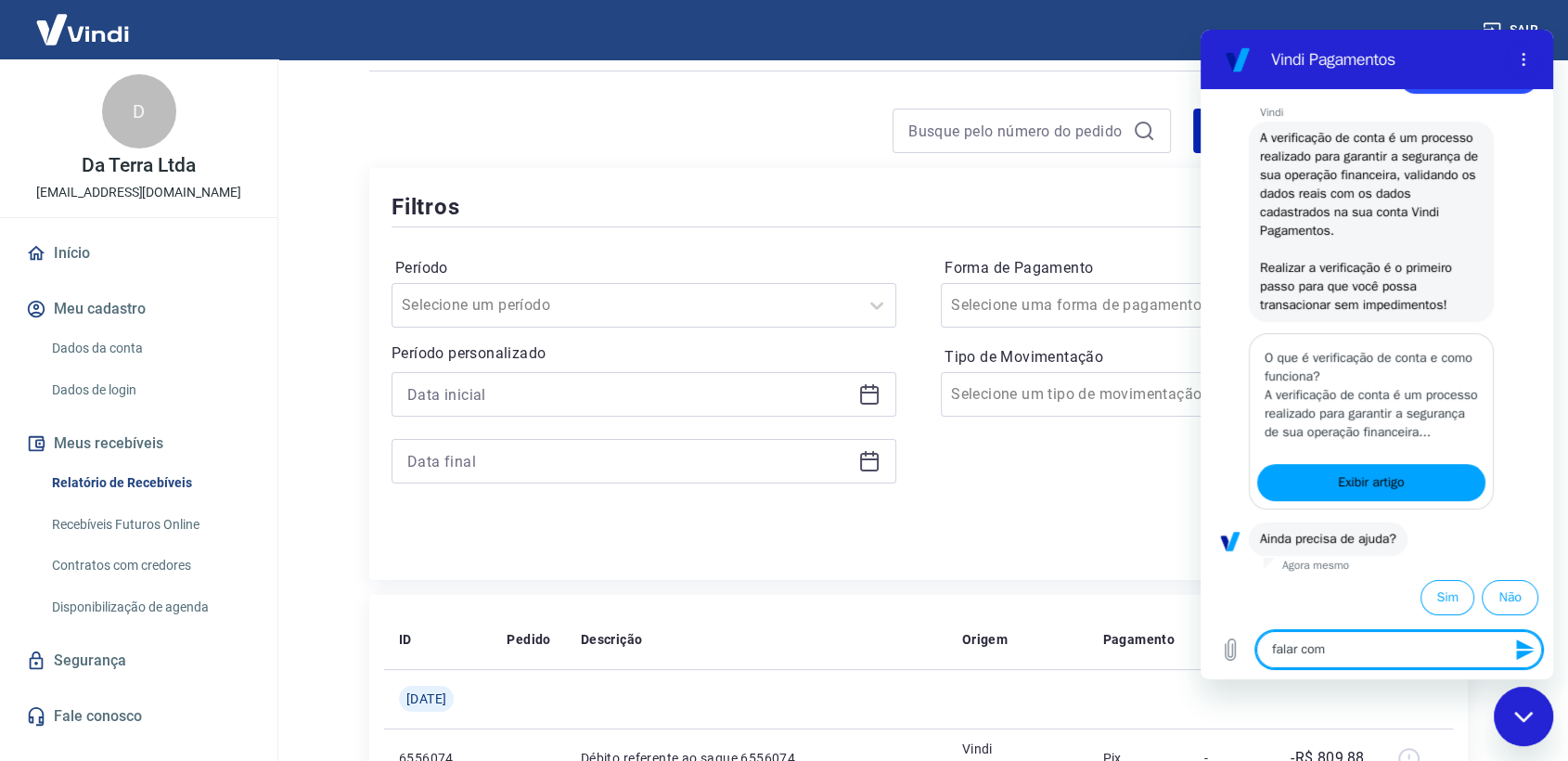 type on "falar com" 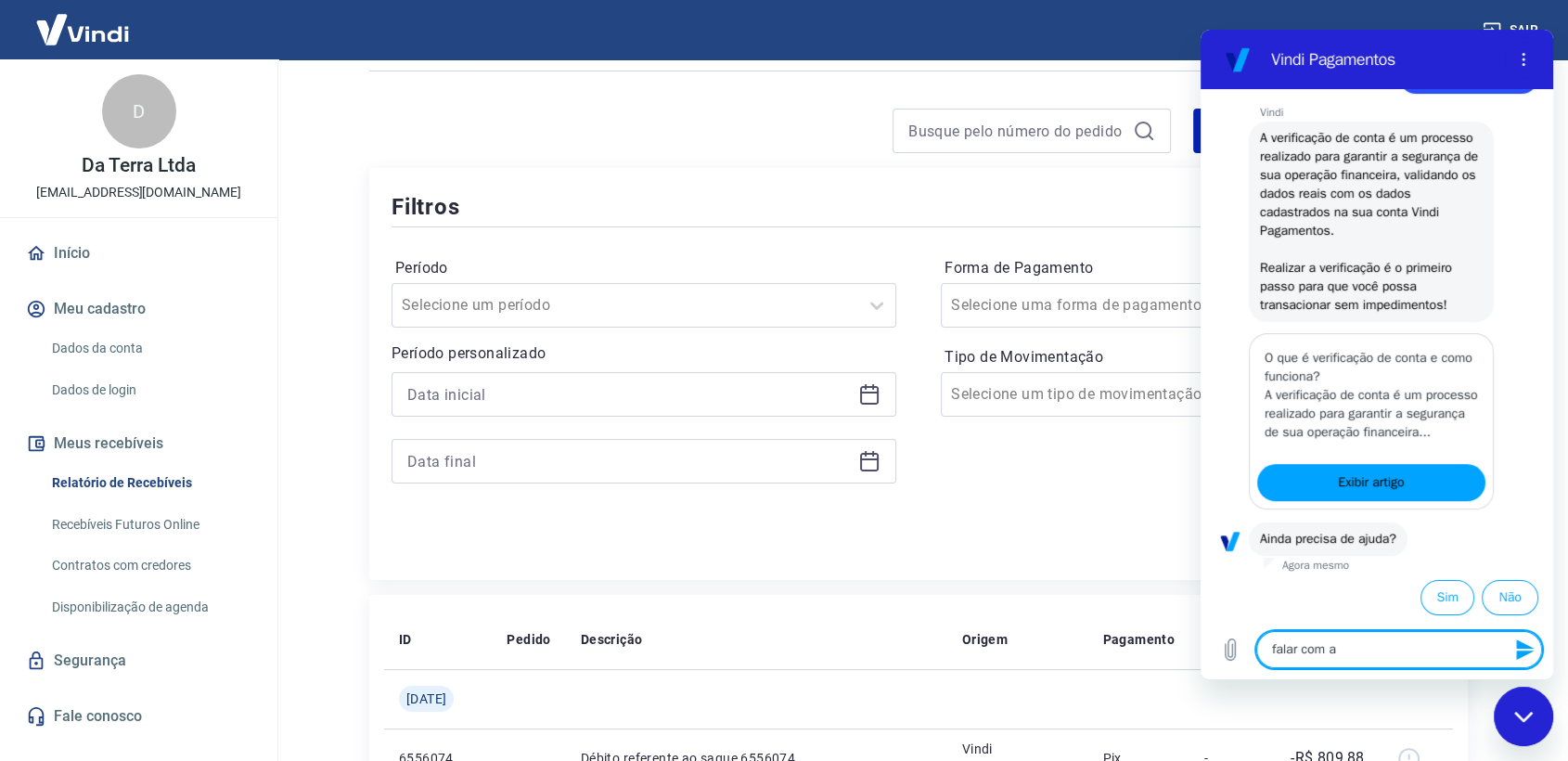 type on "falar com at" 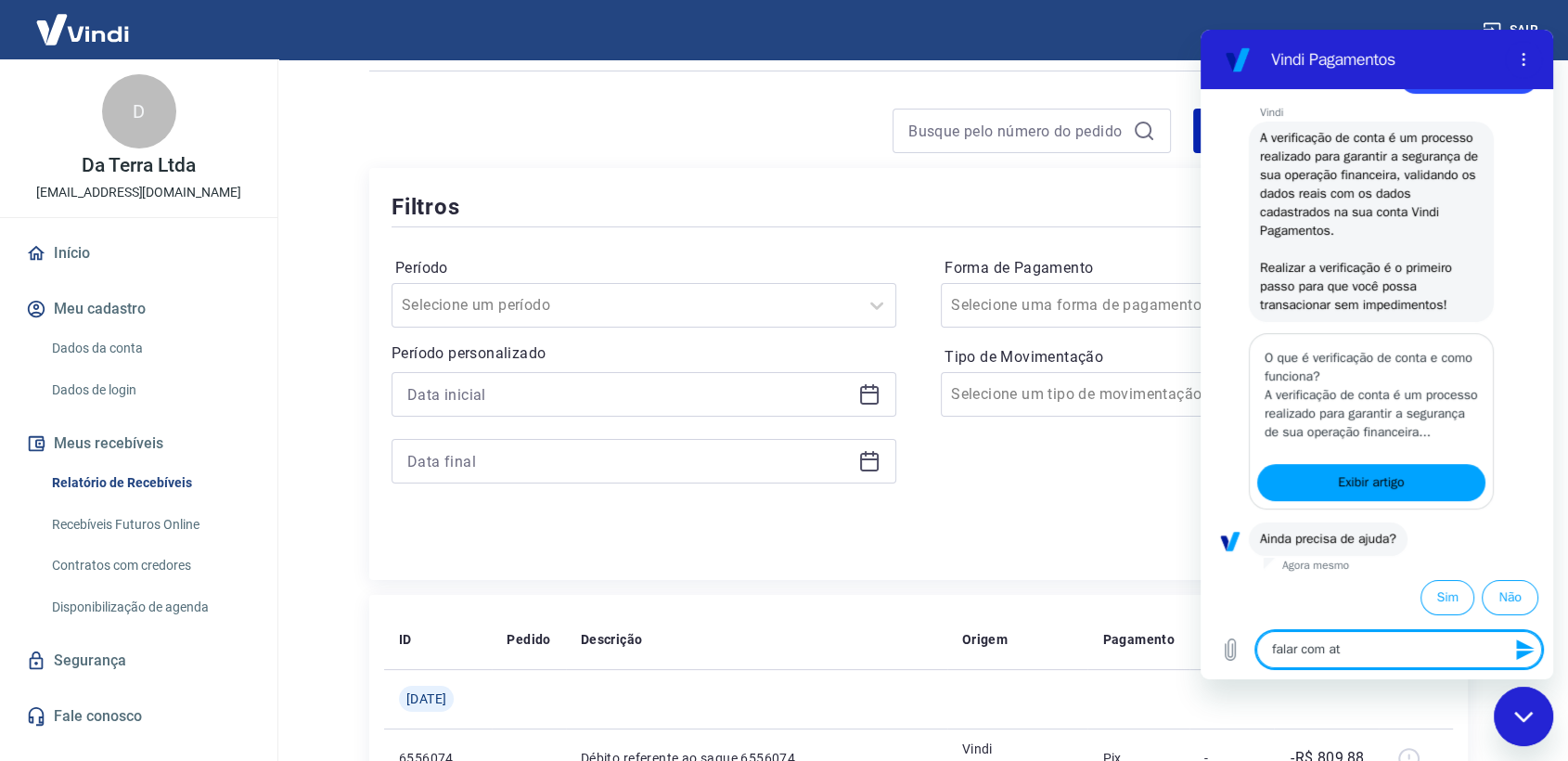 type on "falar com ate" 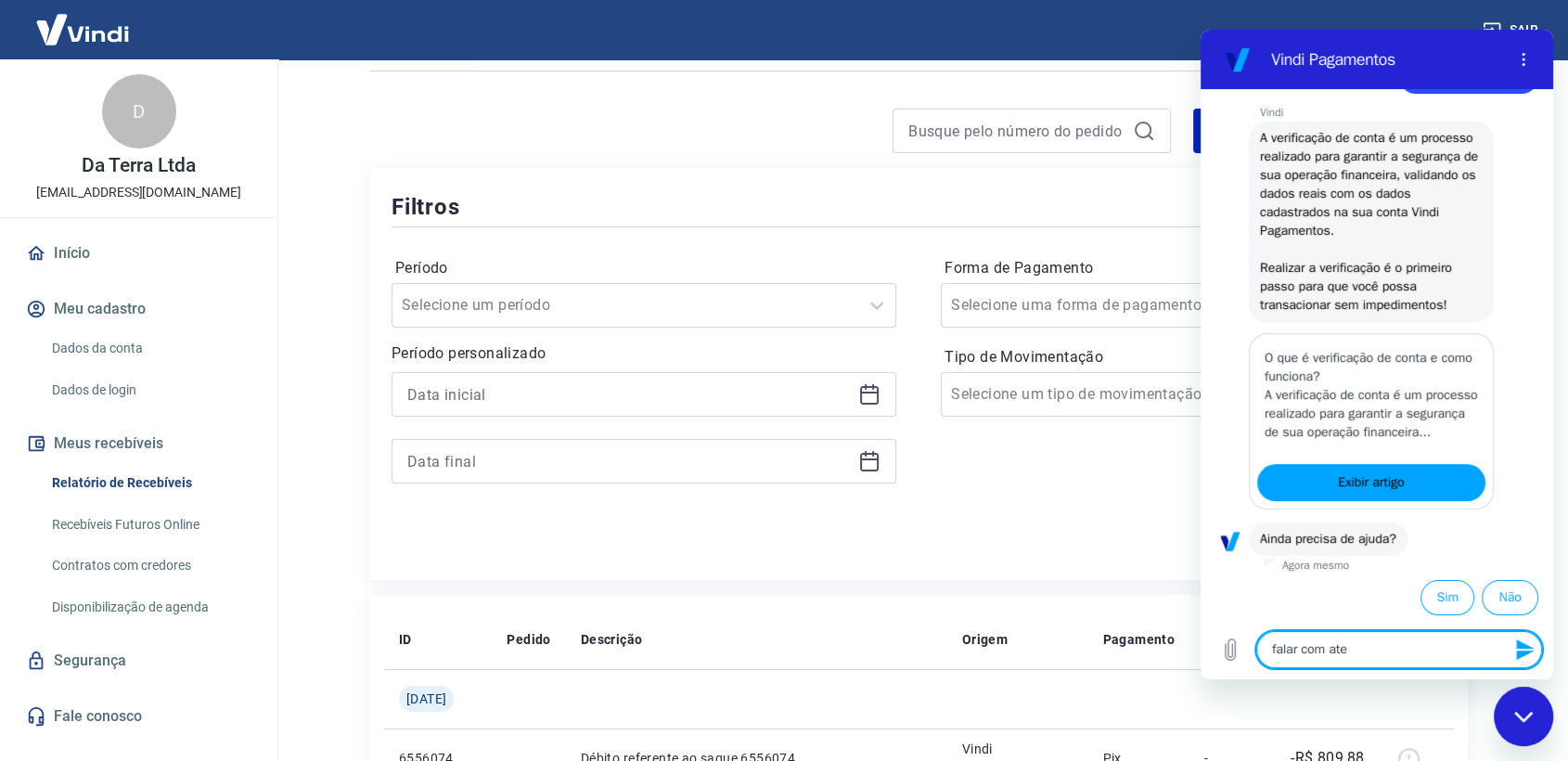type on "x" 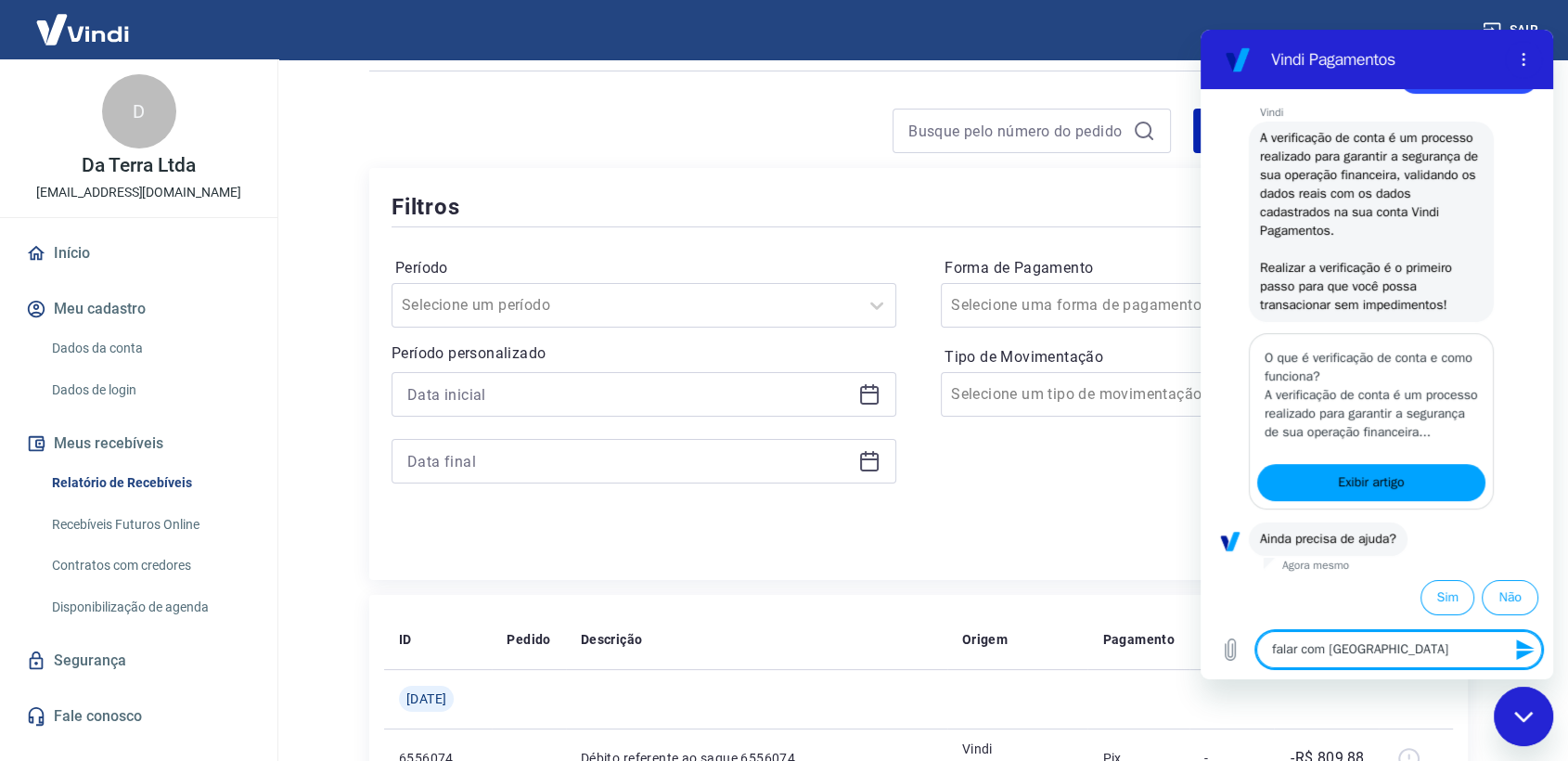 type on "falar com atent" 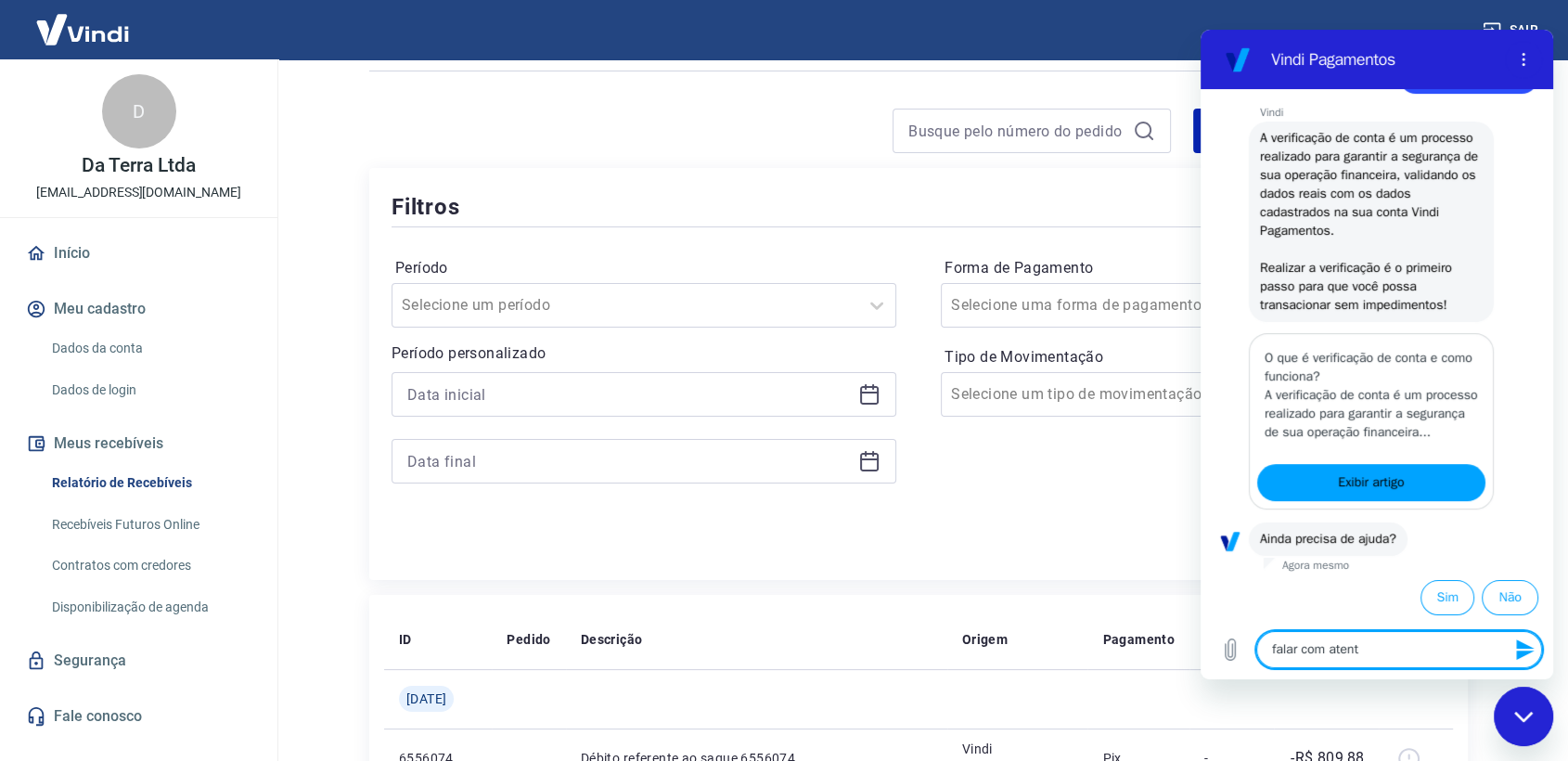 type on "falar com atente" 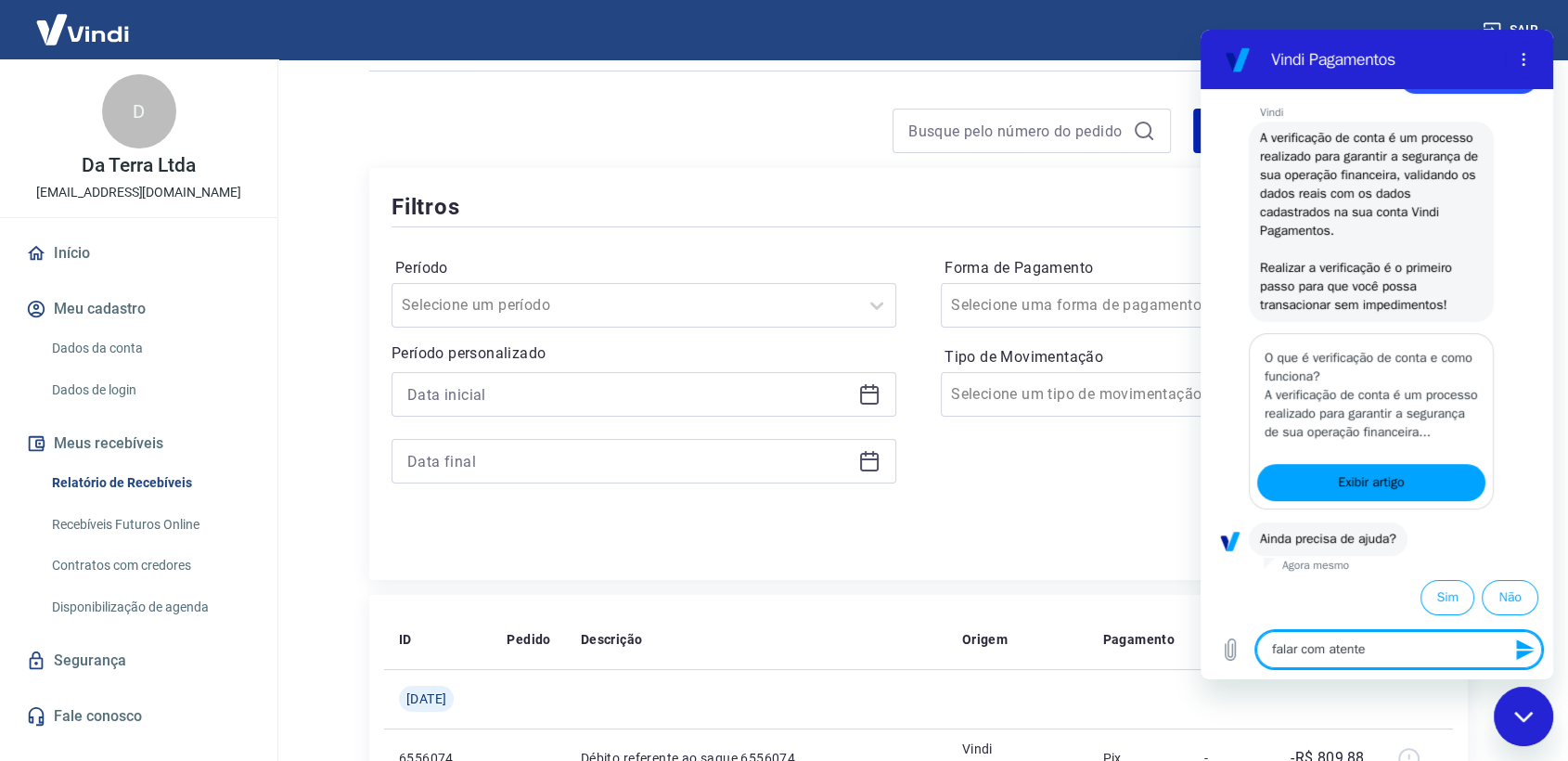type on "falar com atent" 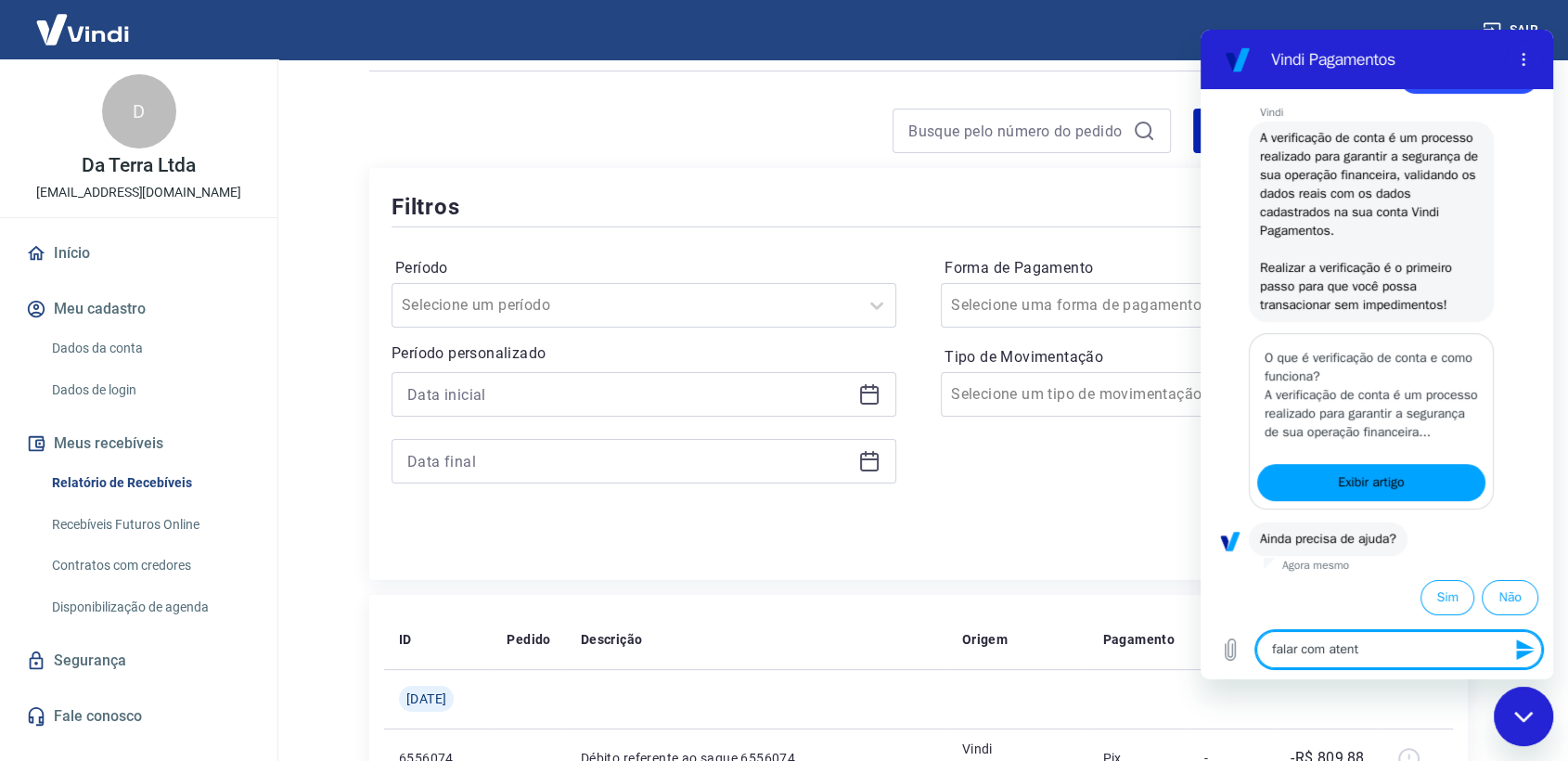 type on "falar com [GEOGRAPHIC_DATA]" 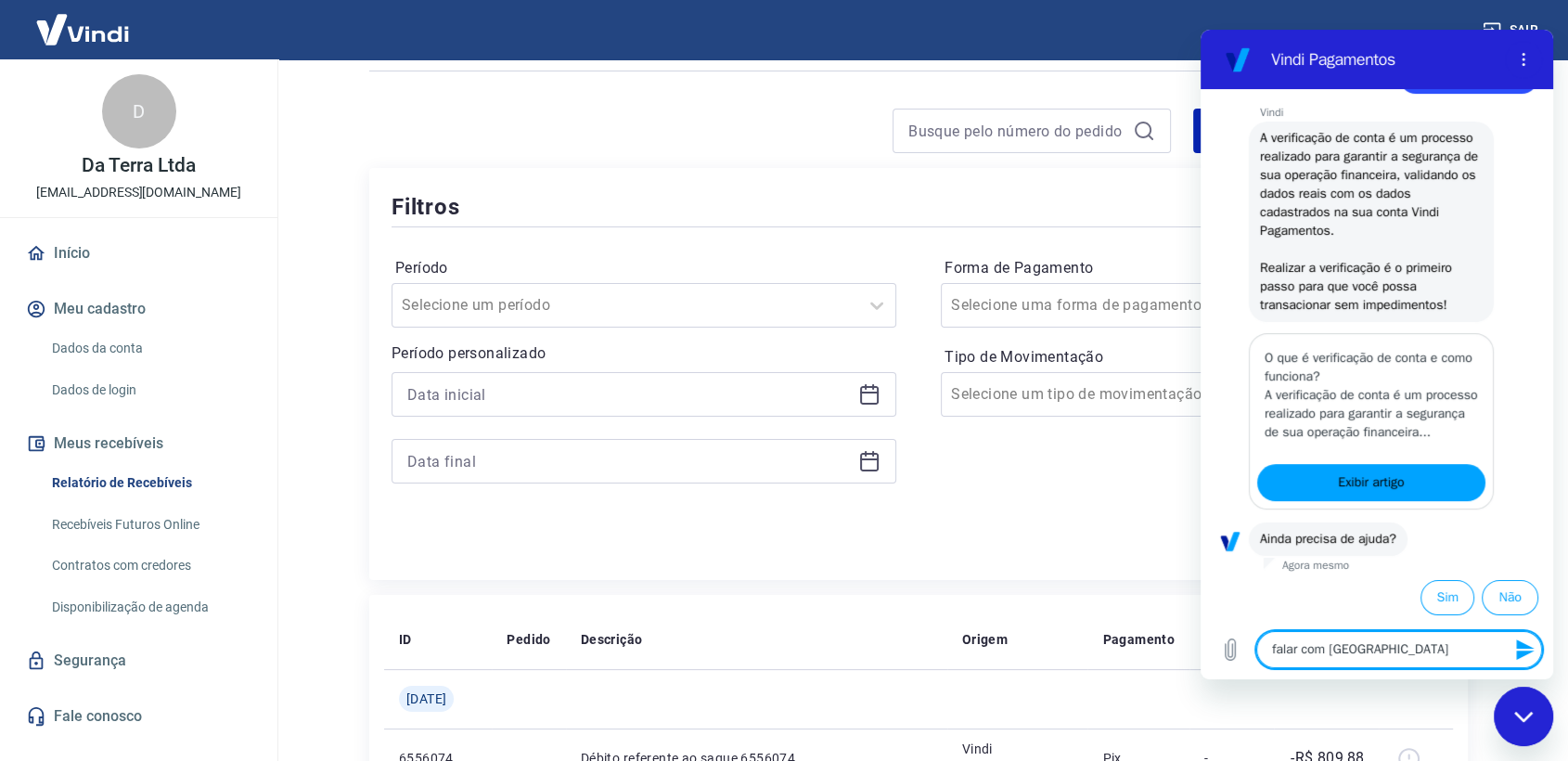 type on "falar com atend" 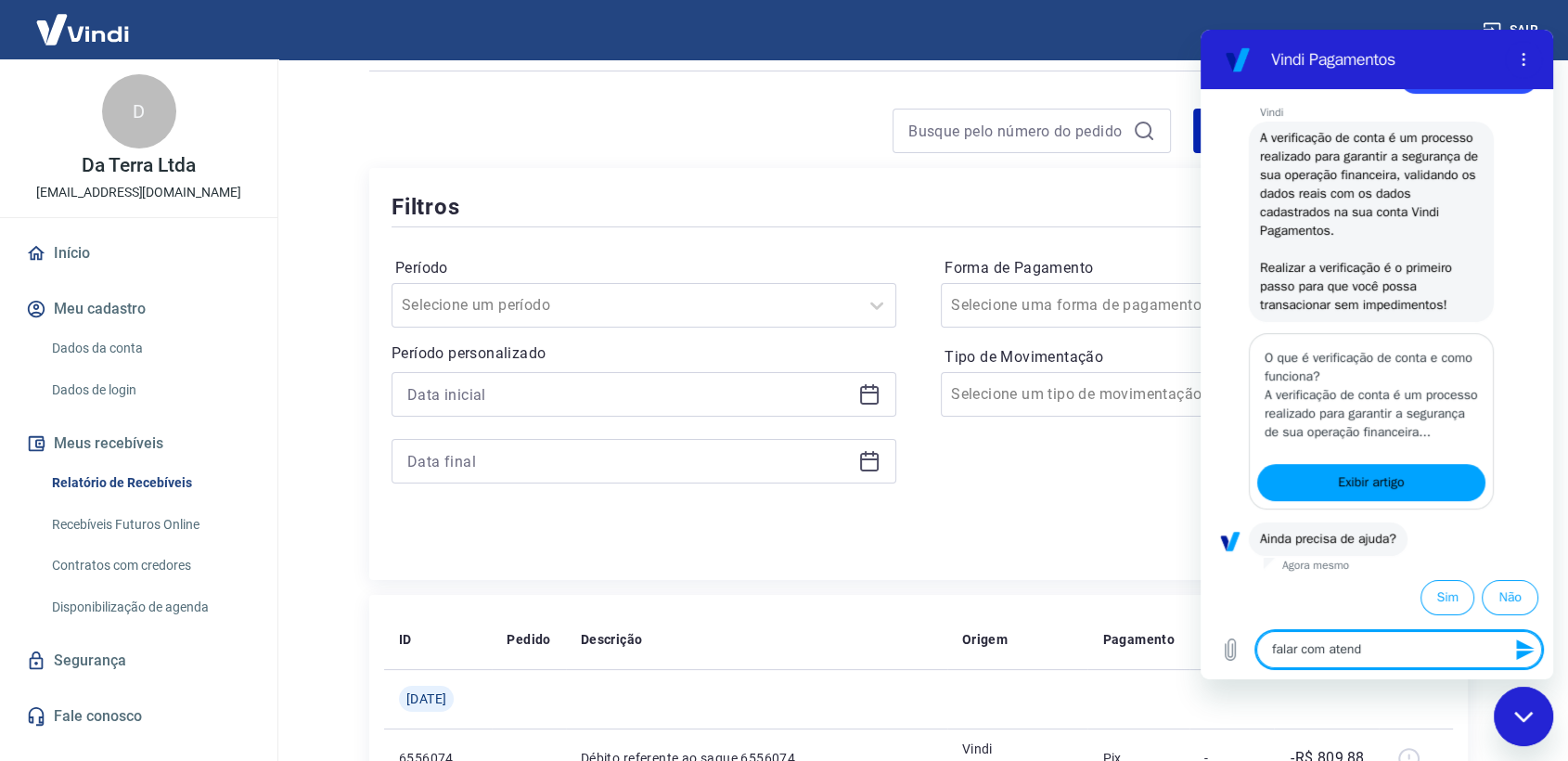 type on "falar com atende" 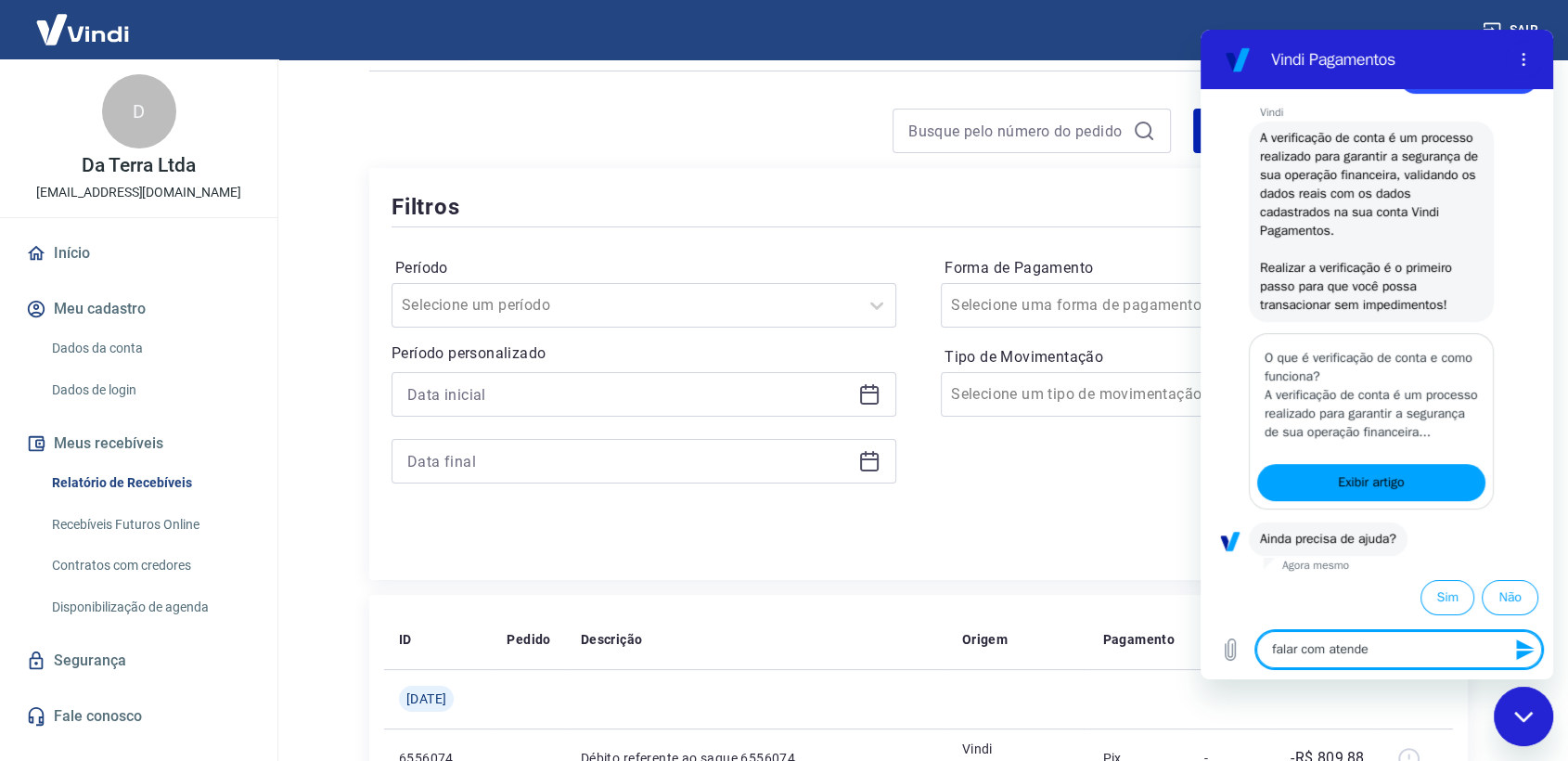 type on "falar com atenden" 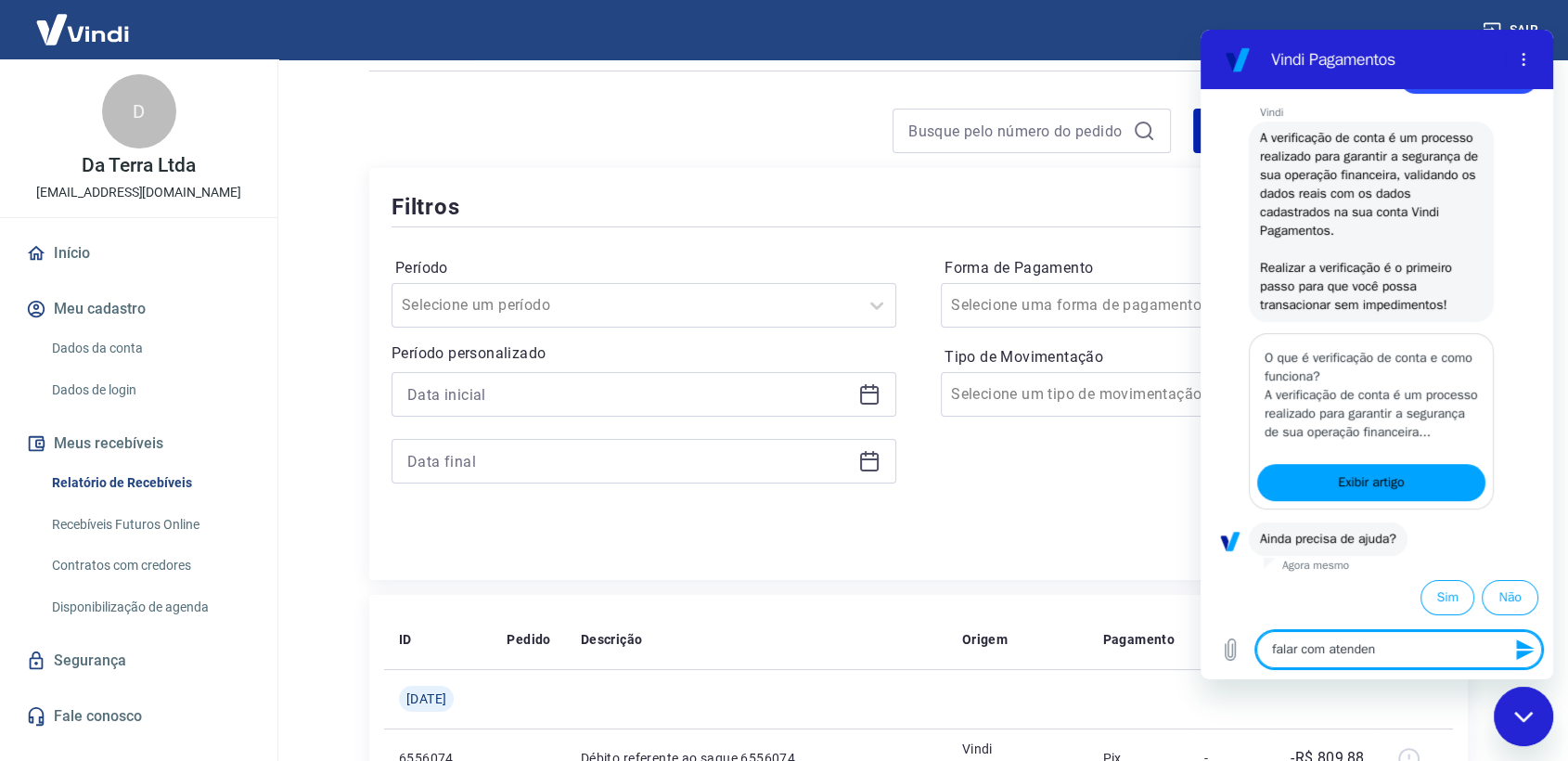 type on "falar com atendent" 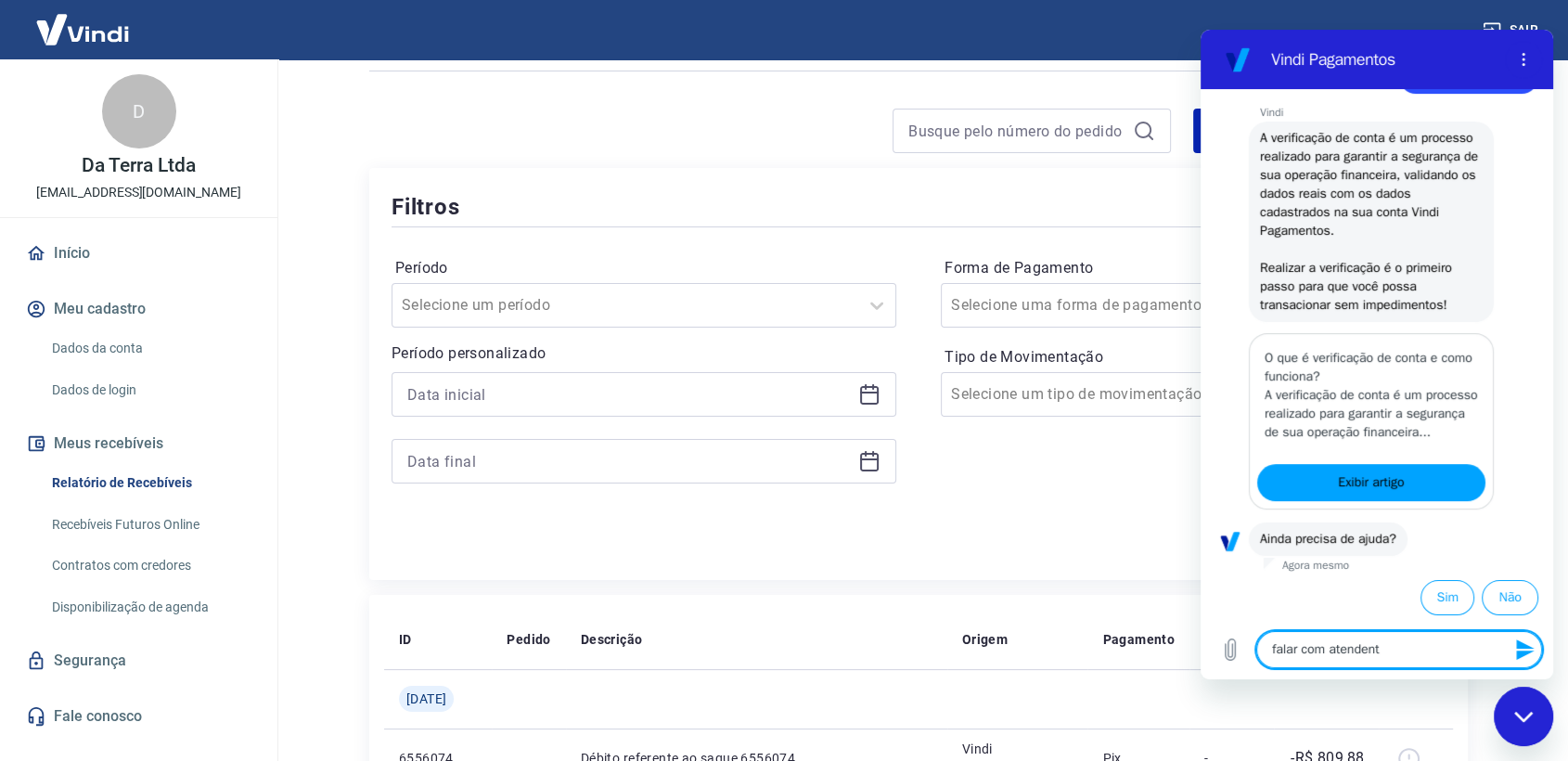 type on "falar com atendente" 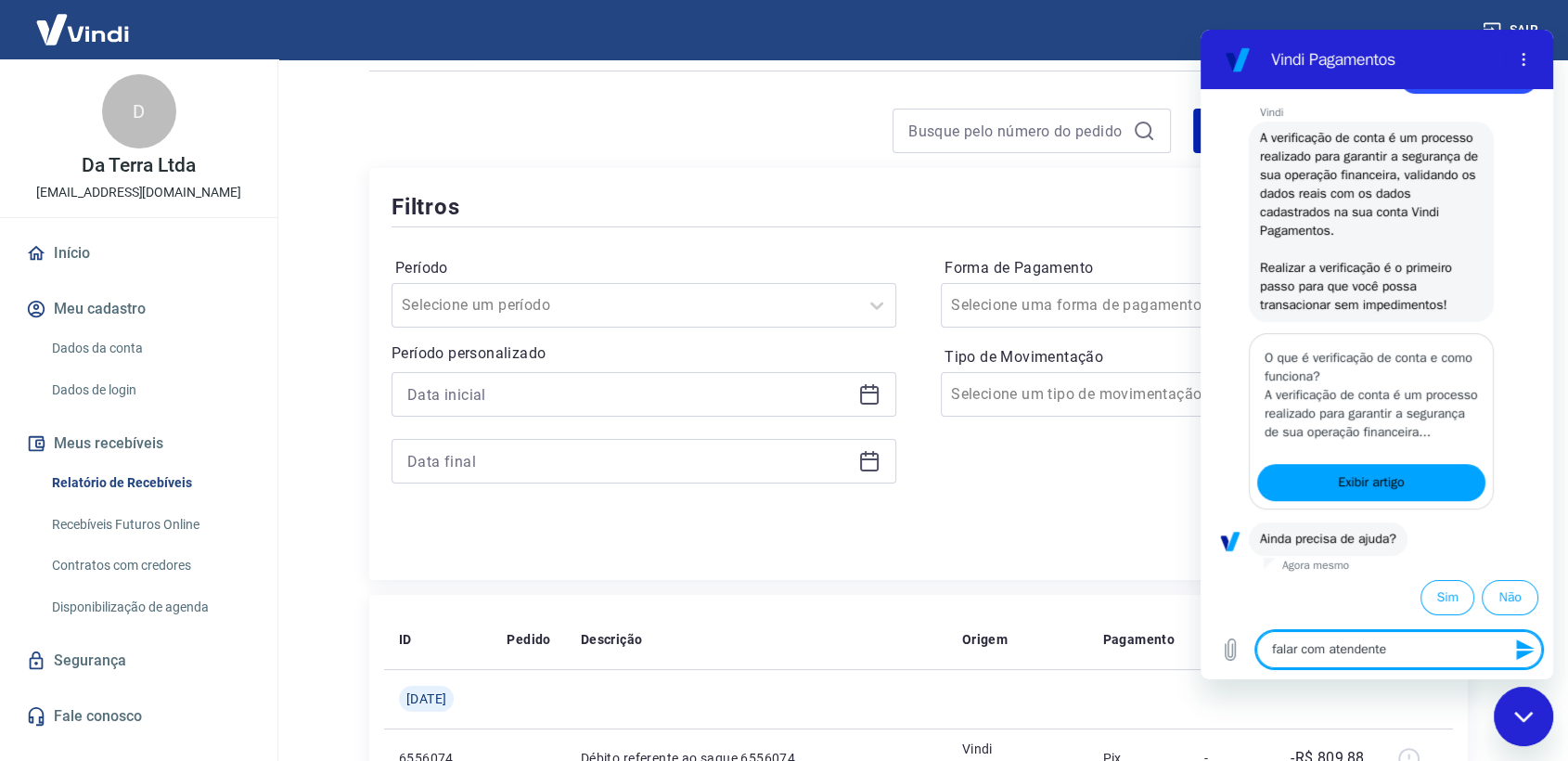 type on "x" 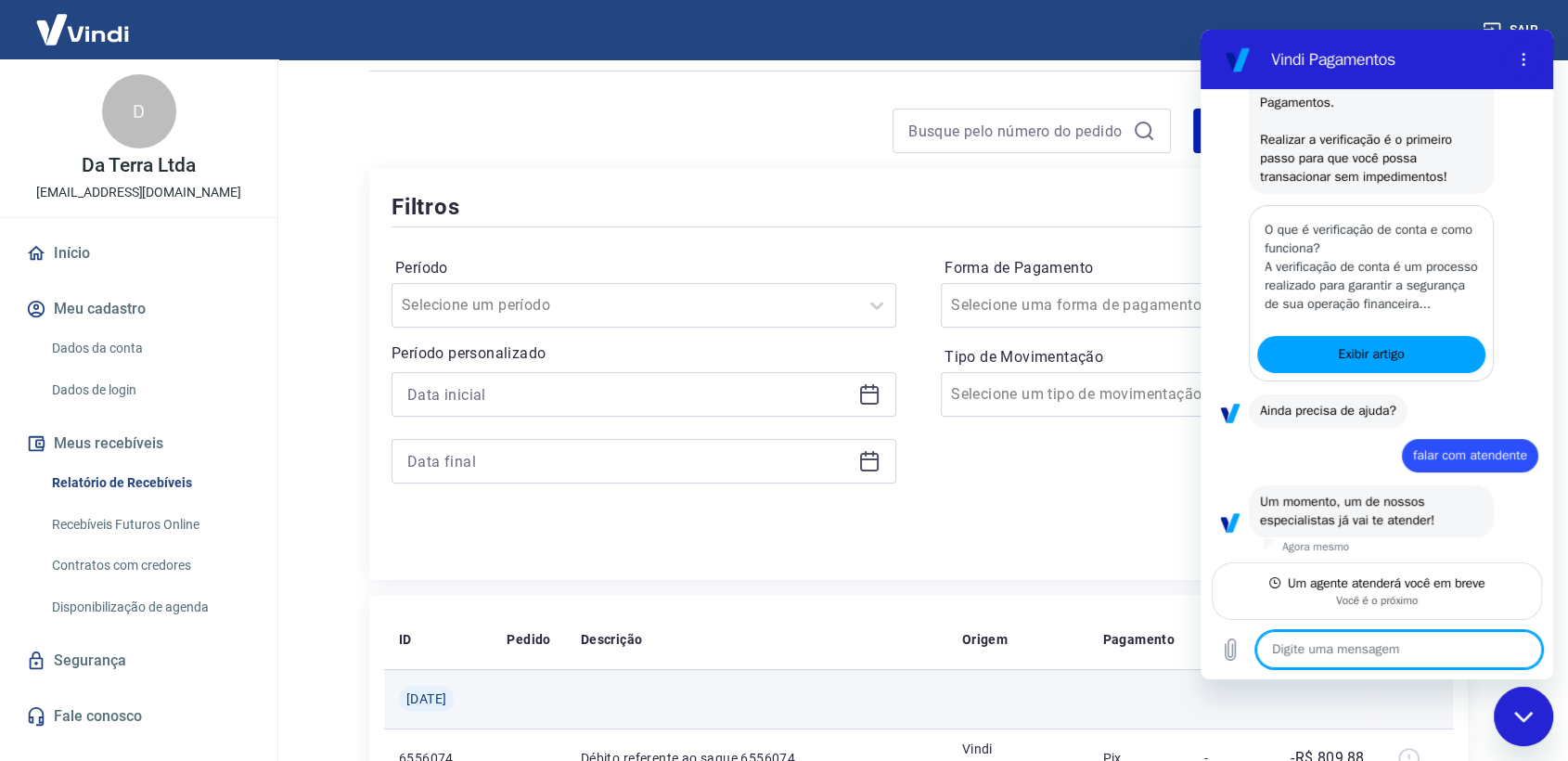 scroll, scrollTop: 376, scrollLeft: 0, axis: vertical 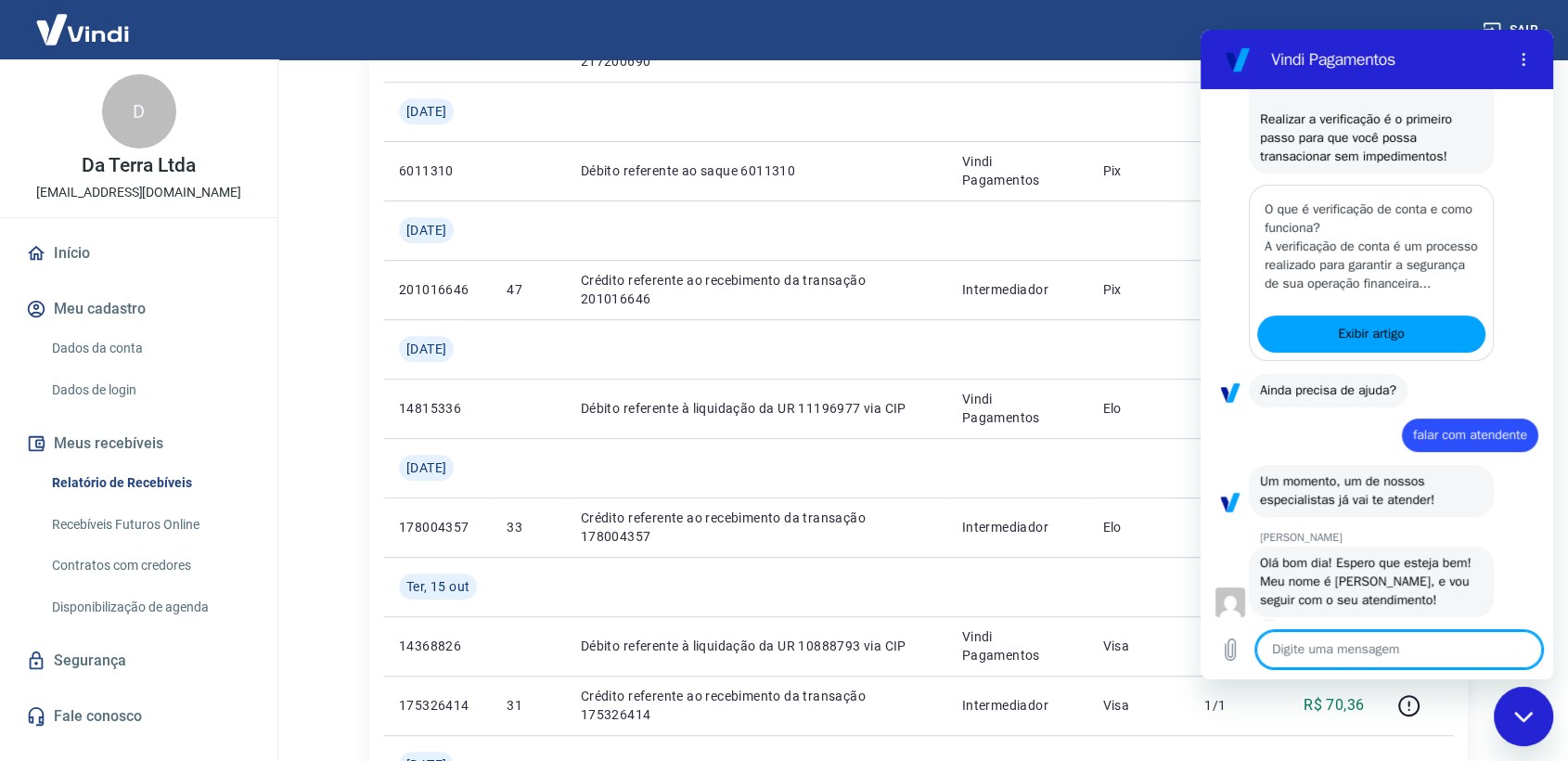 type on "x" 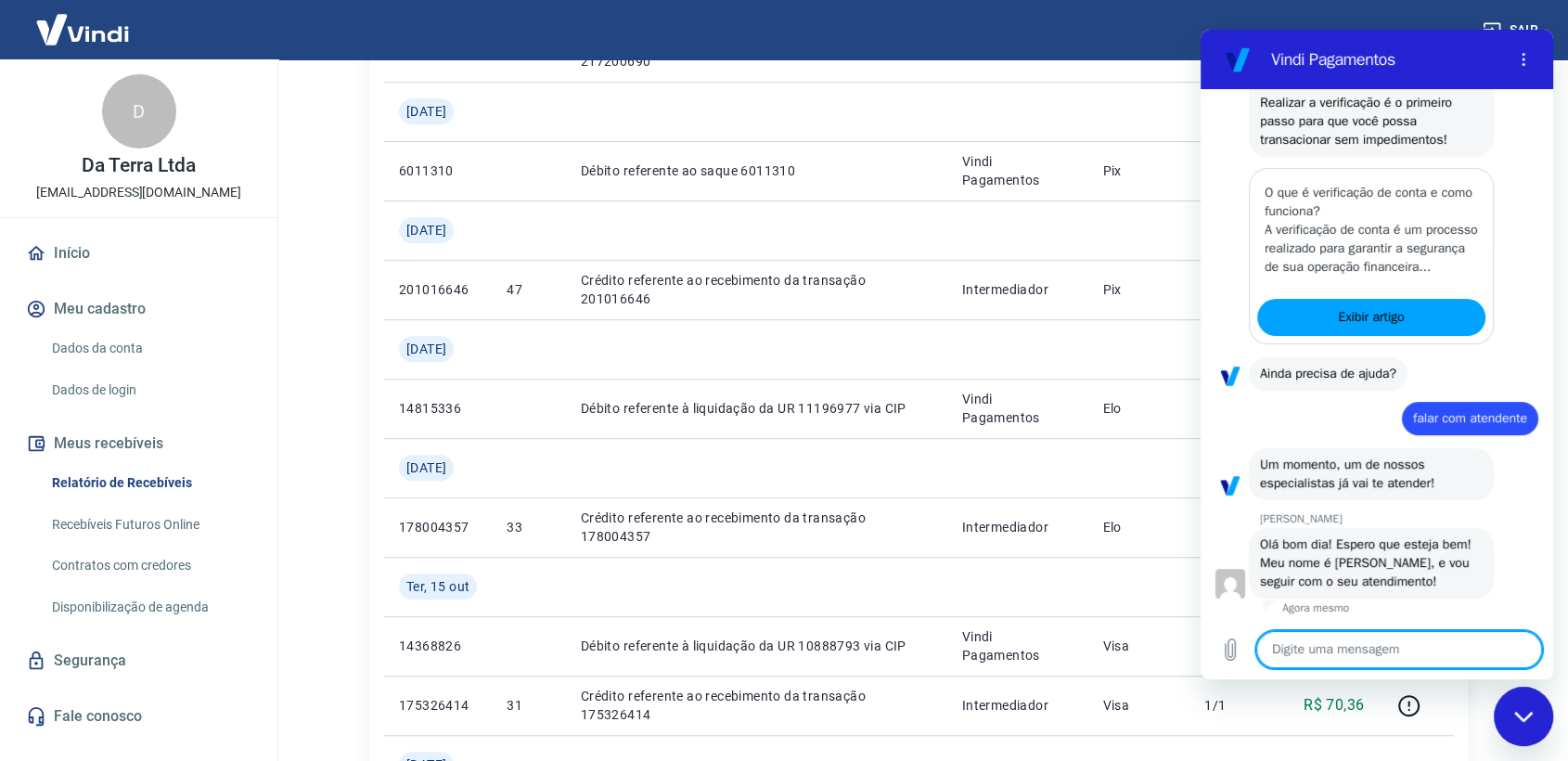scroll, scrollTop: 429, scrollLeft: 0, axis: vertical 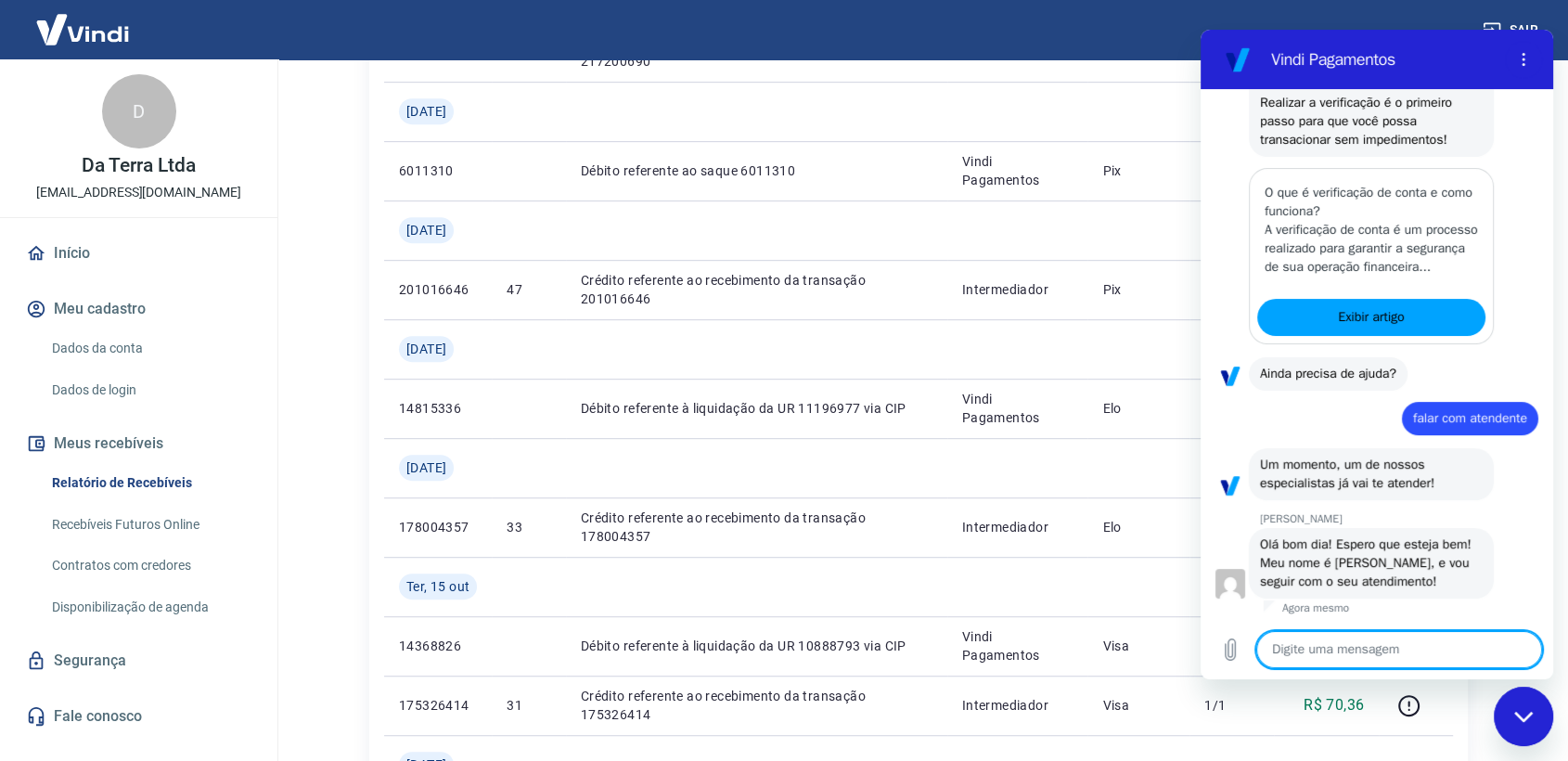 click at bounding box center [1399, 650] 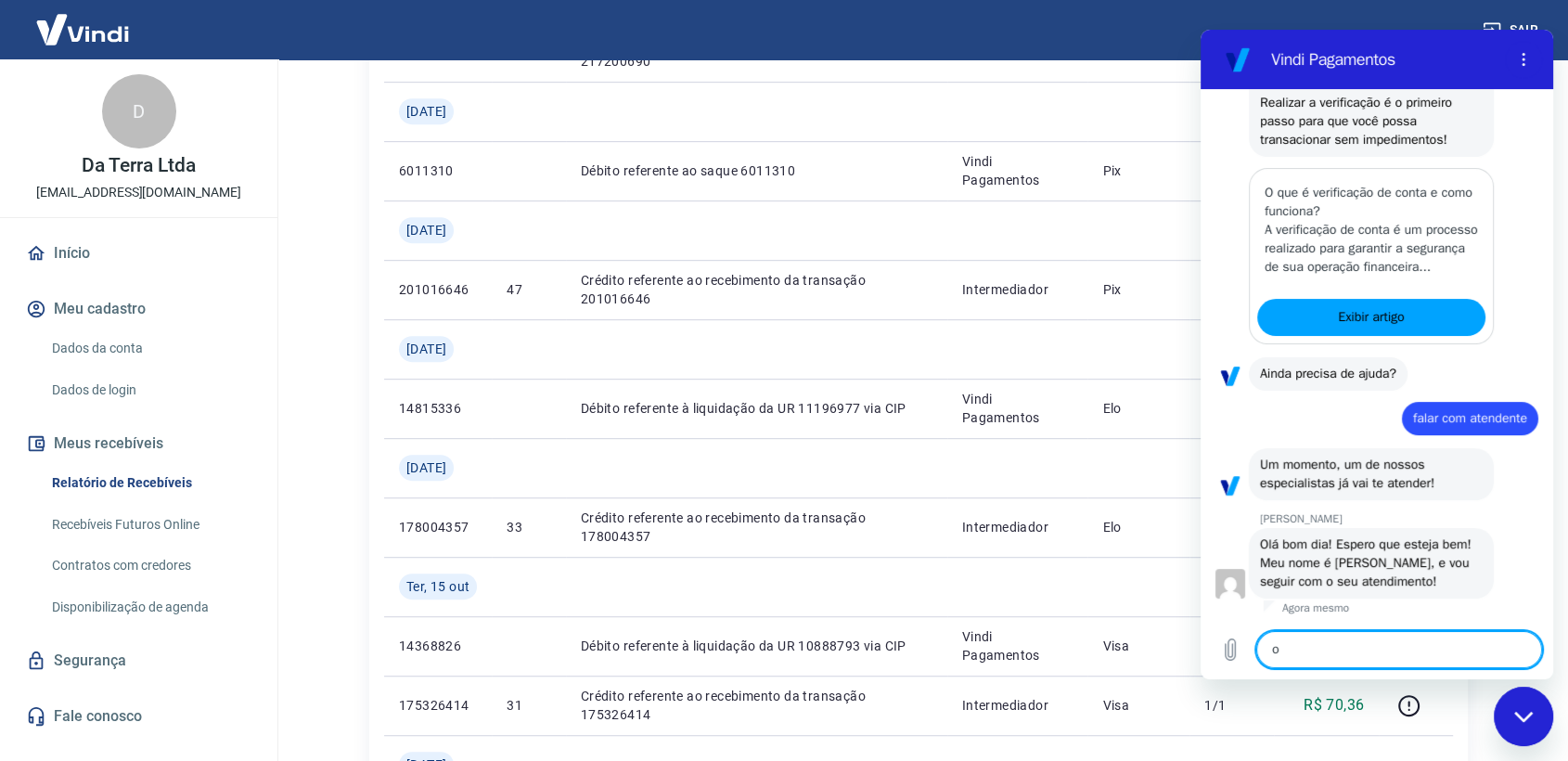 type on "x" 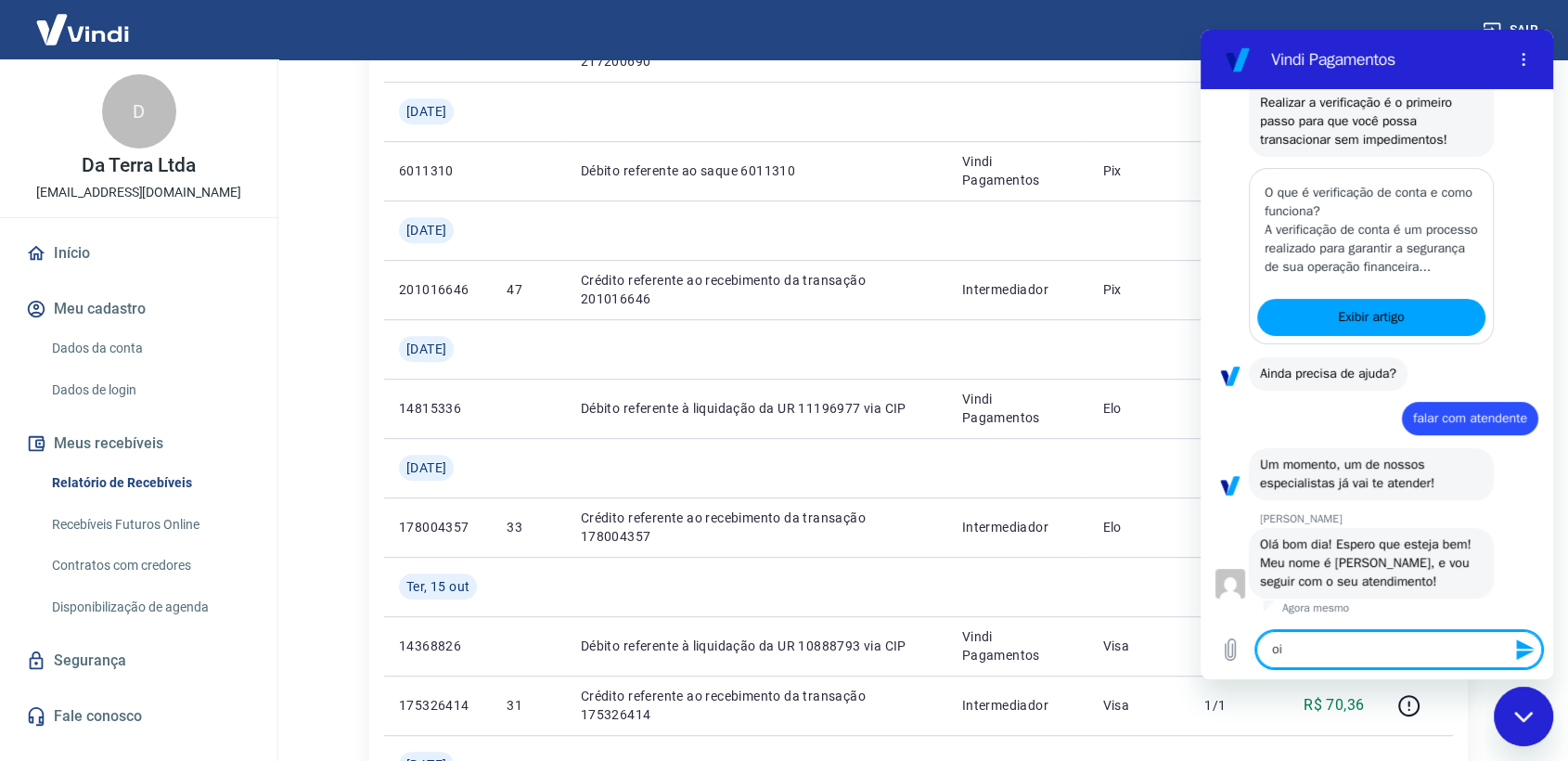 type on "oi," 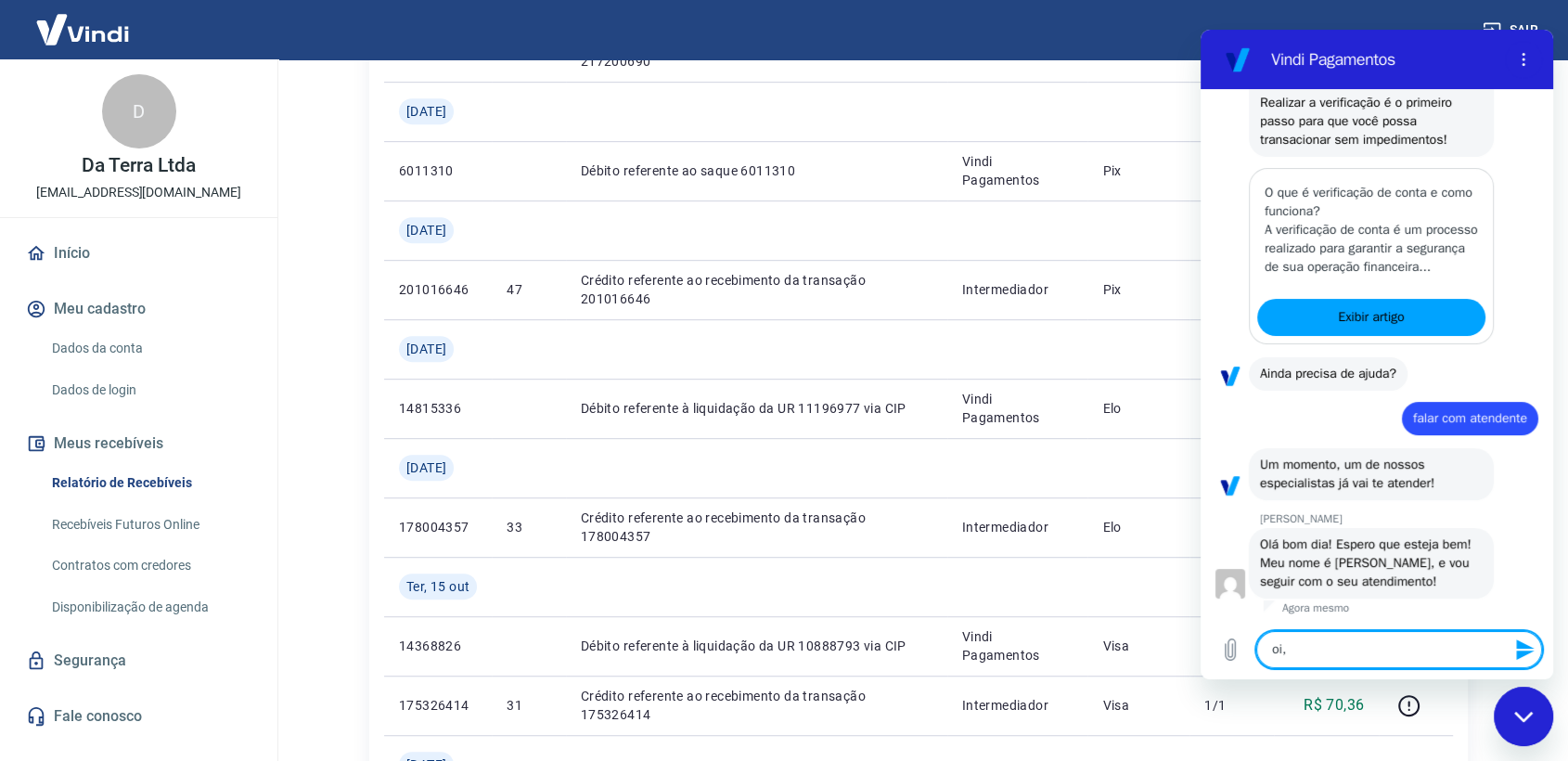 type on "oi," 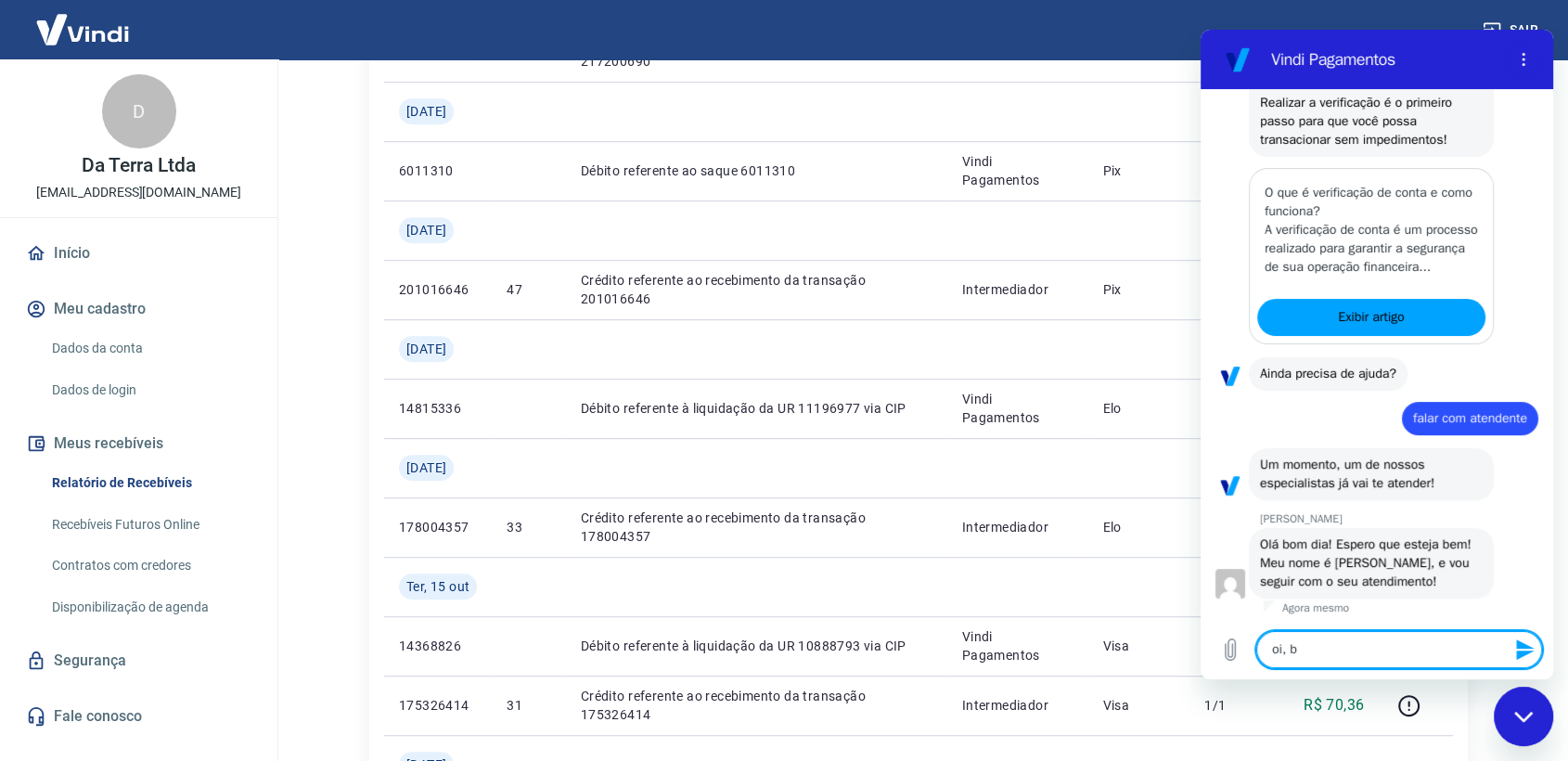 type on "oi, bo" 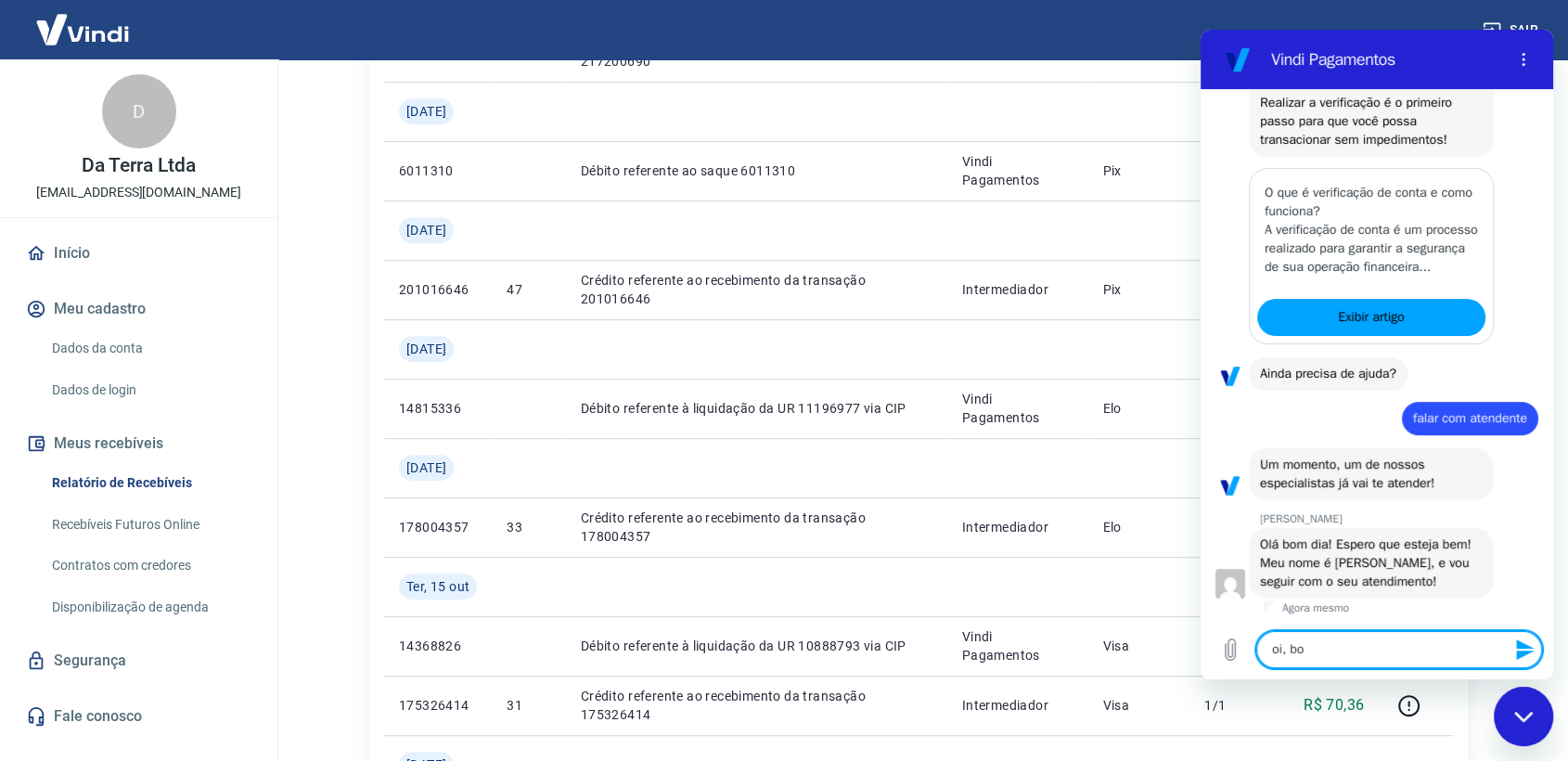 type on "x" 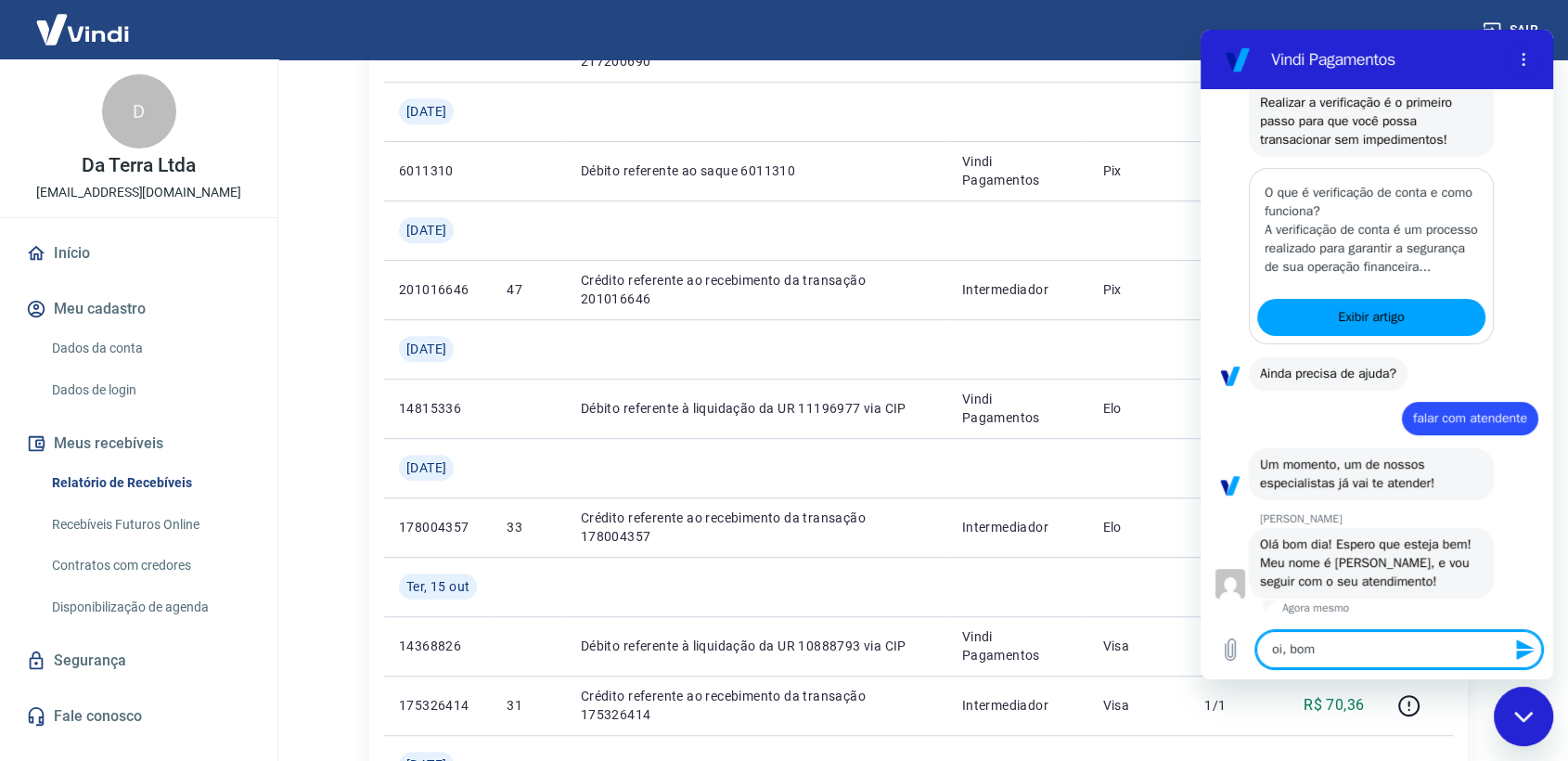 type on "x" 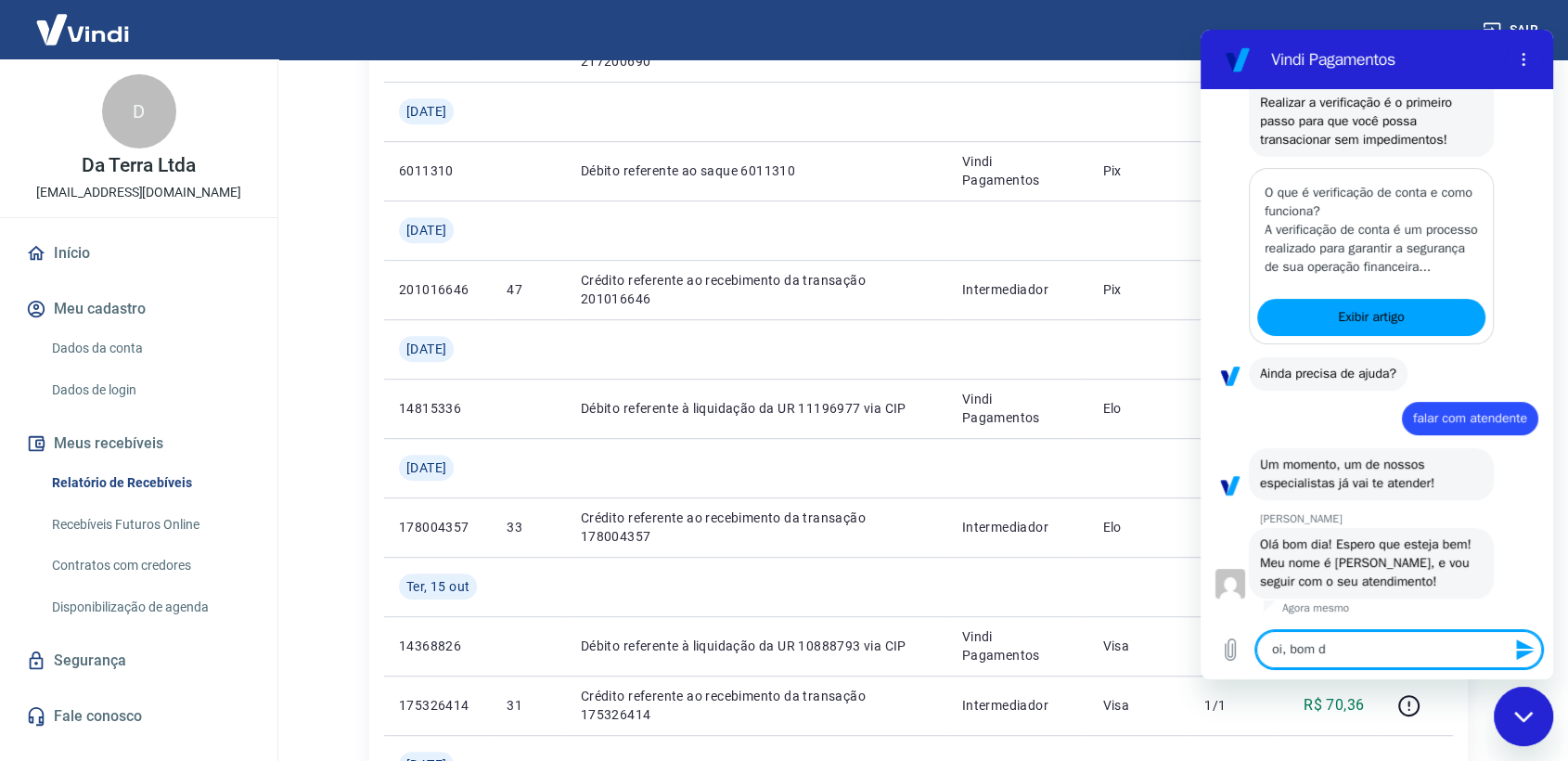 type on "oi, bom di" 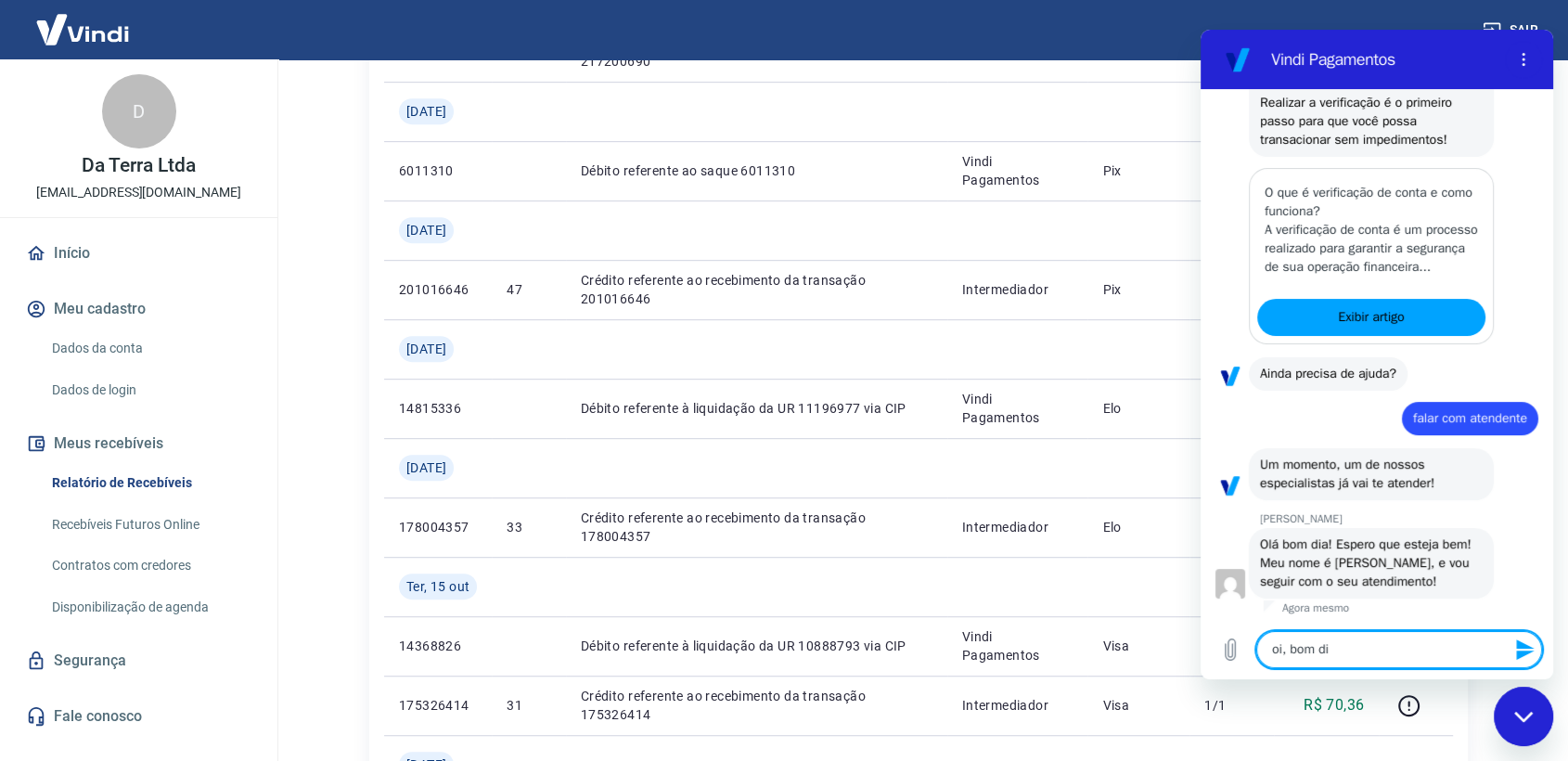 type on "oi, bom dia" 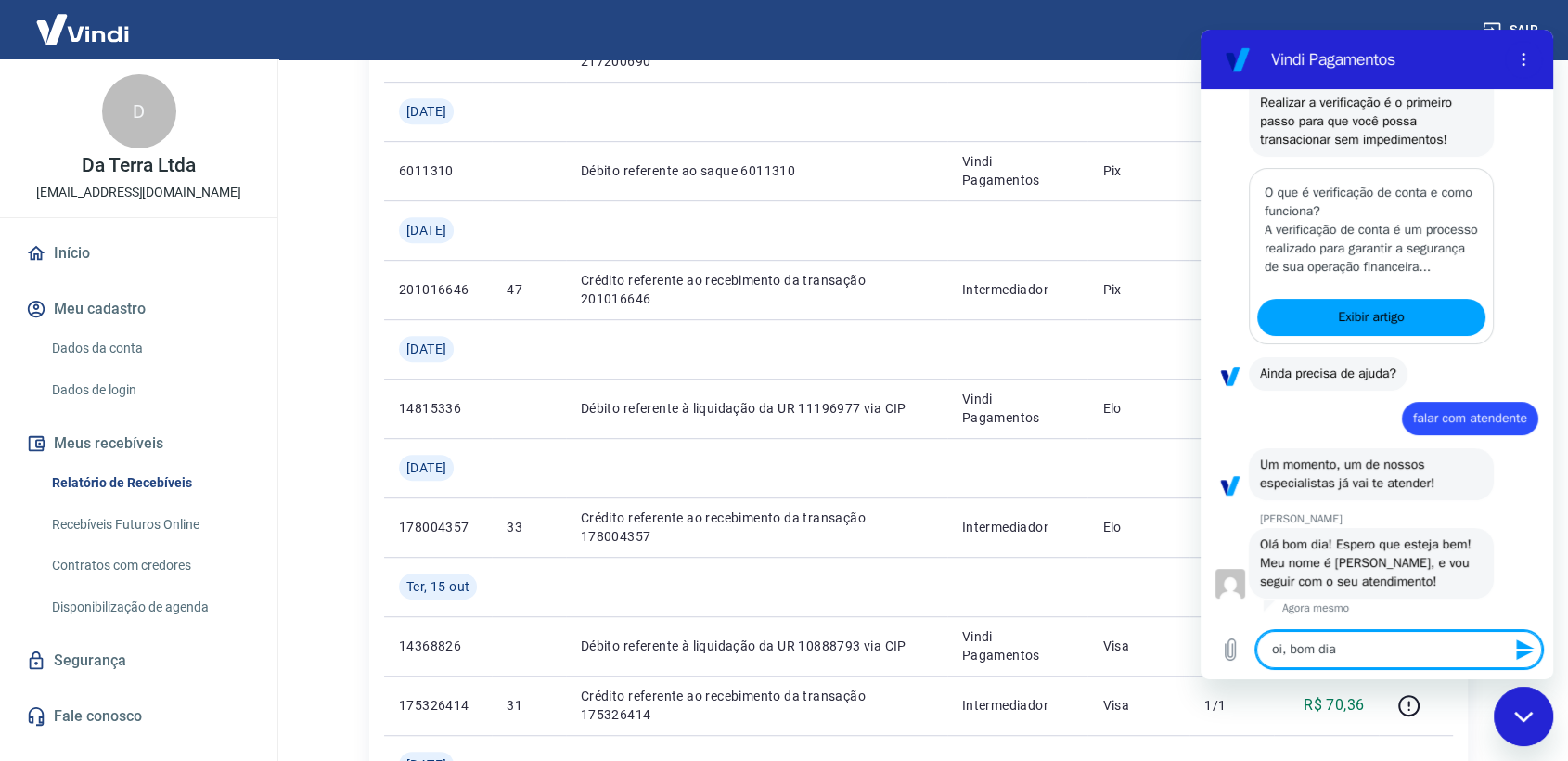 type 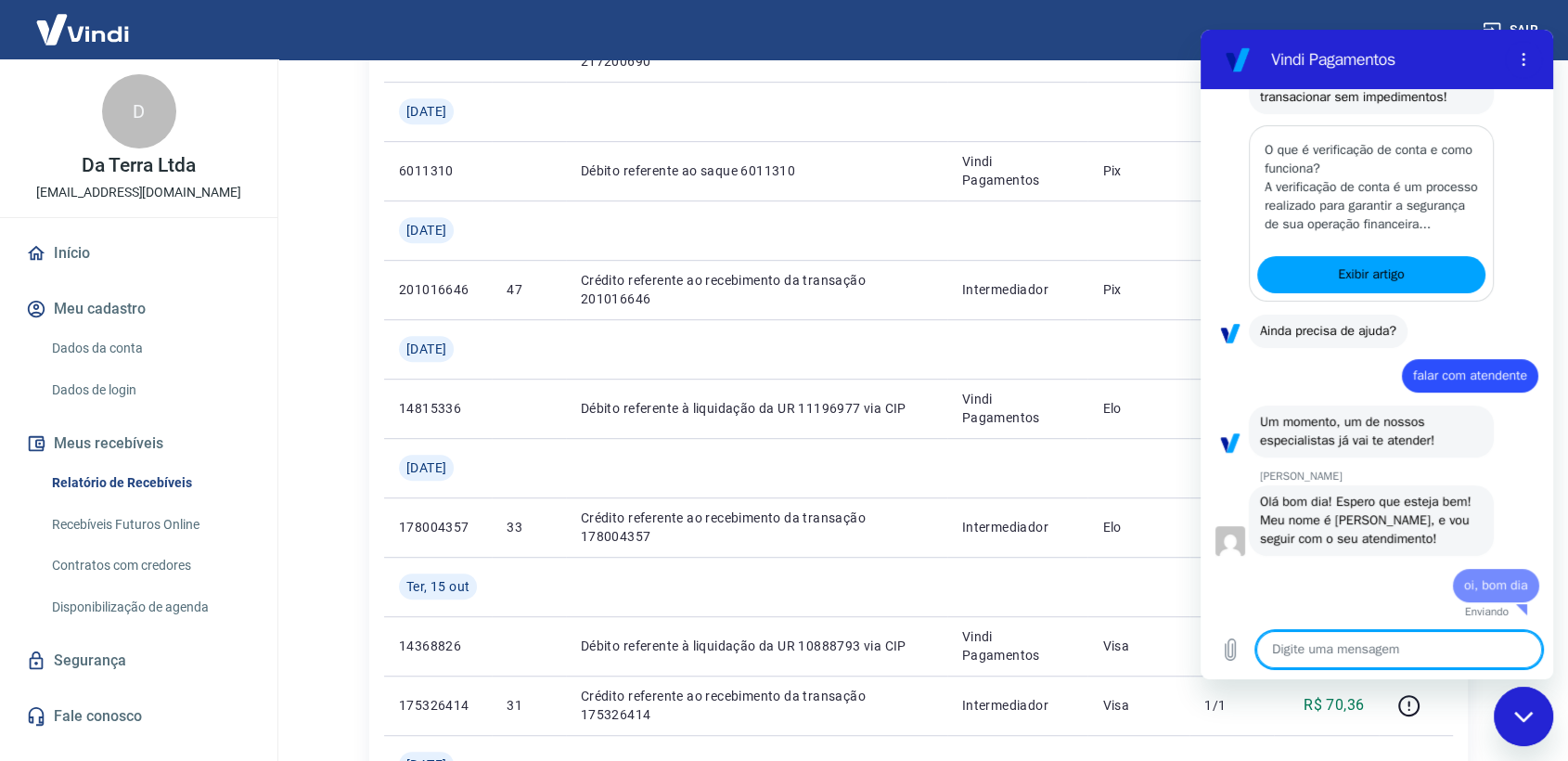 type on "x" 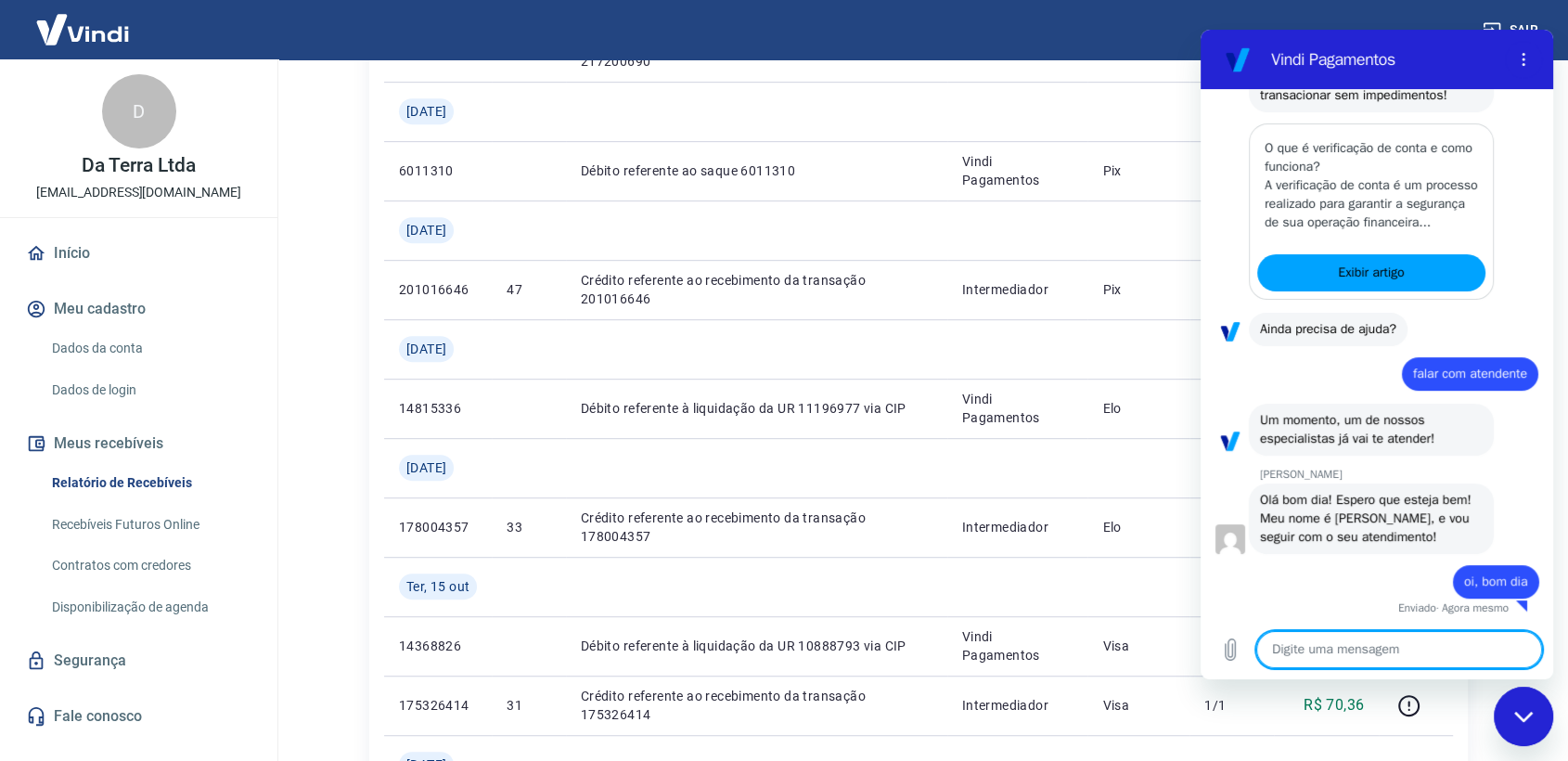 scroll, scrollTop: 473, scrollLeft: 0, axis: vertical 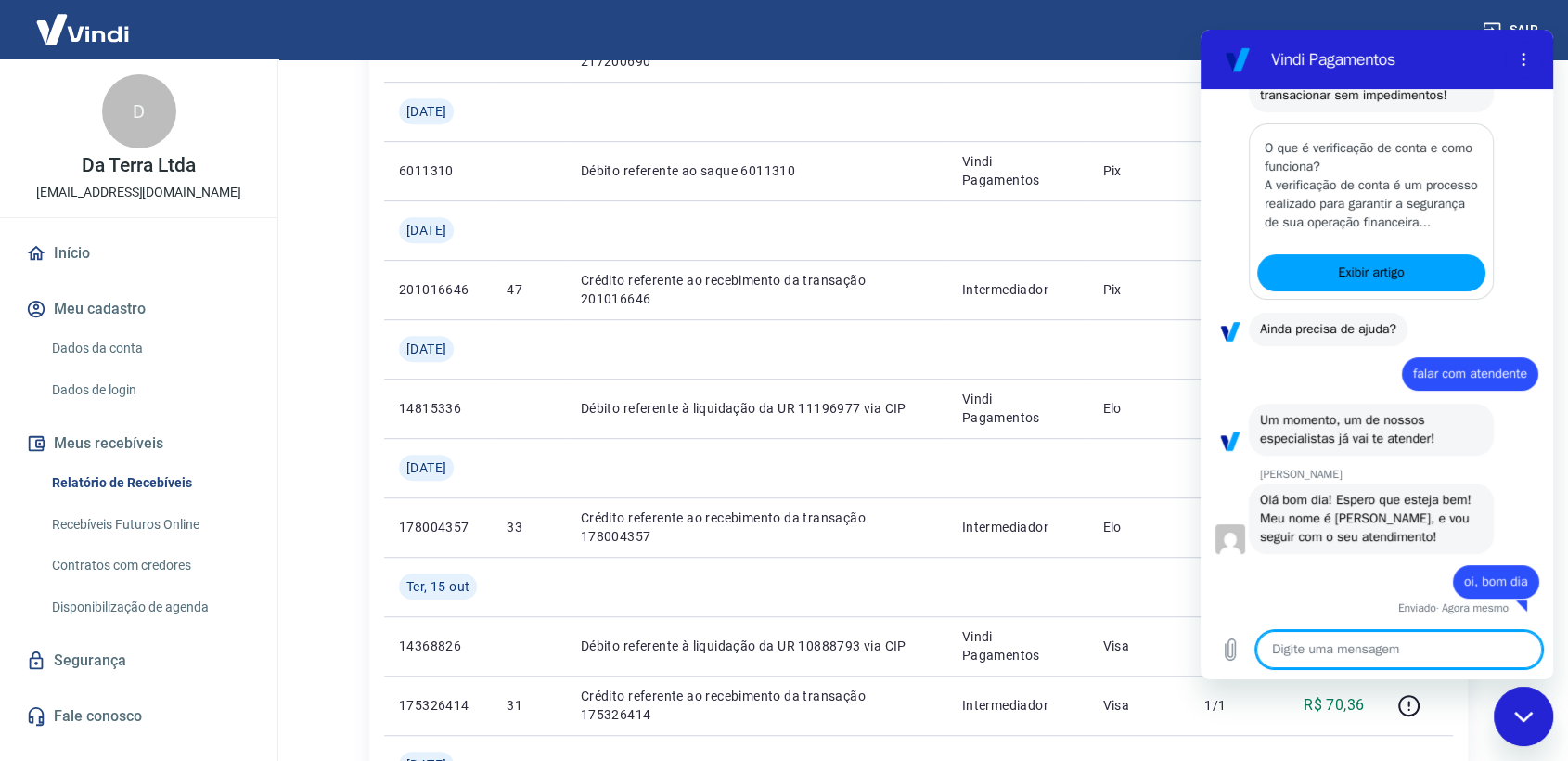 type on "p" 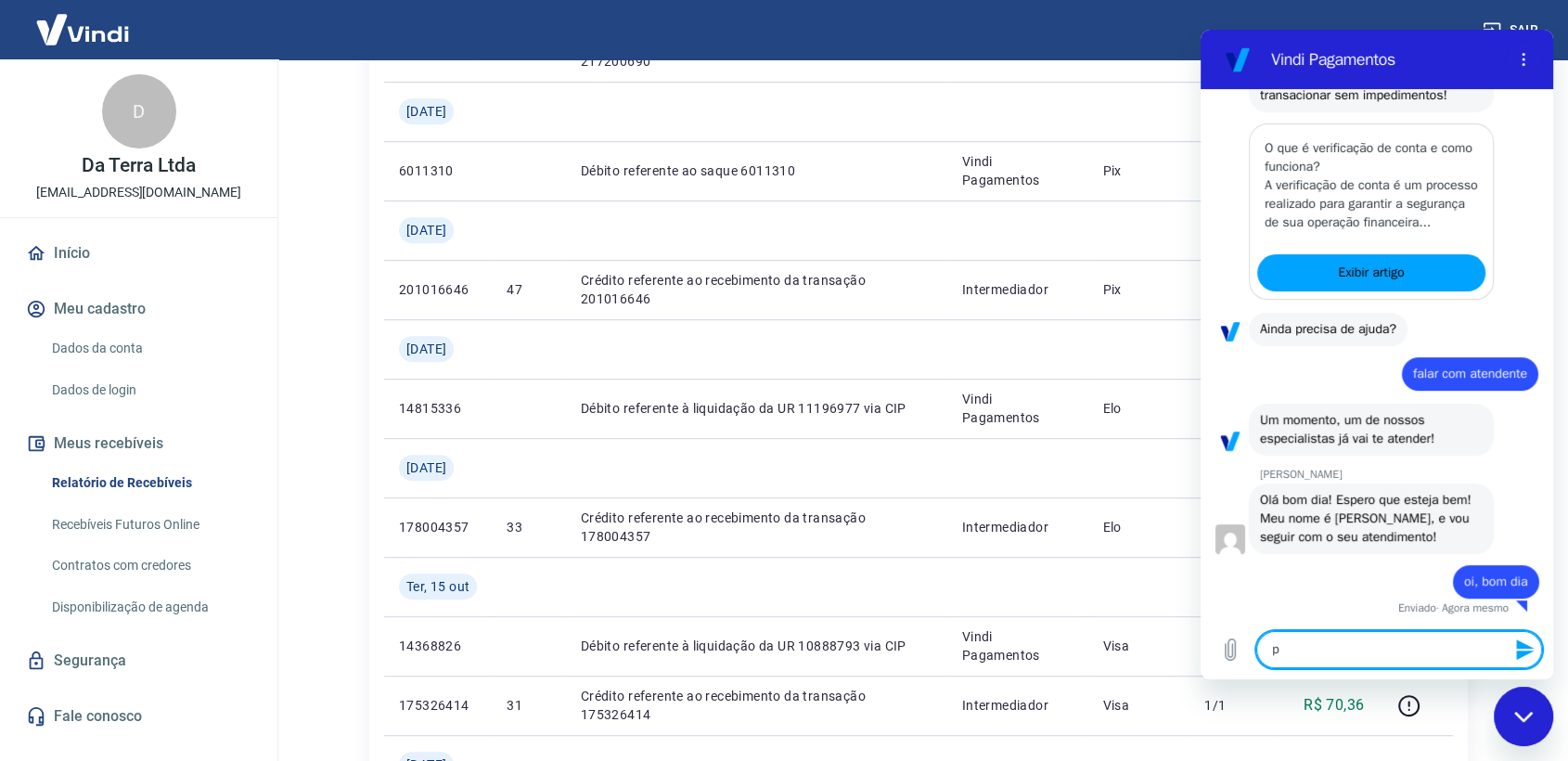 type on "pe" 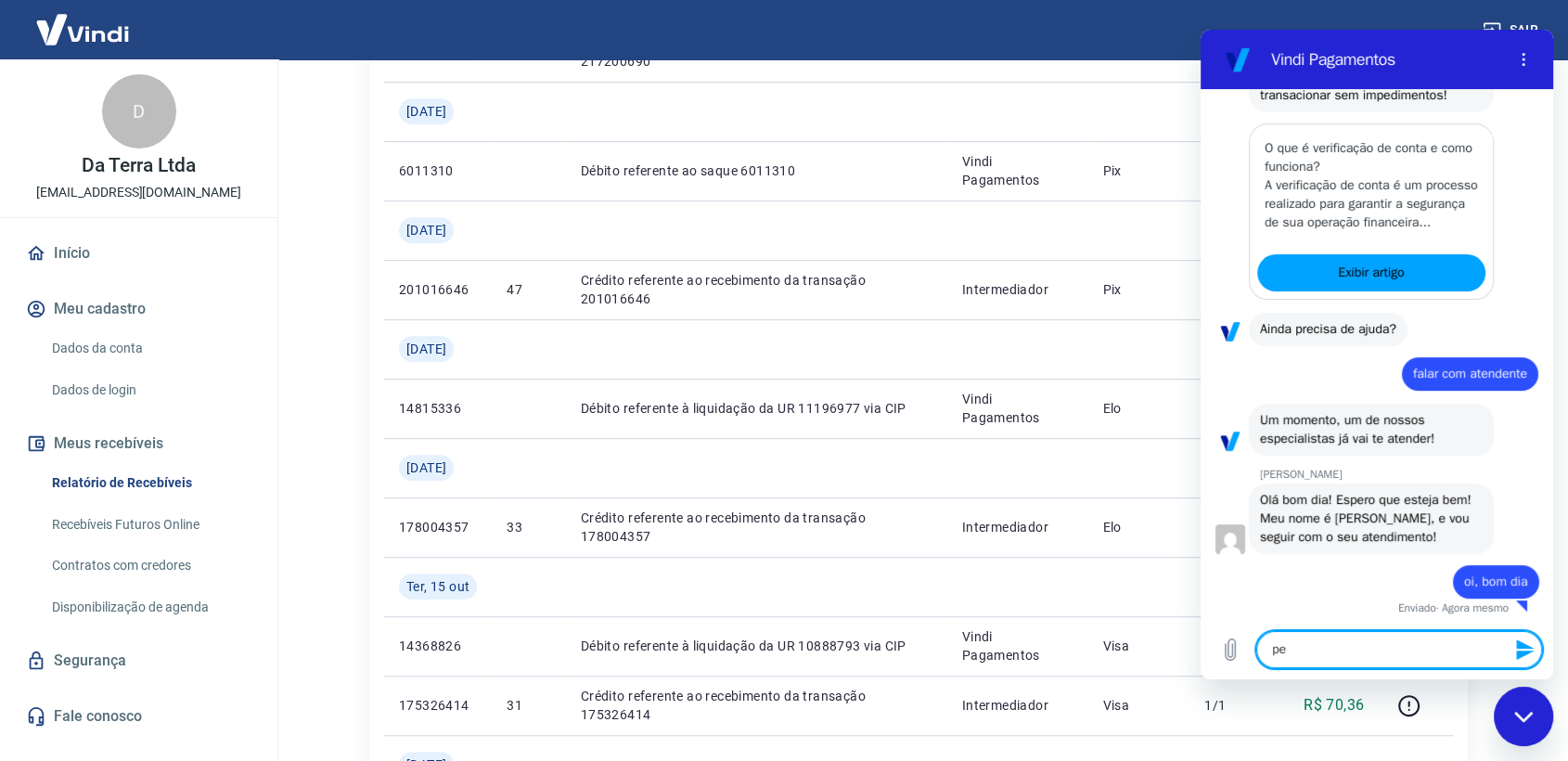 type on "pec" 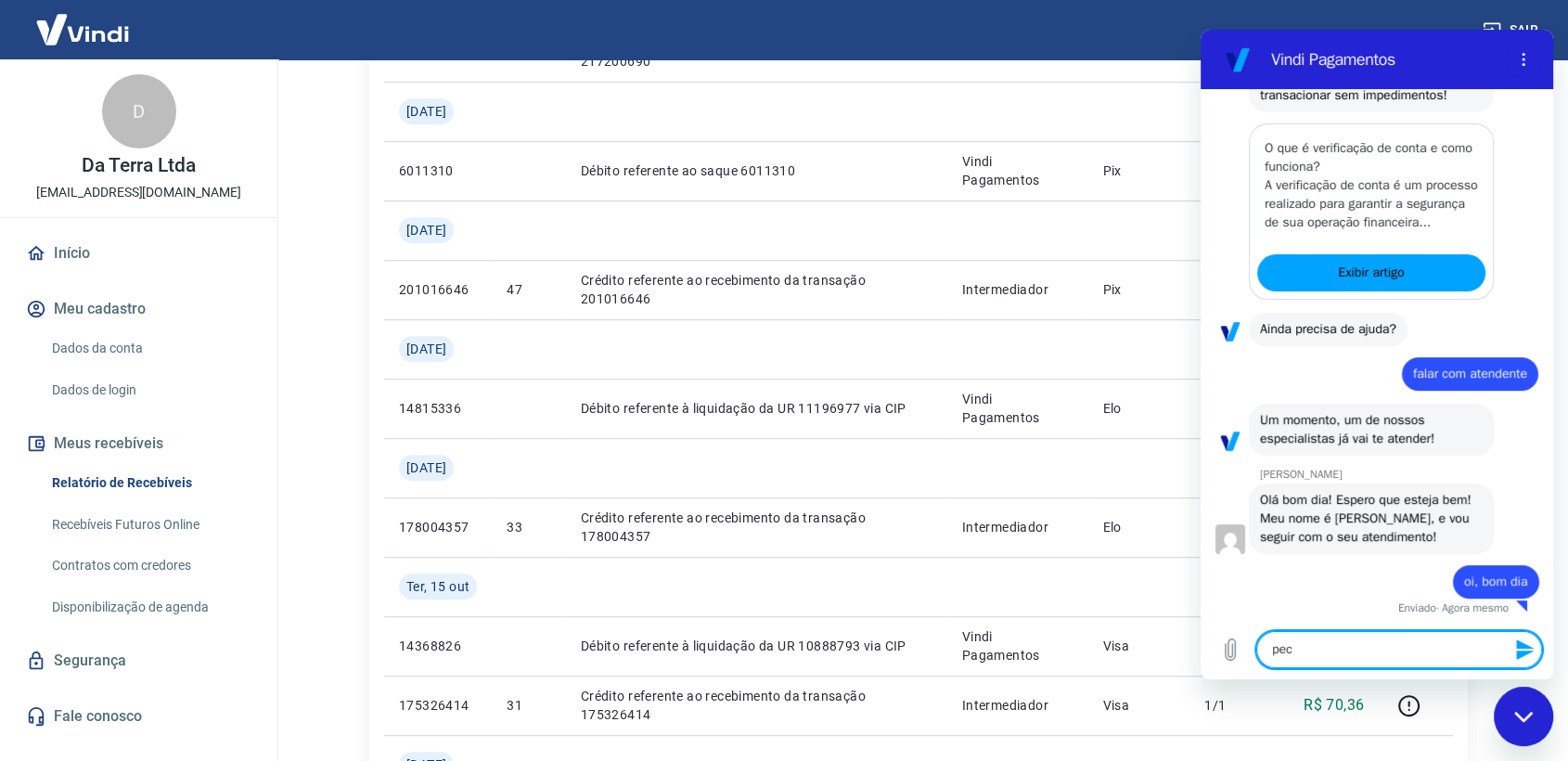 type on "pe" 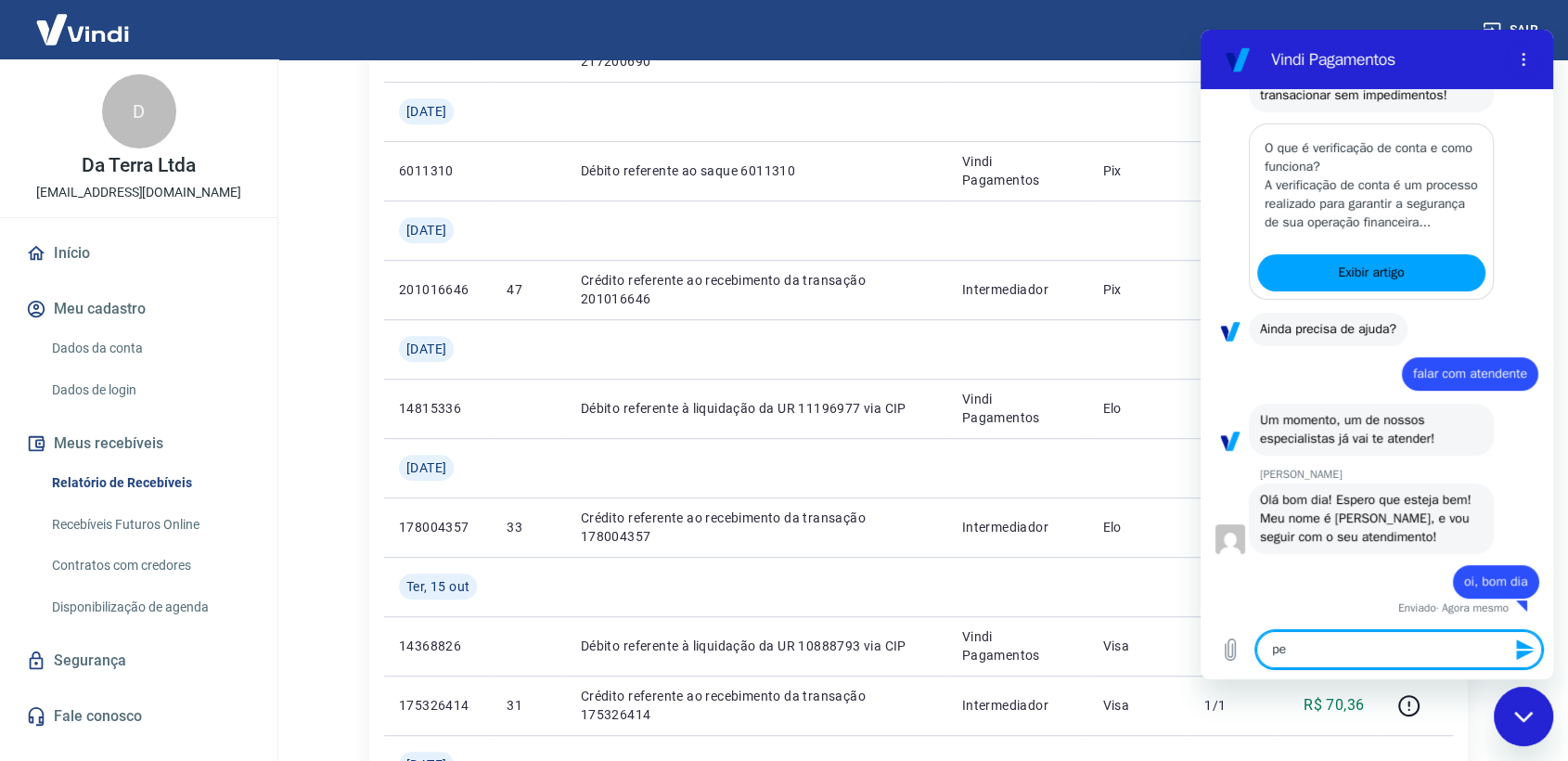 type on "p" 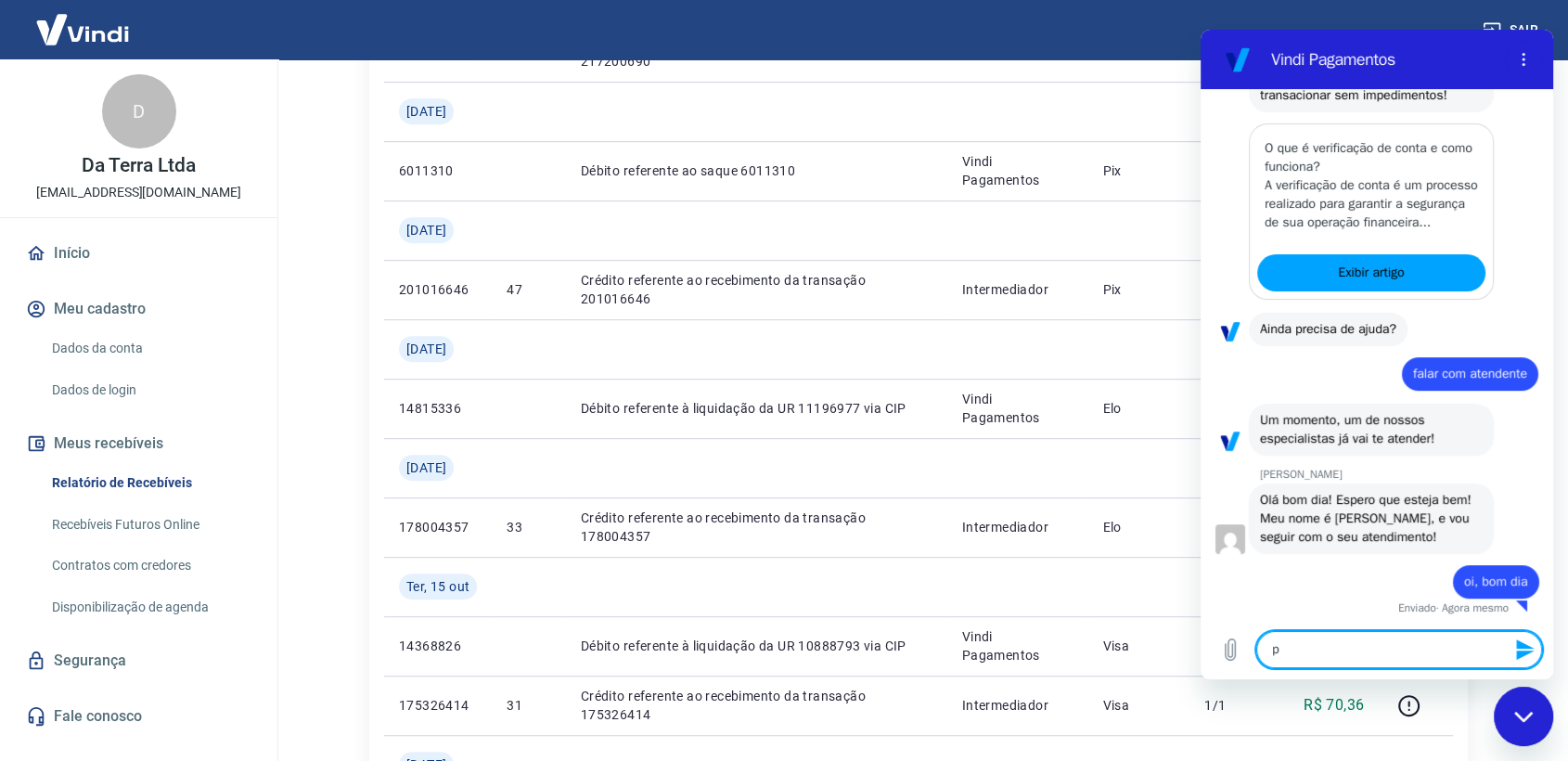type 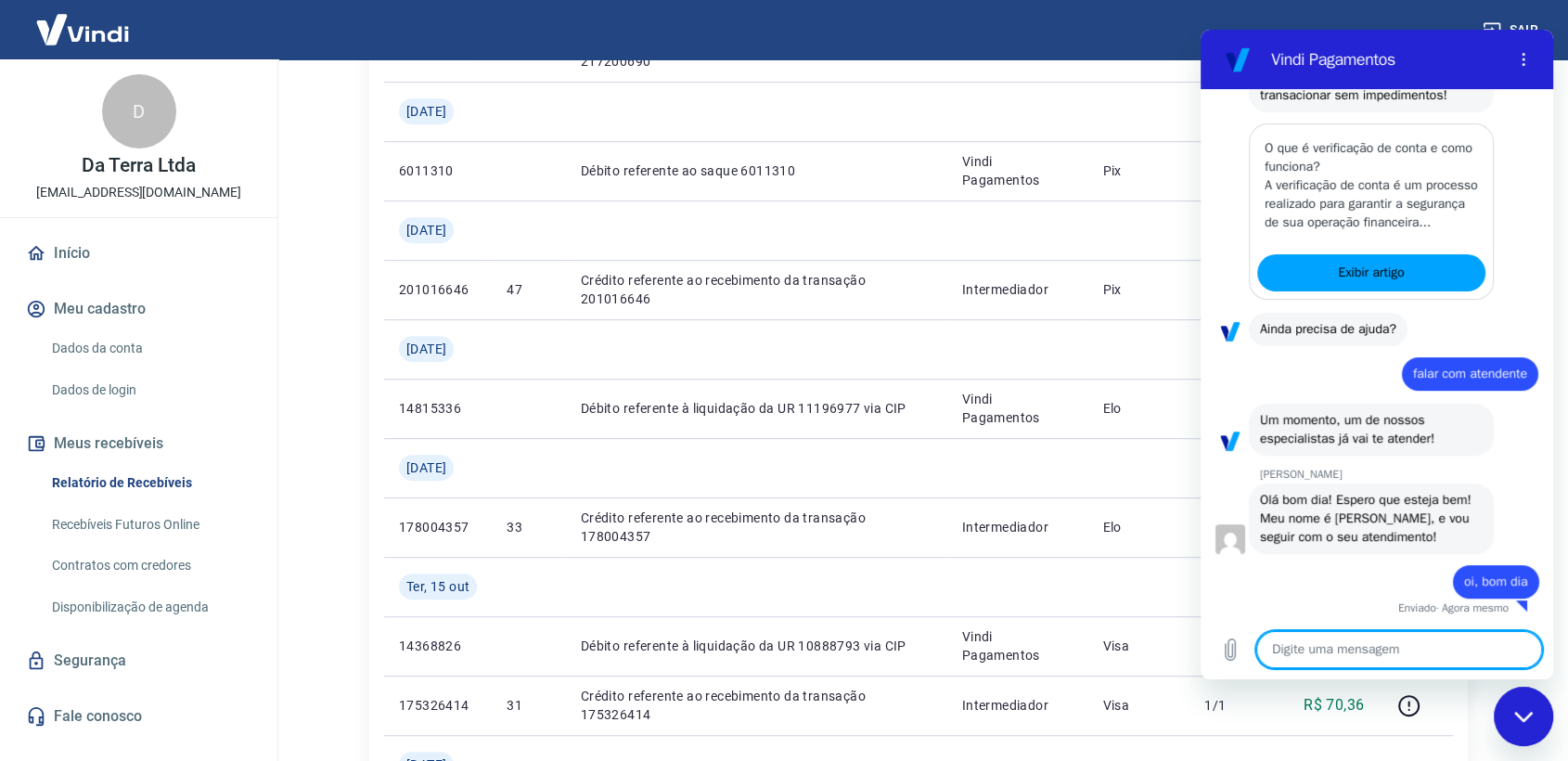 type on "n" 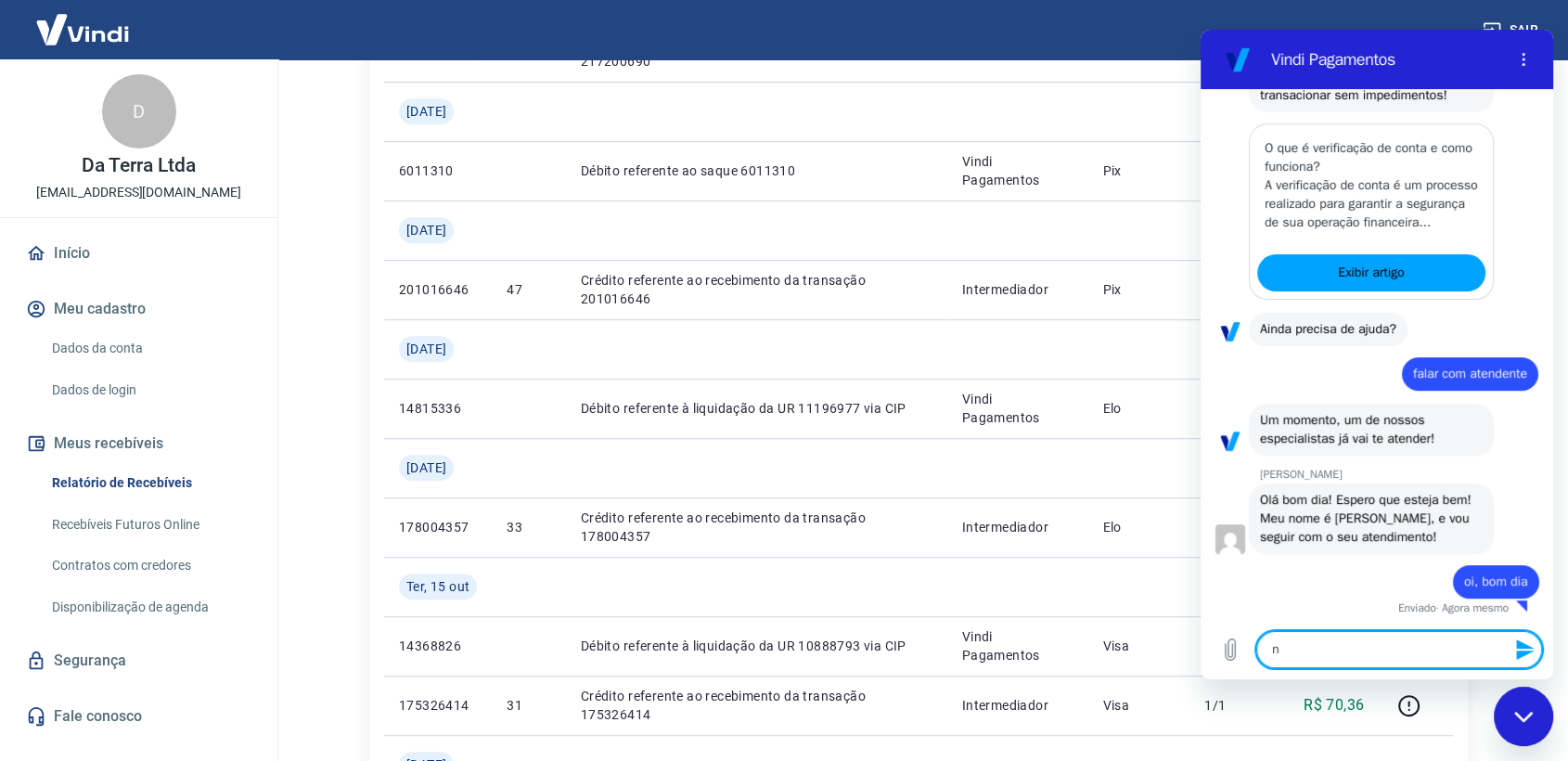 type on "nã" 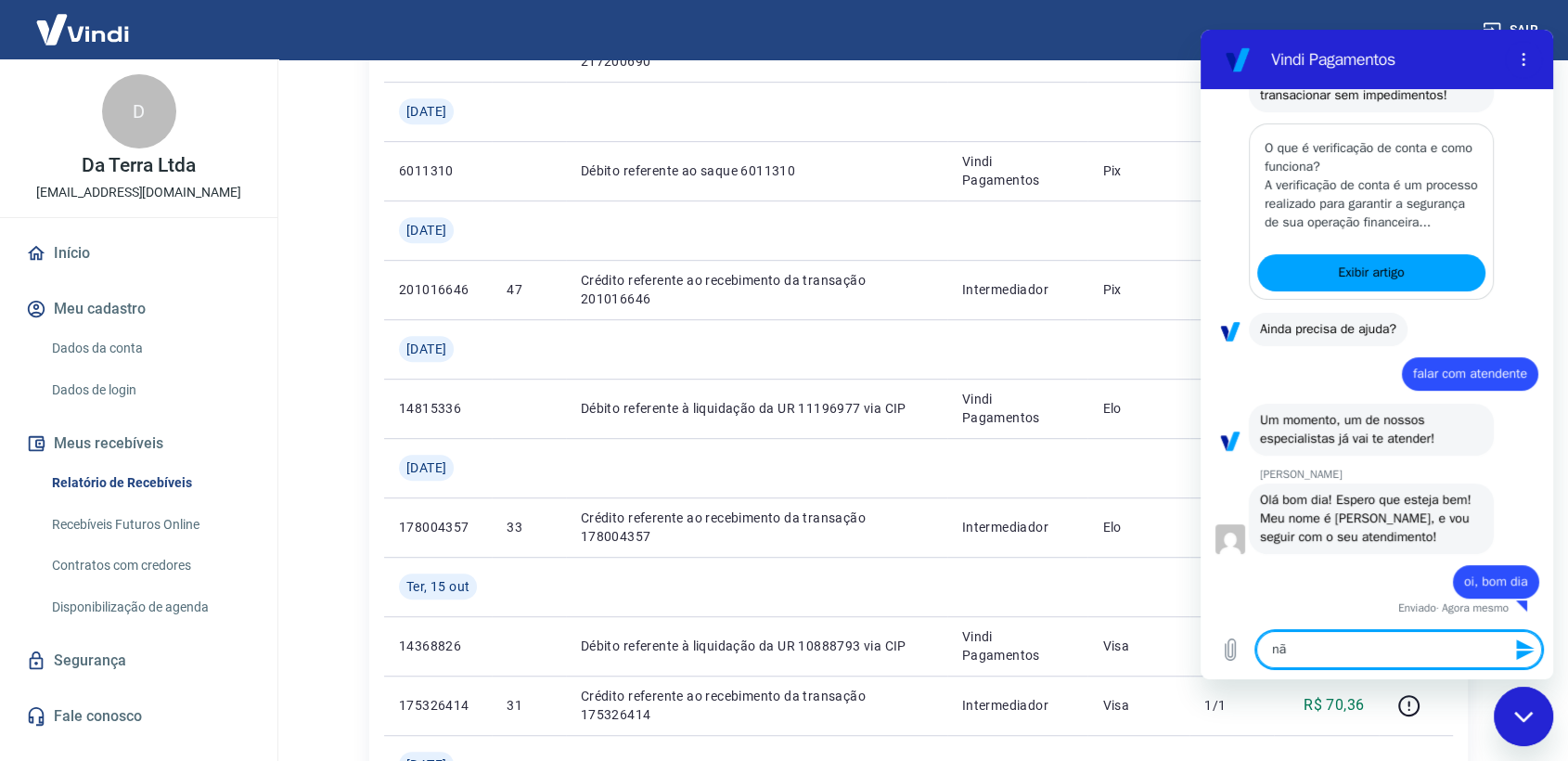 type on "x" 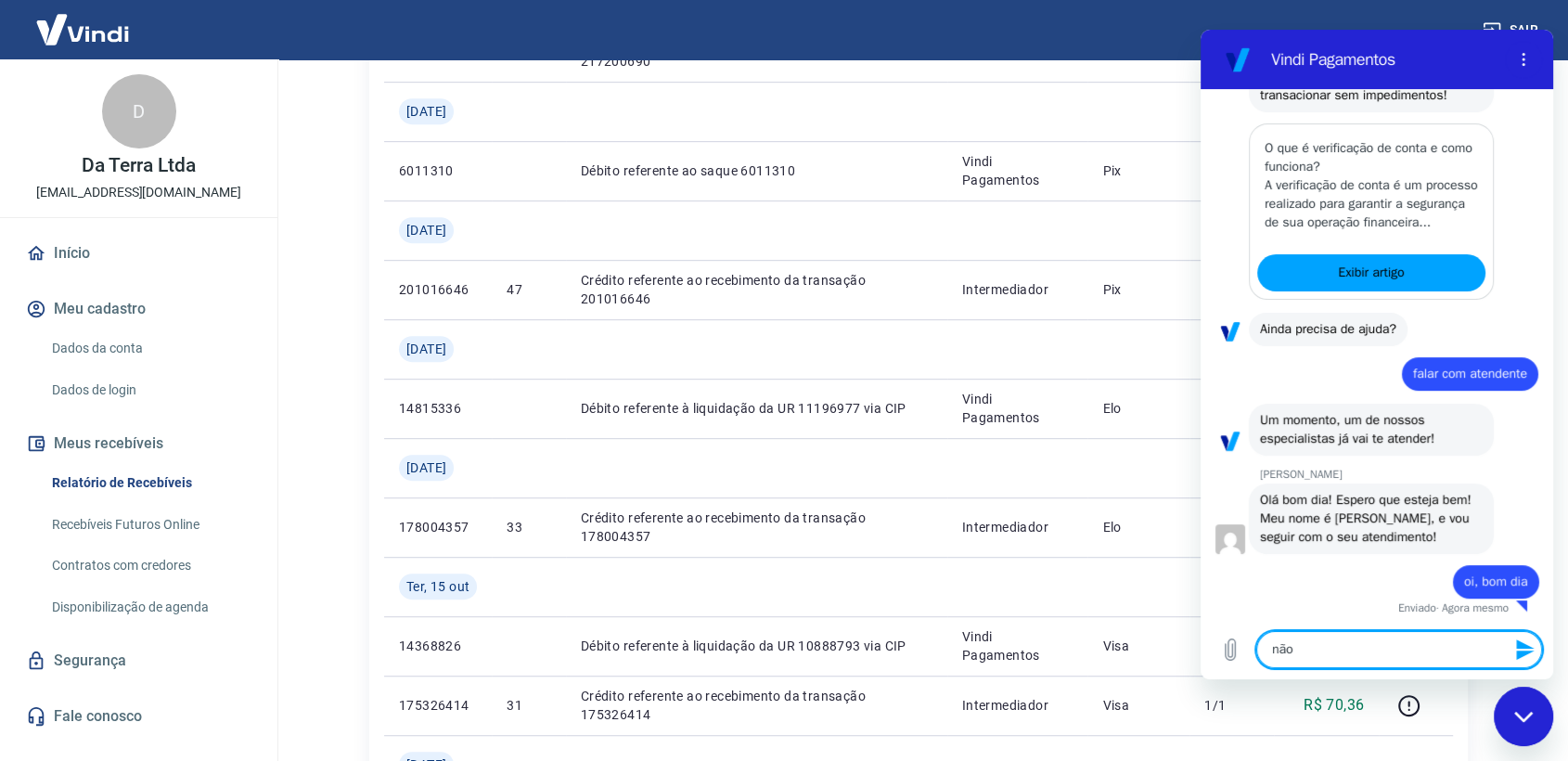 type on "x" 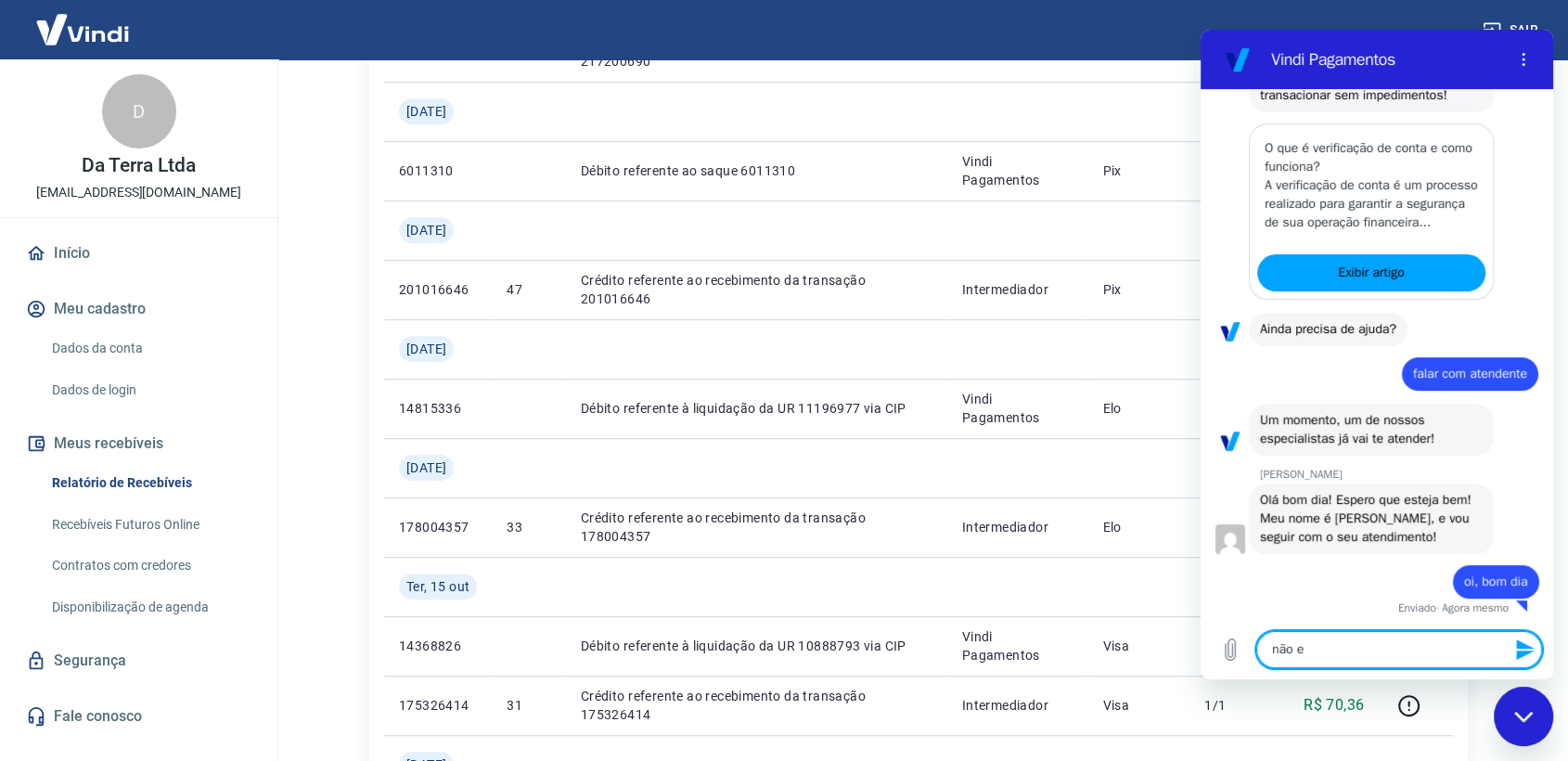 type on "não es" 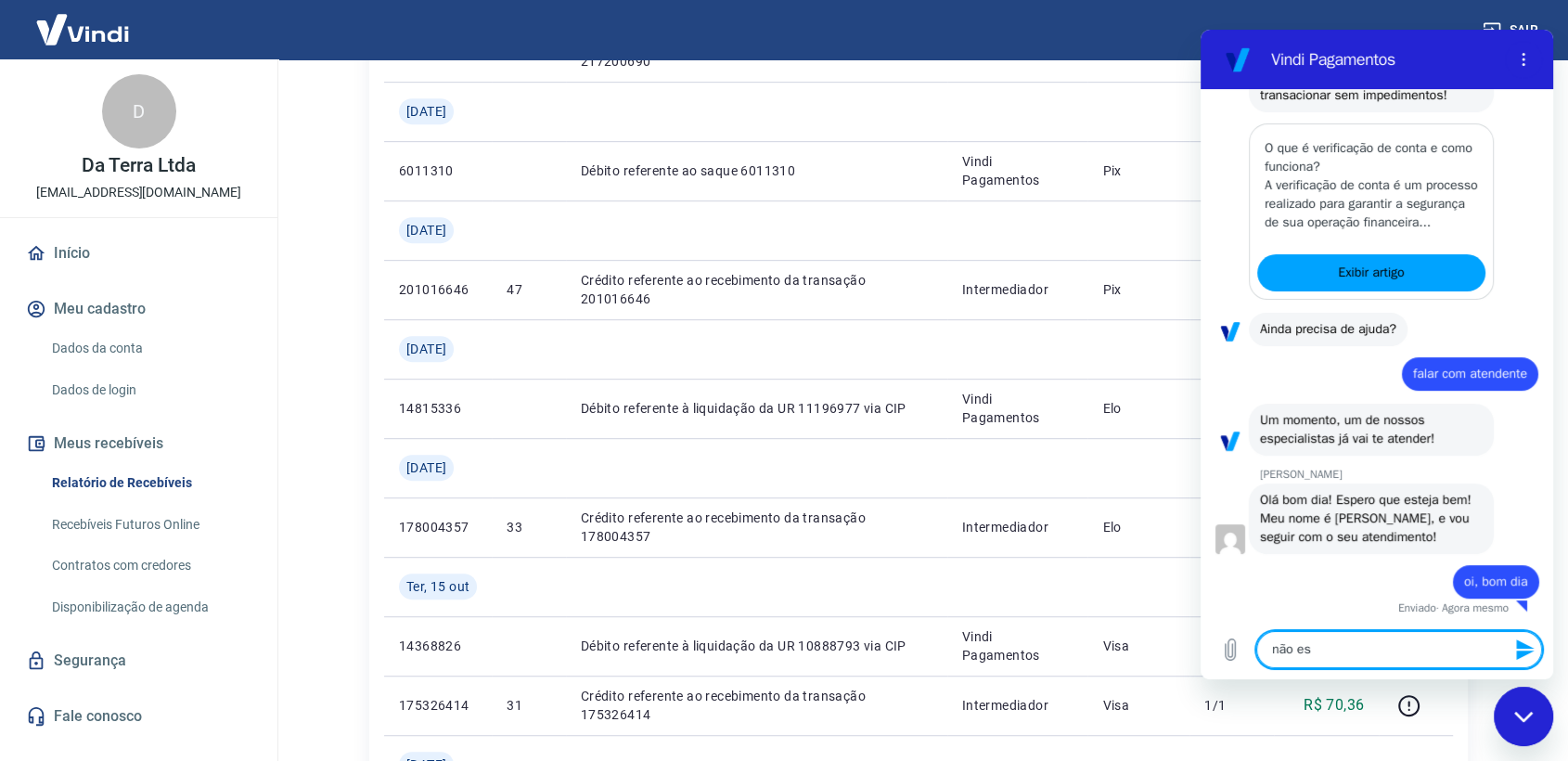 type on "não est" 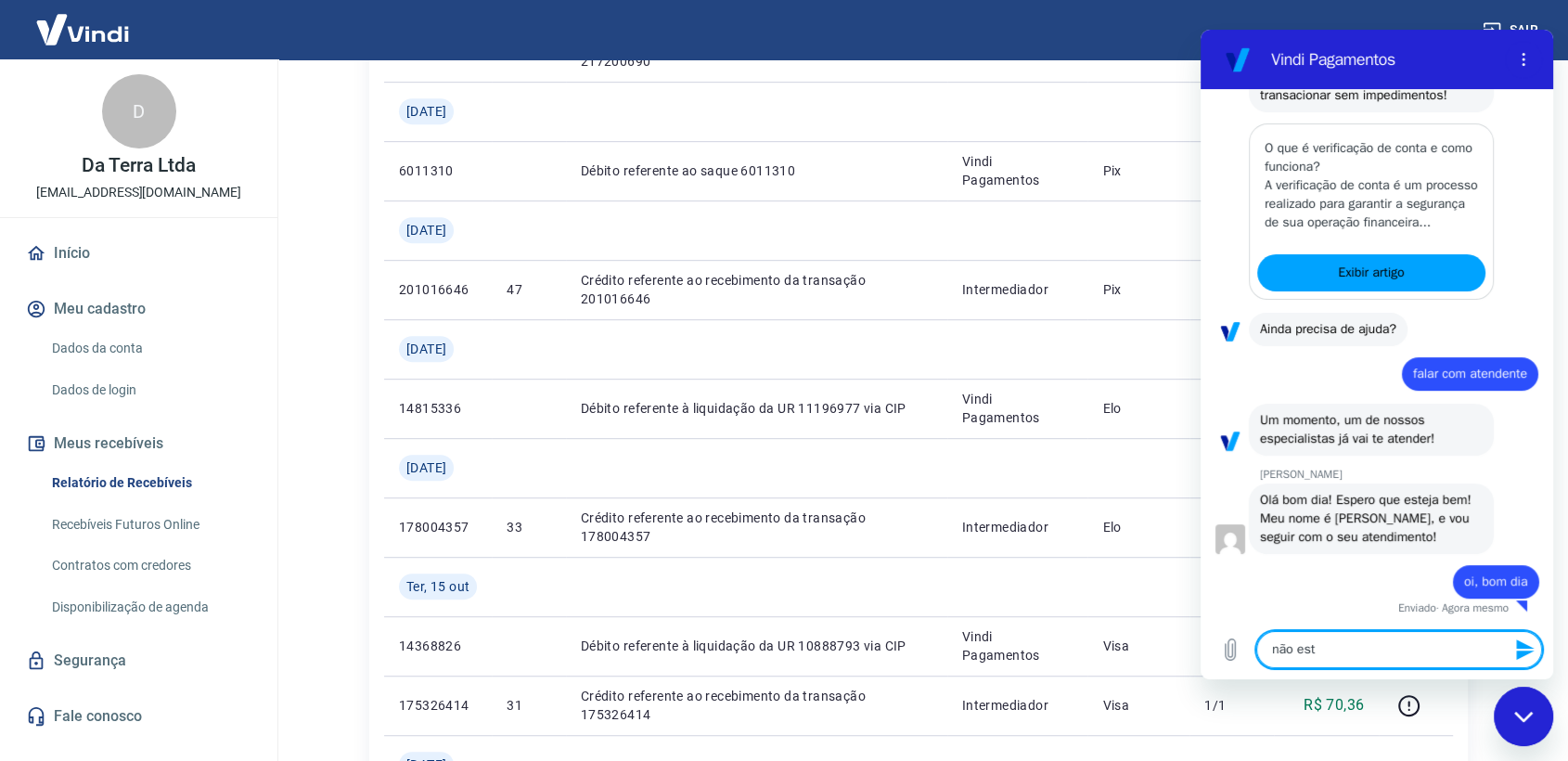 type on "não esto" 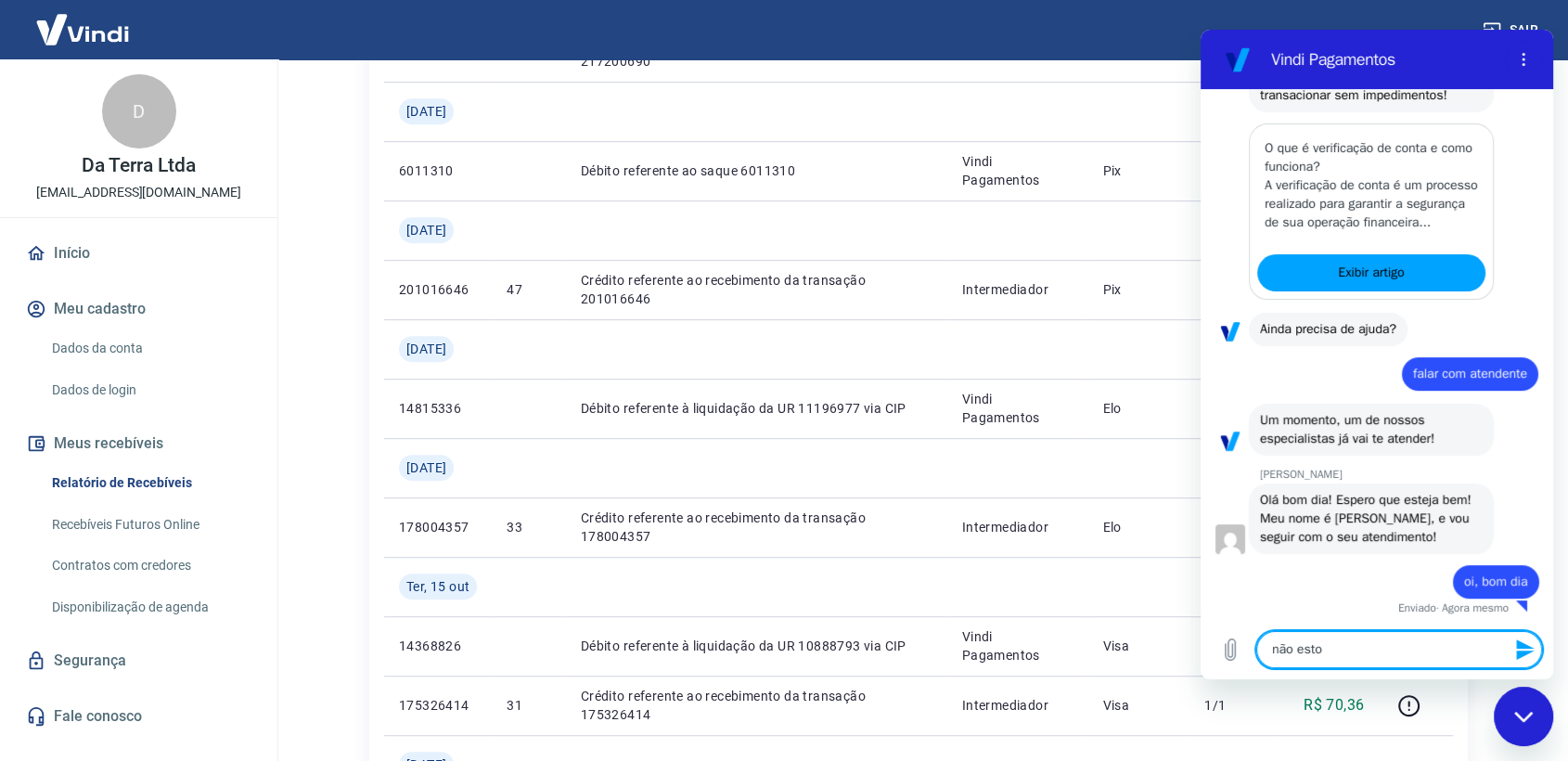 type on "não estou" 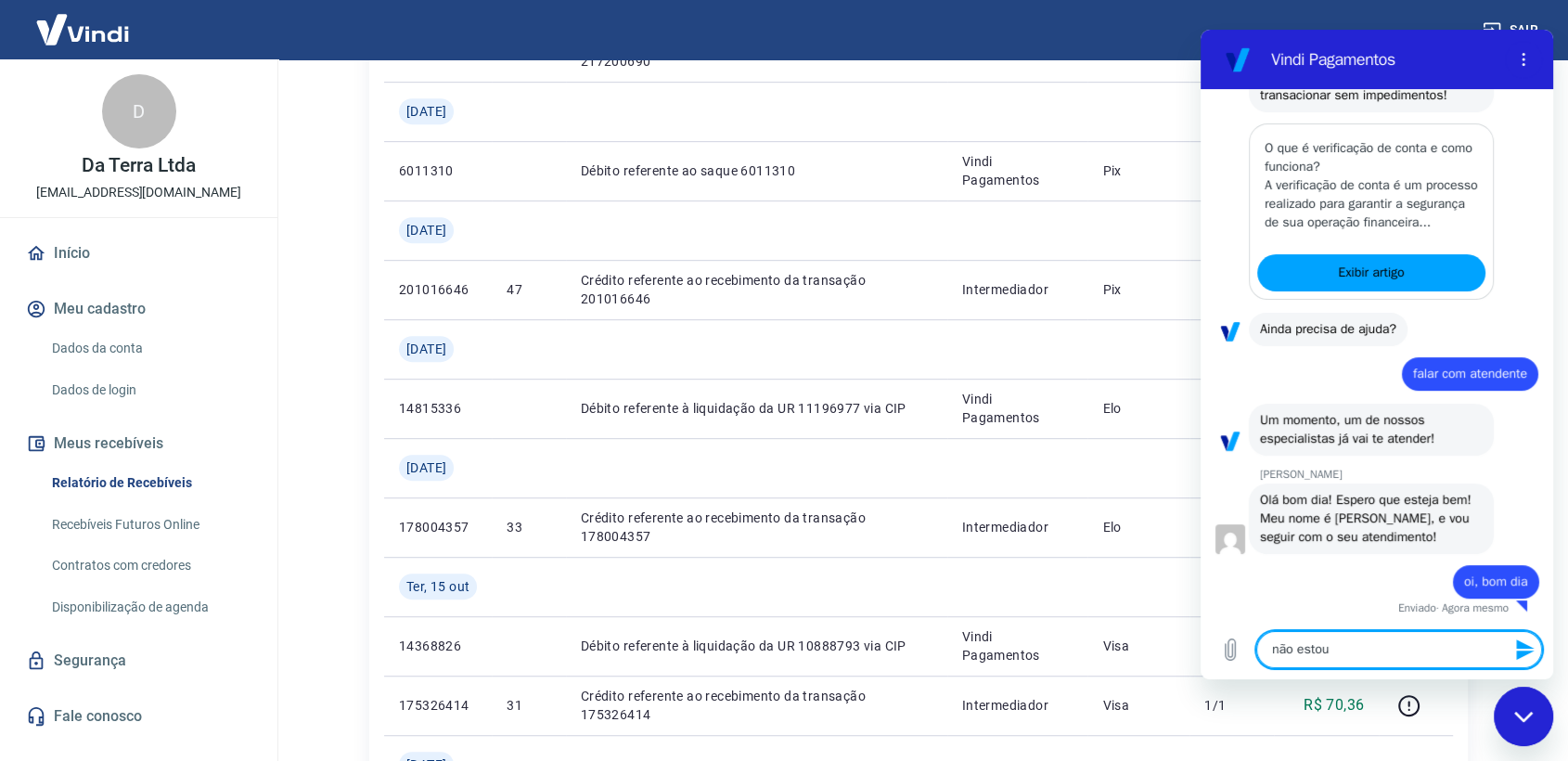 type on "não estou" 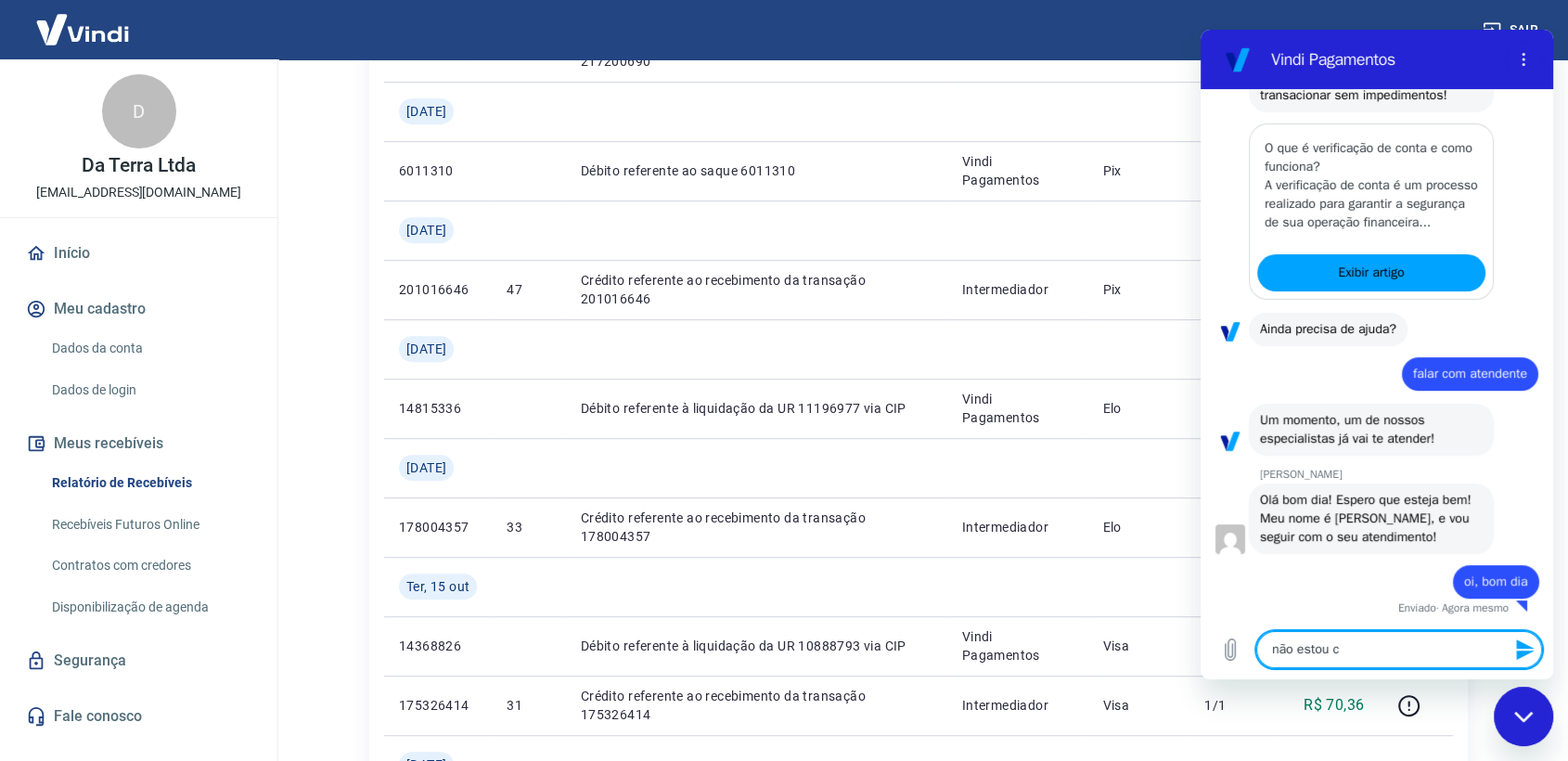 type on "não estou co" 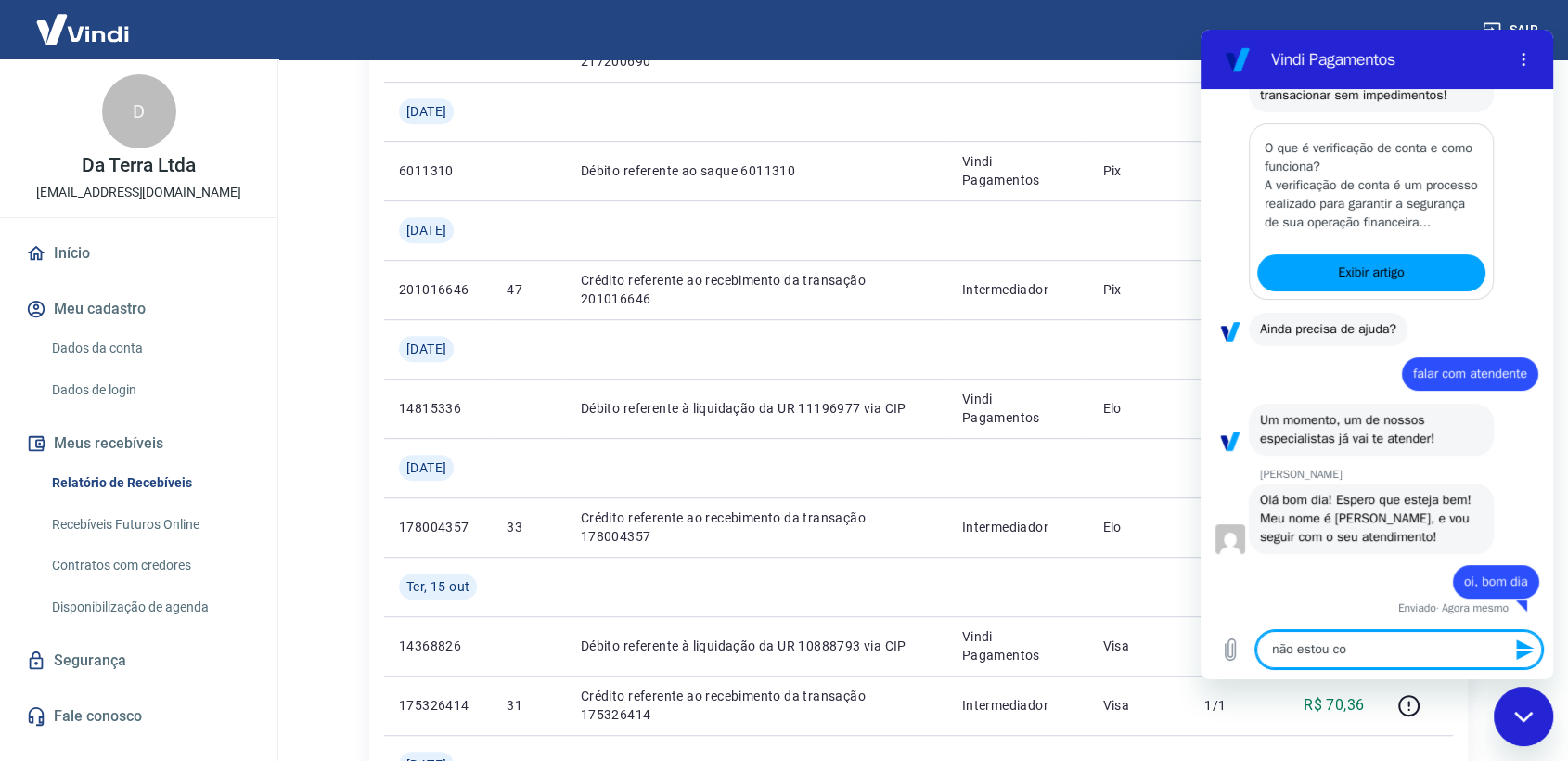 type on "não estou con" 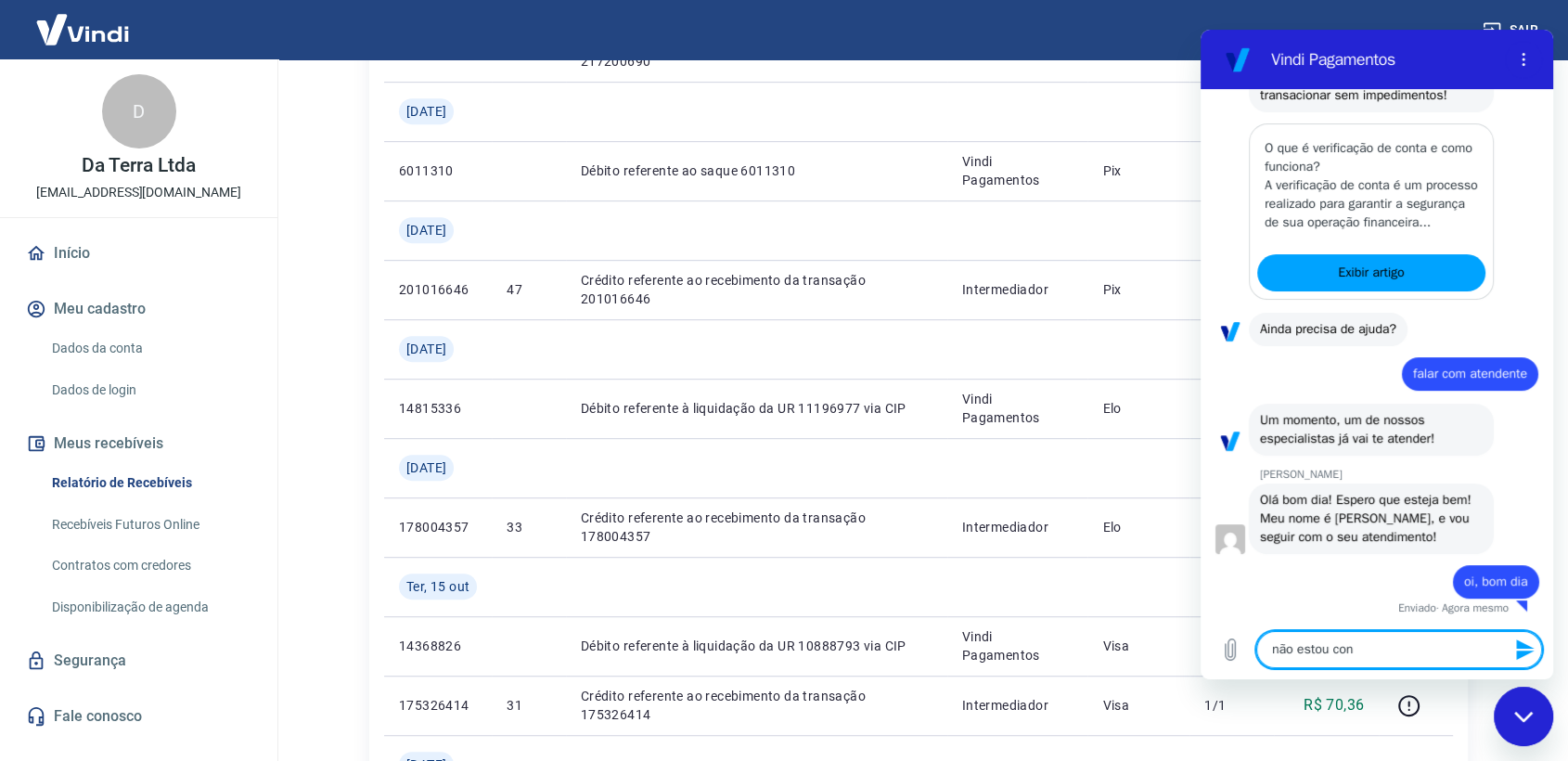 type on "não estou cons" 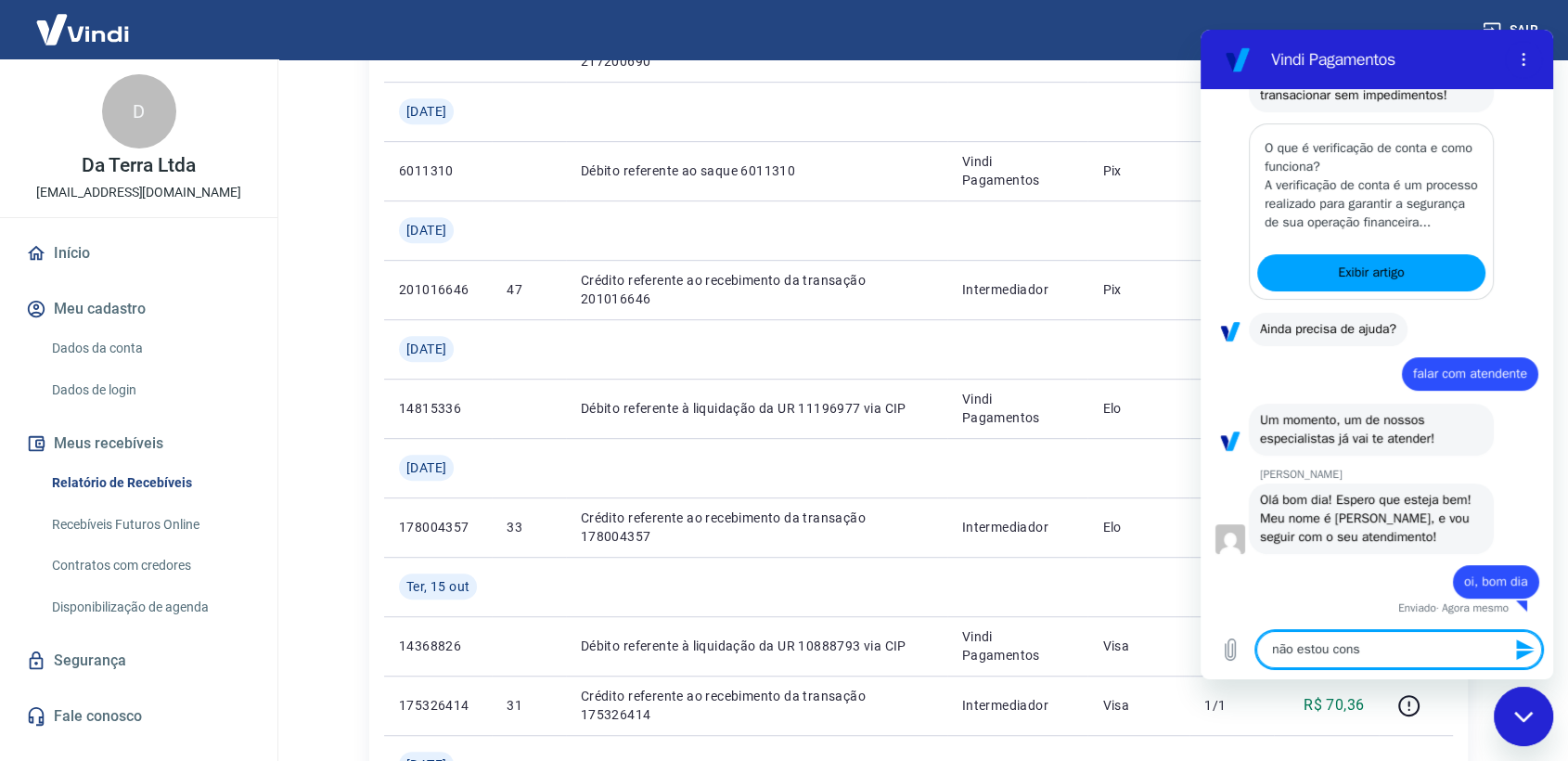 type on "não estou conse" 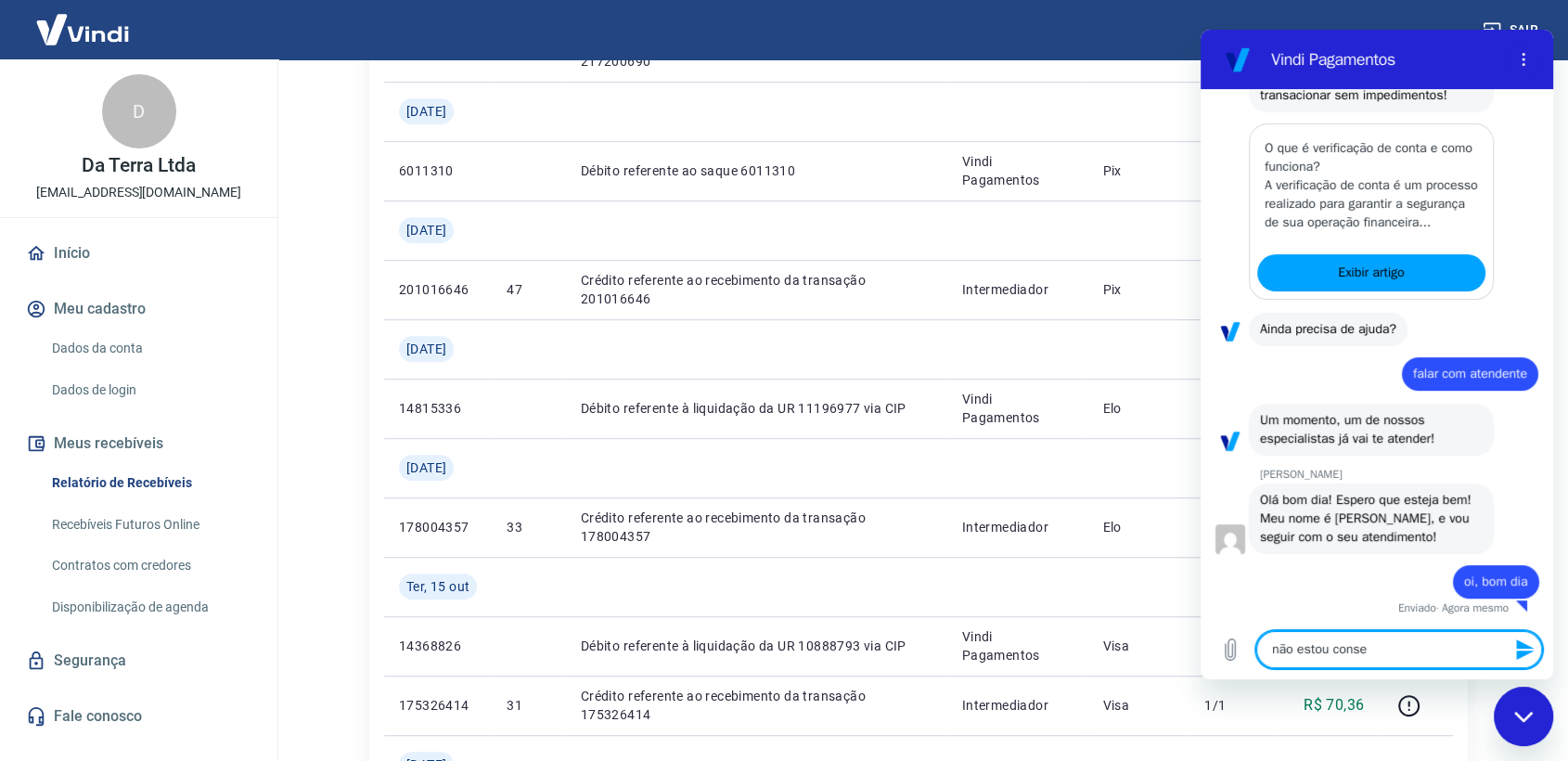 type on "não estou conseg" 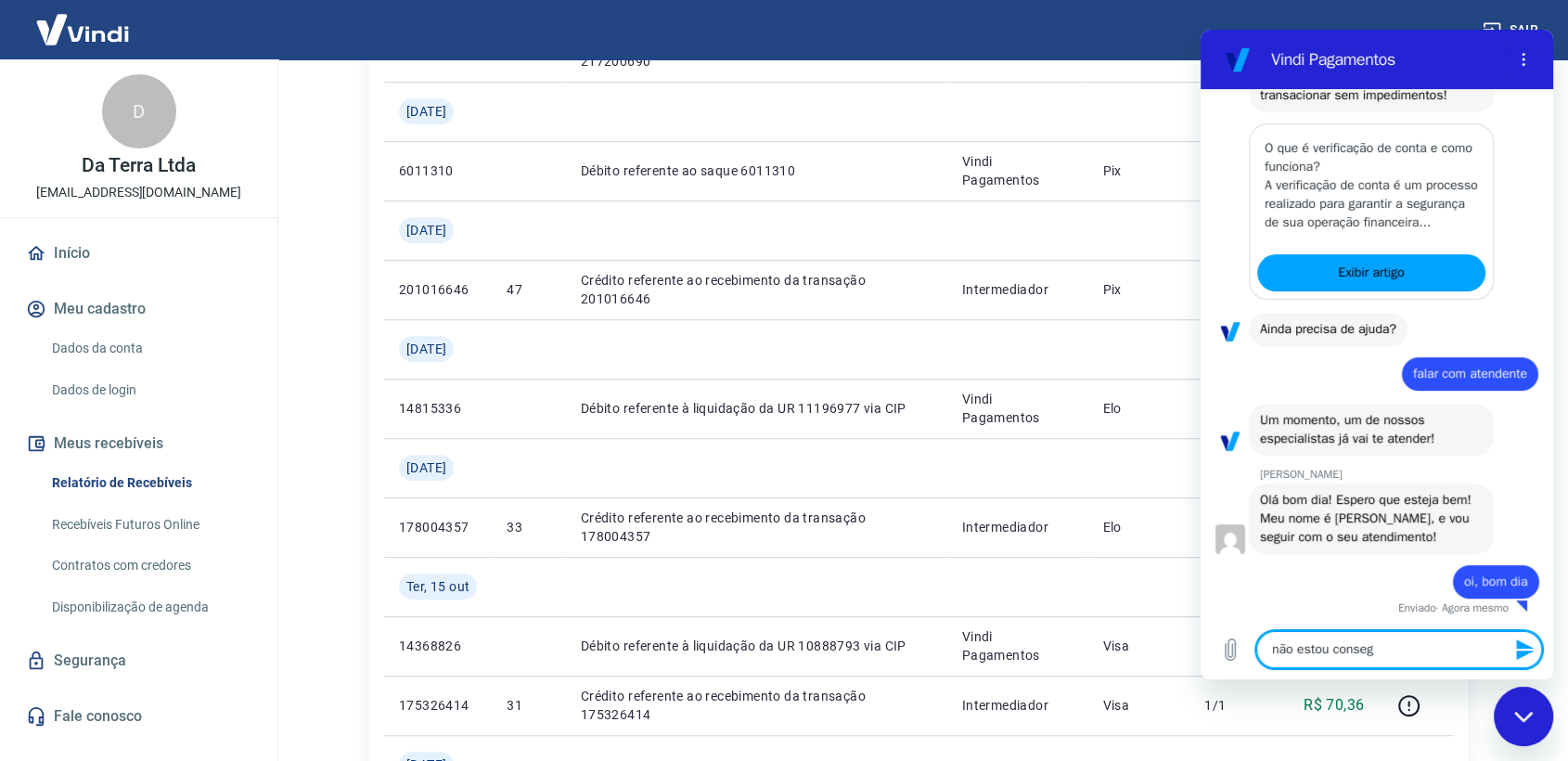 type on "x" 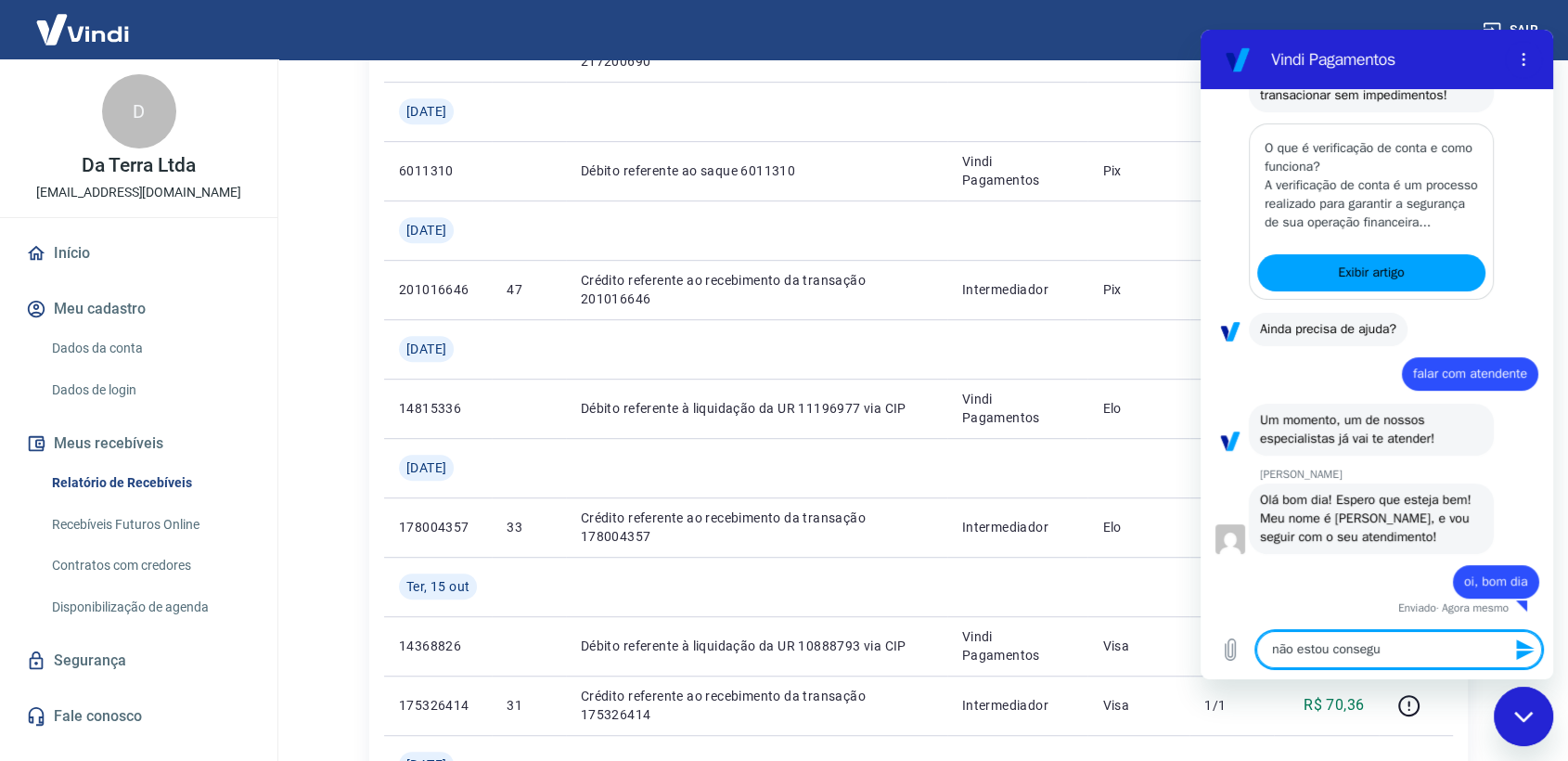 type on "não estou consegui" 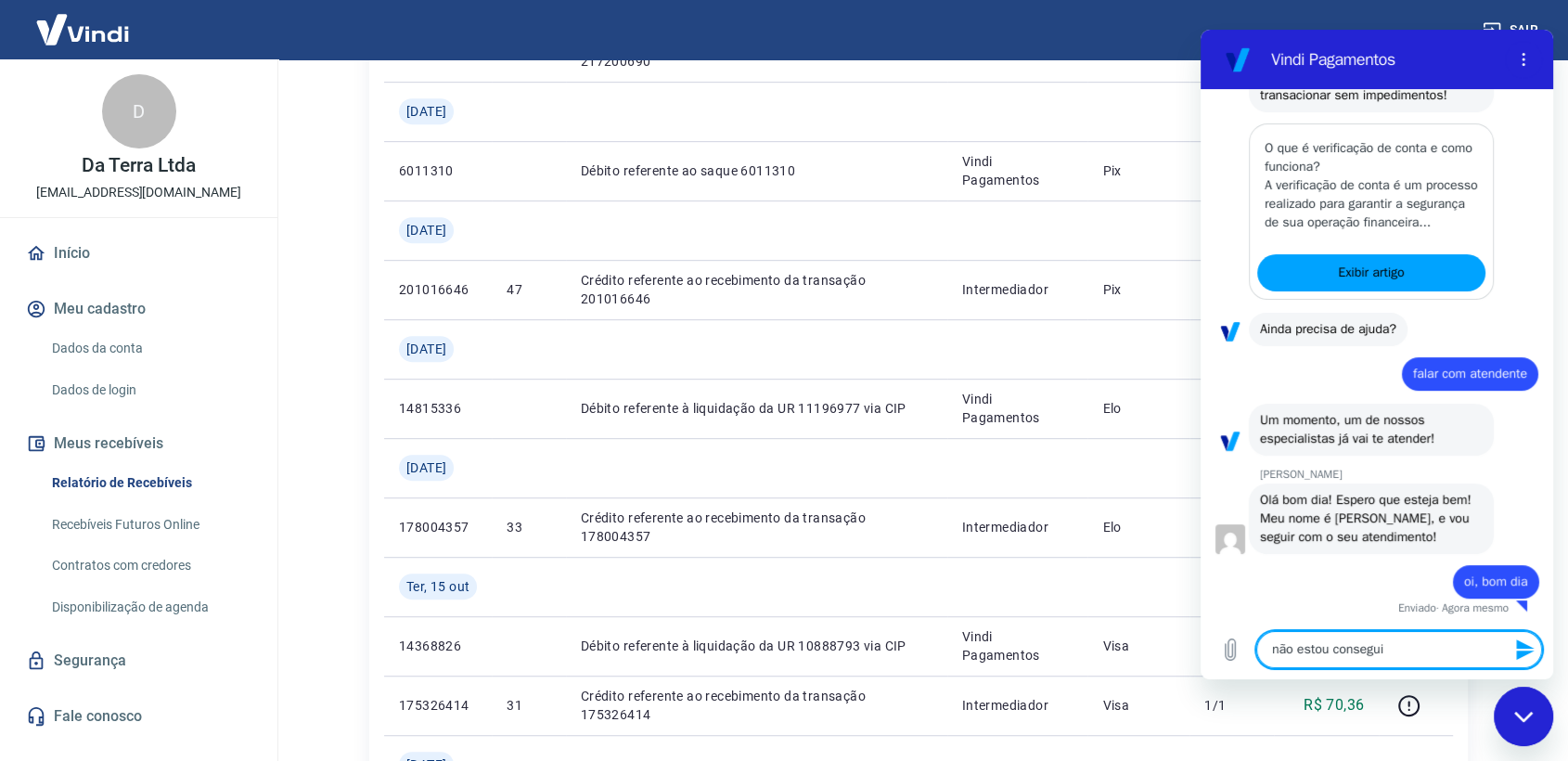 type on "não estou conseguin" 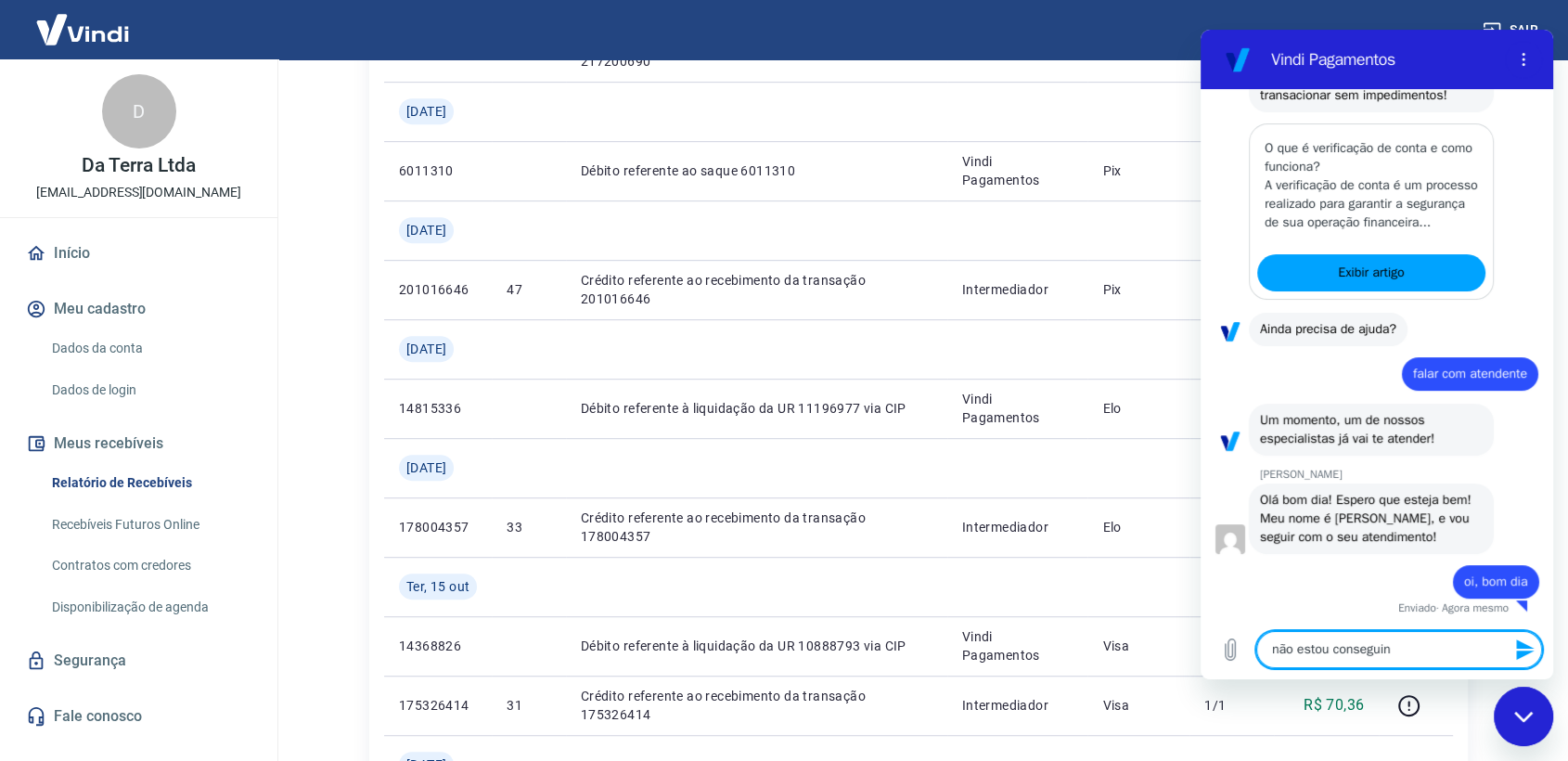 type on "não estou conseguind" 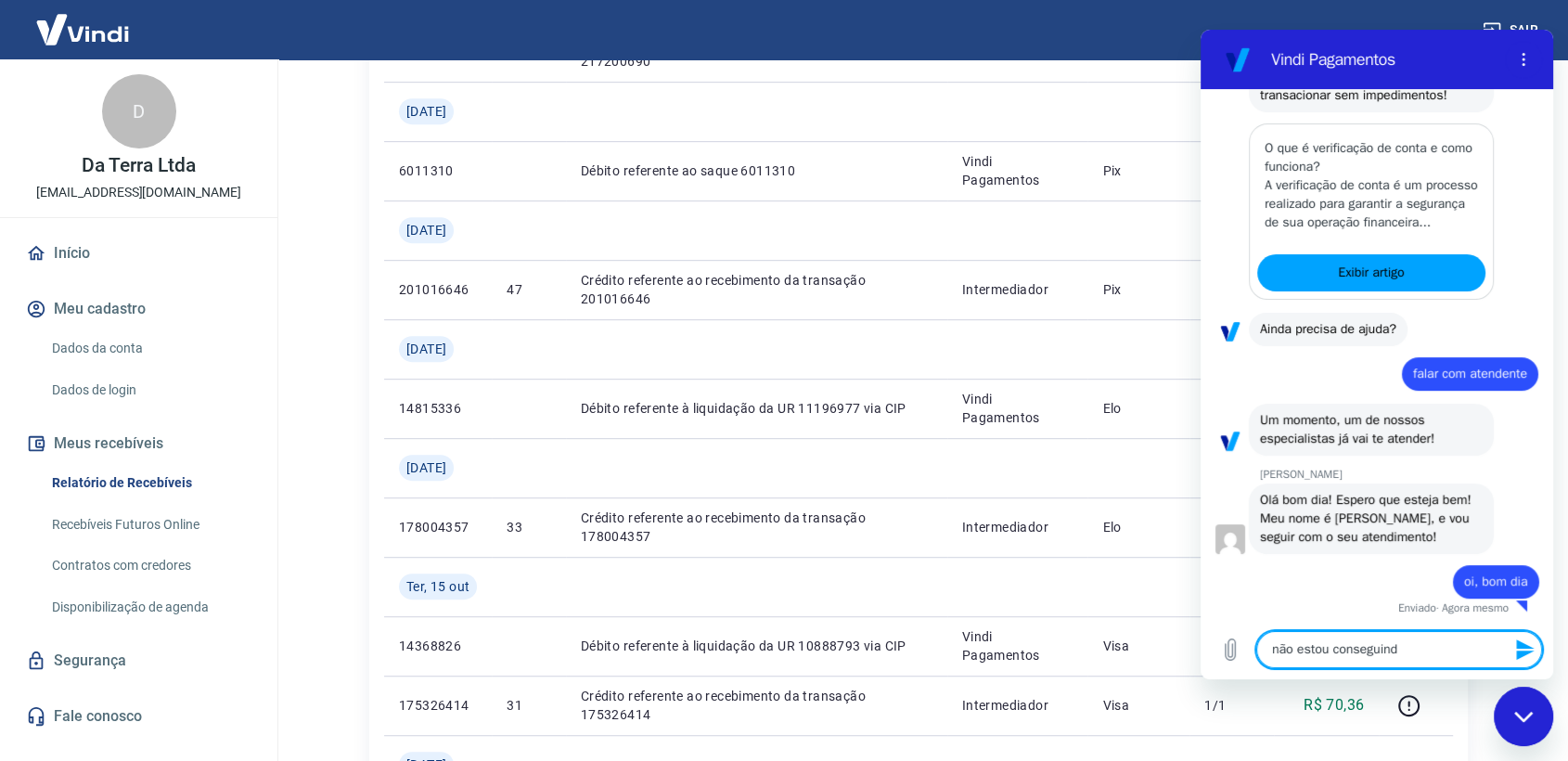 type on "não estou conseguindo" 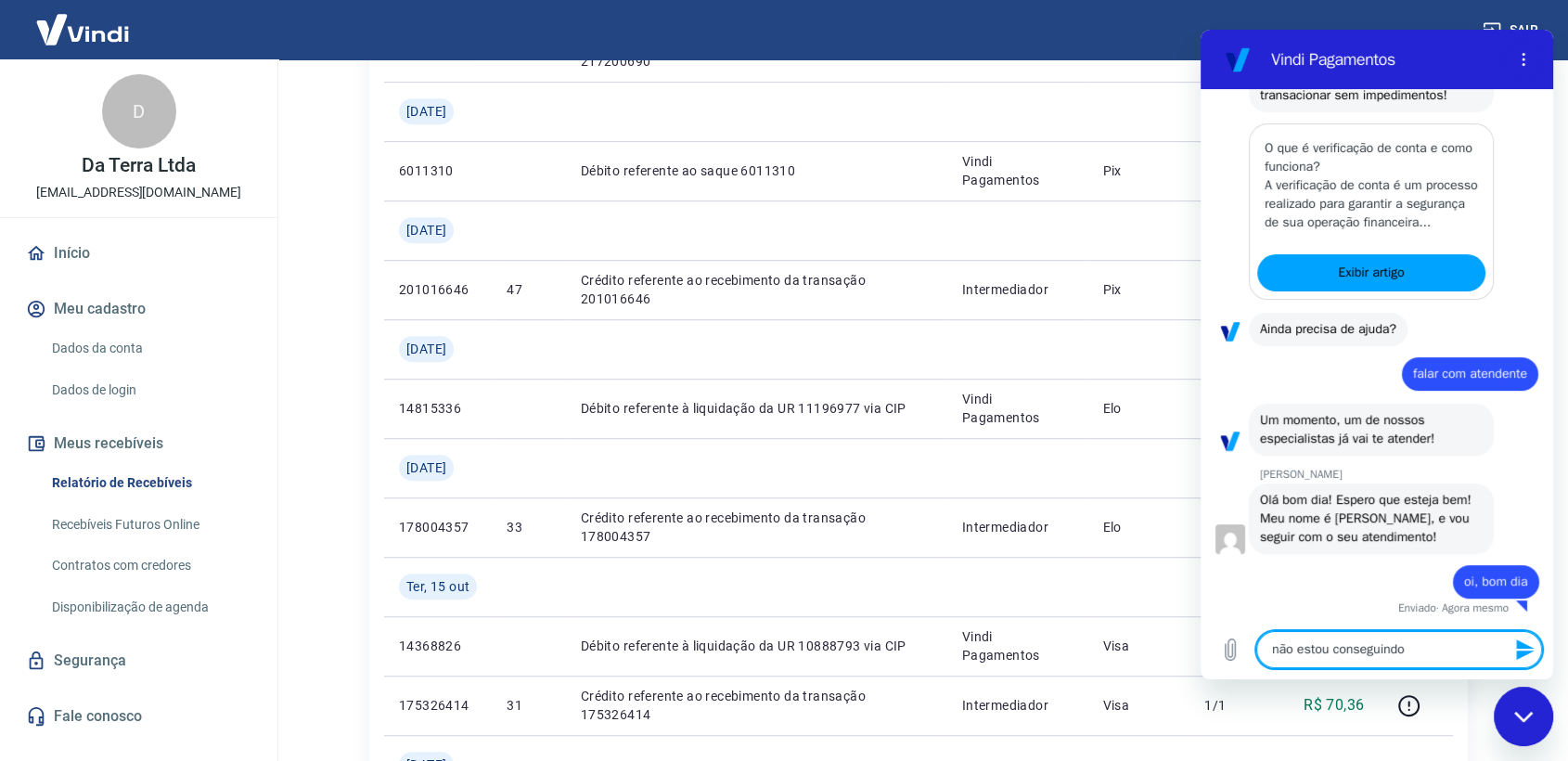 type on "não estou conseguindo" 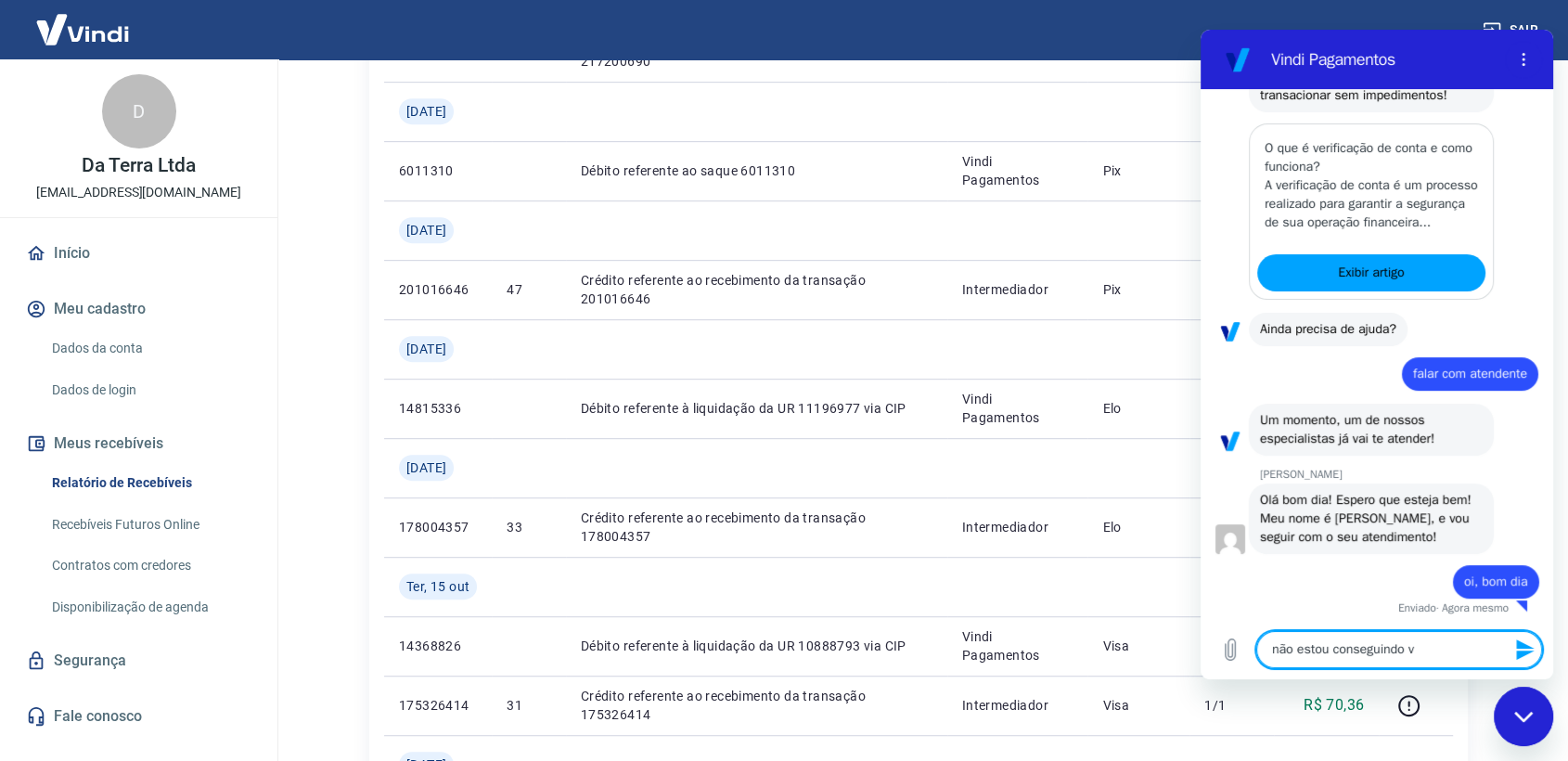 type on "não estou conseguindo vi" 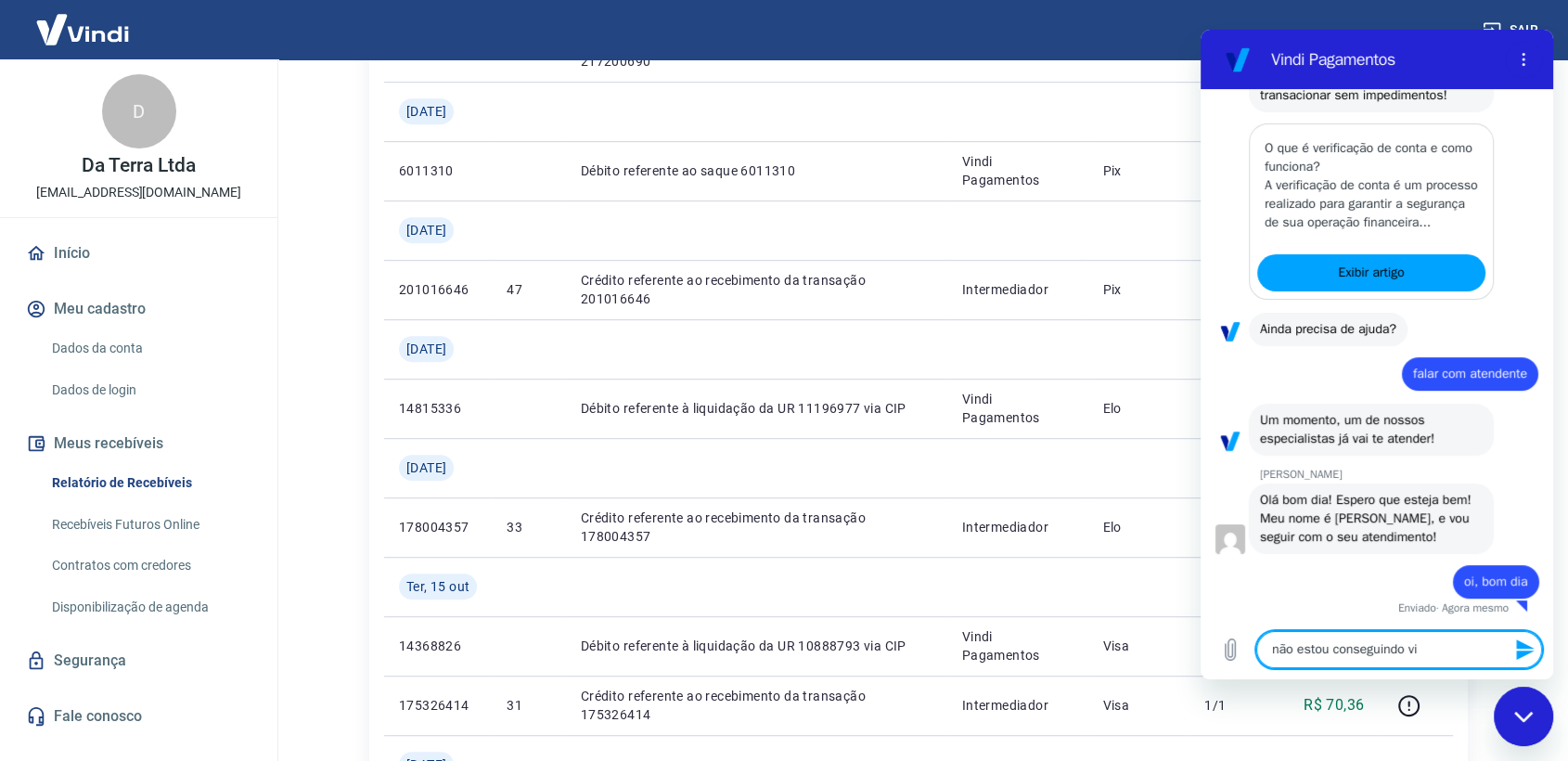 type on "não estou conseguindo vis" 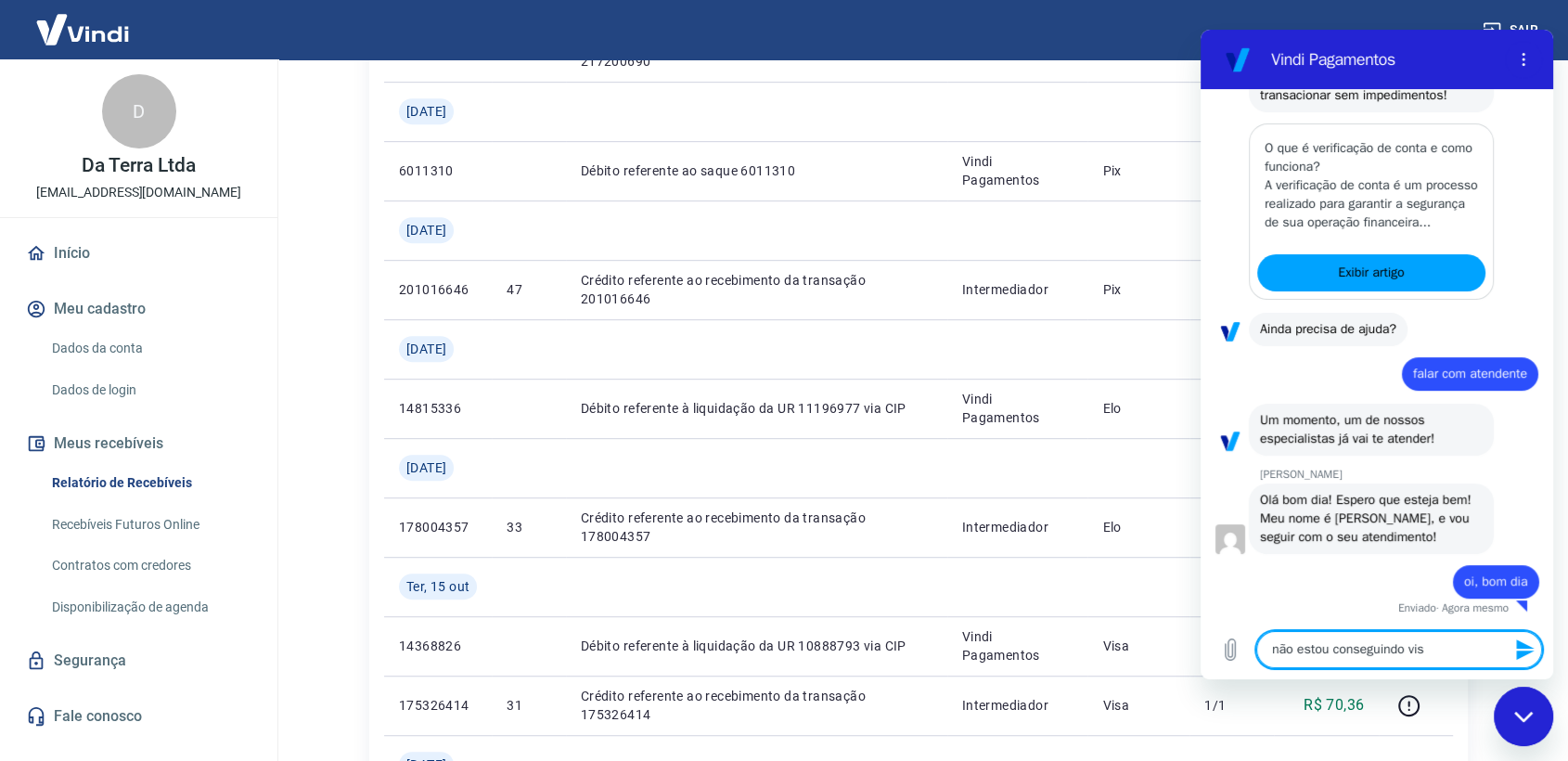 type on "não estou conseguindo visu" 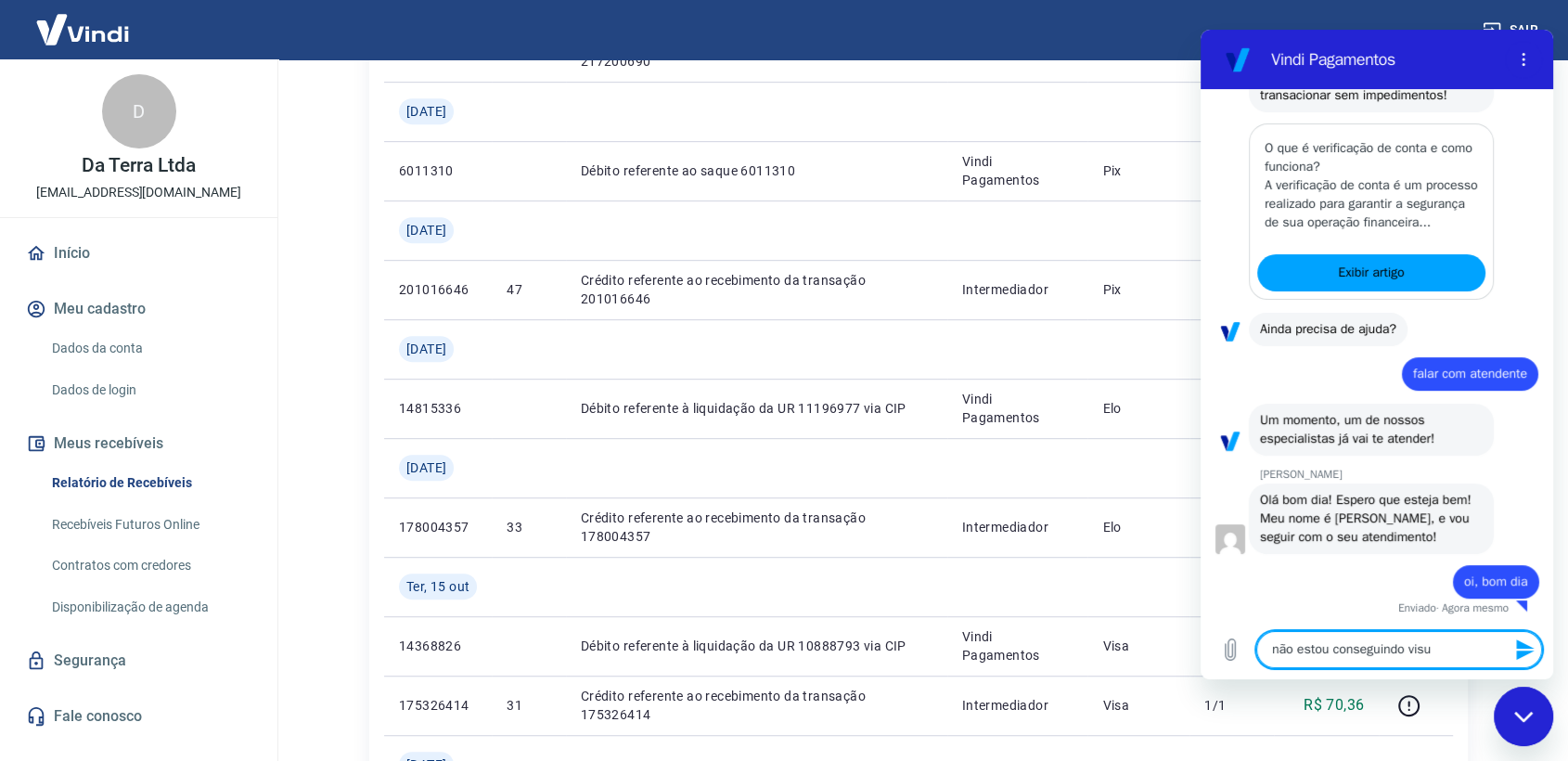 type on "não estou conseguindo visua" 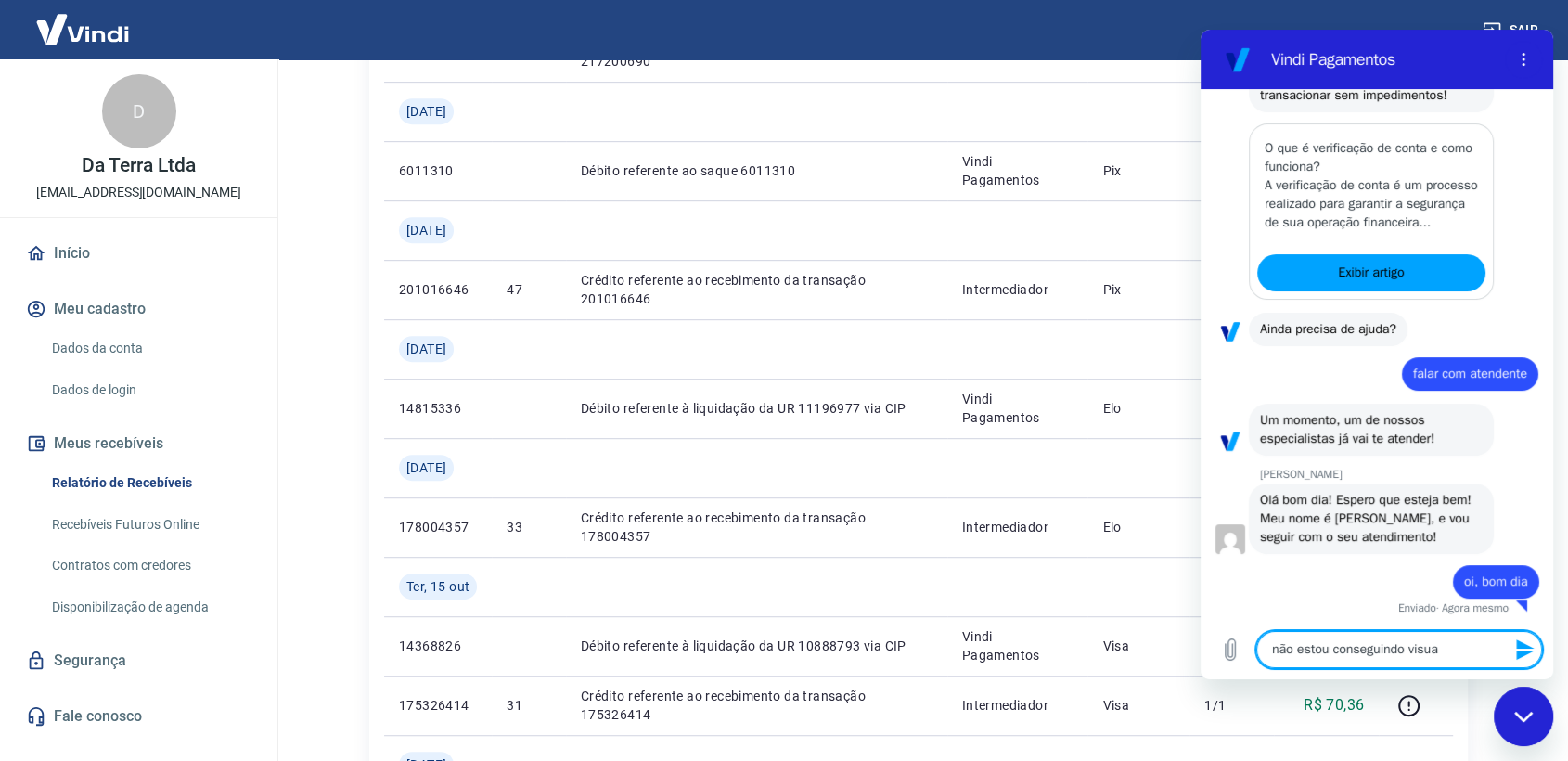 type on "não estou conseguindo visual" 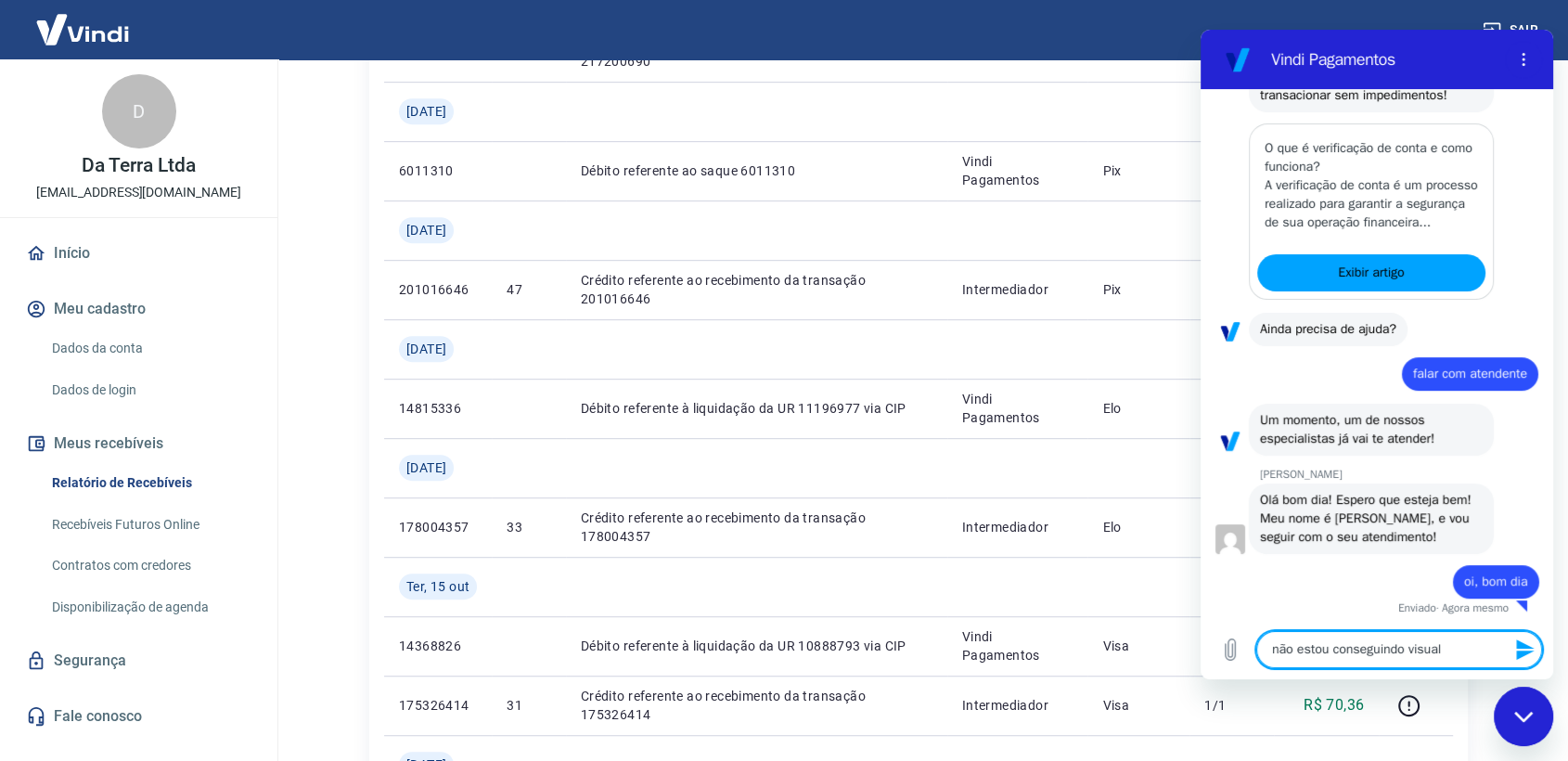 type on "não estou conseguindo visuali" 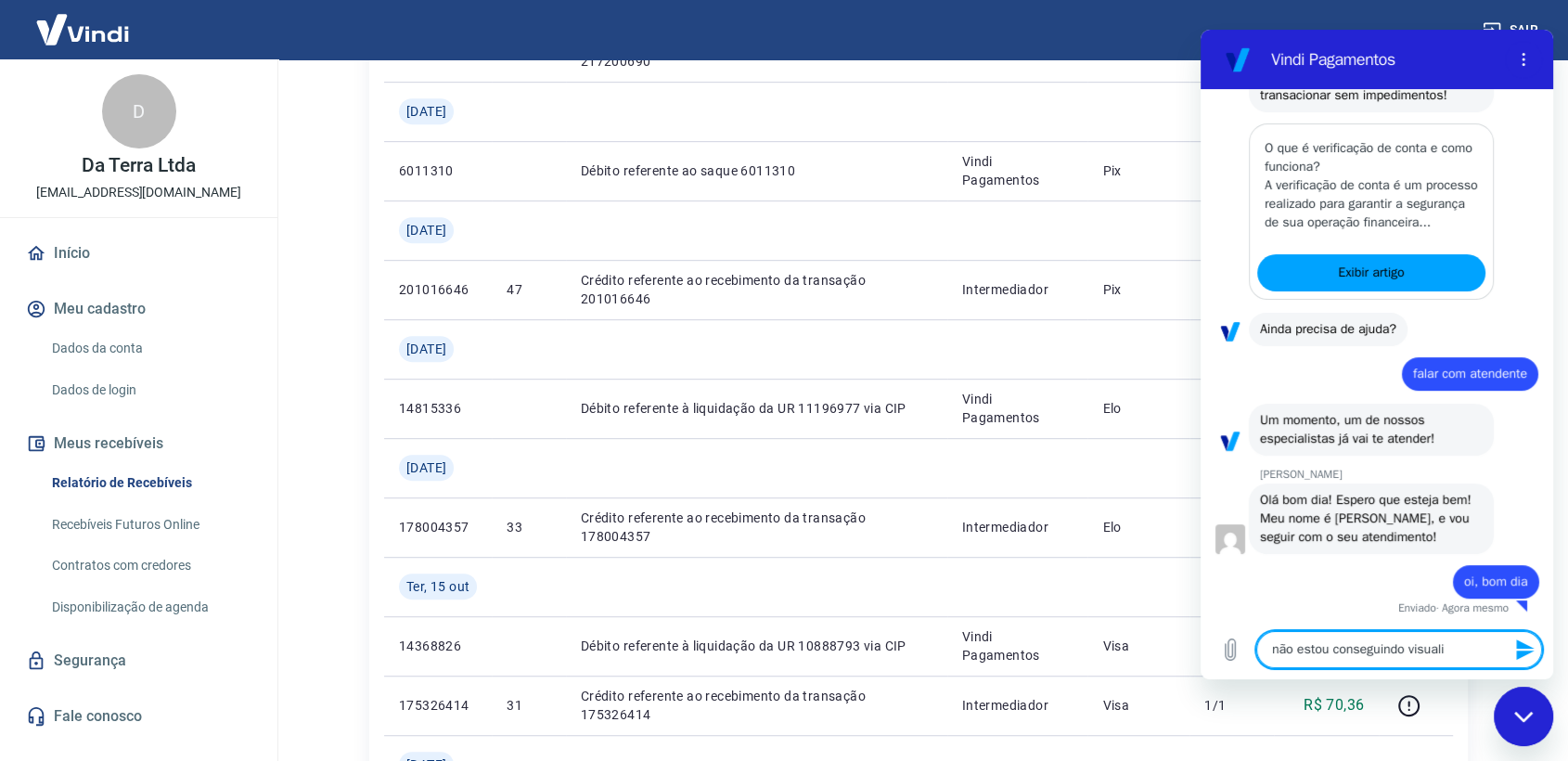 type on "não estou conseguindo visualiz" 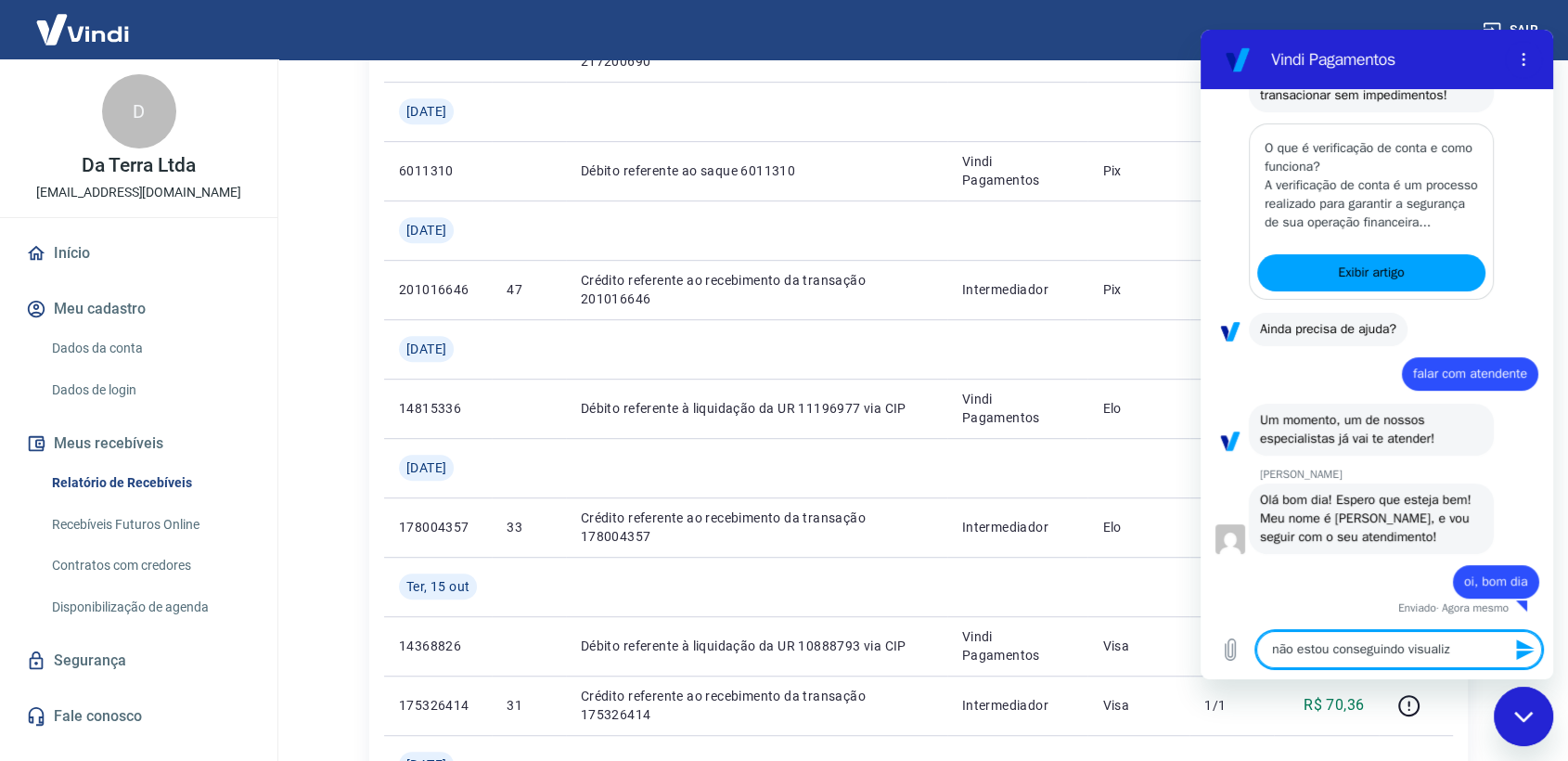 type on "não estou conseguindo visualiza" 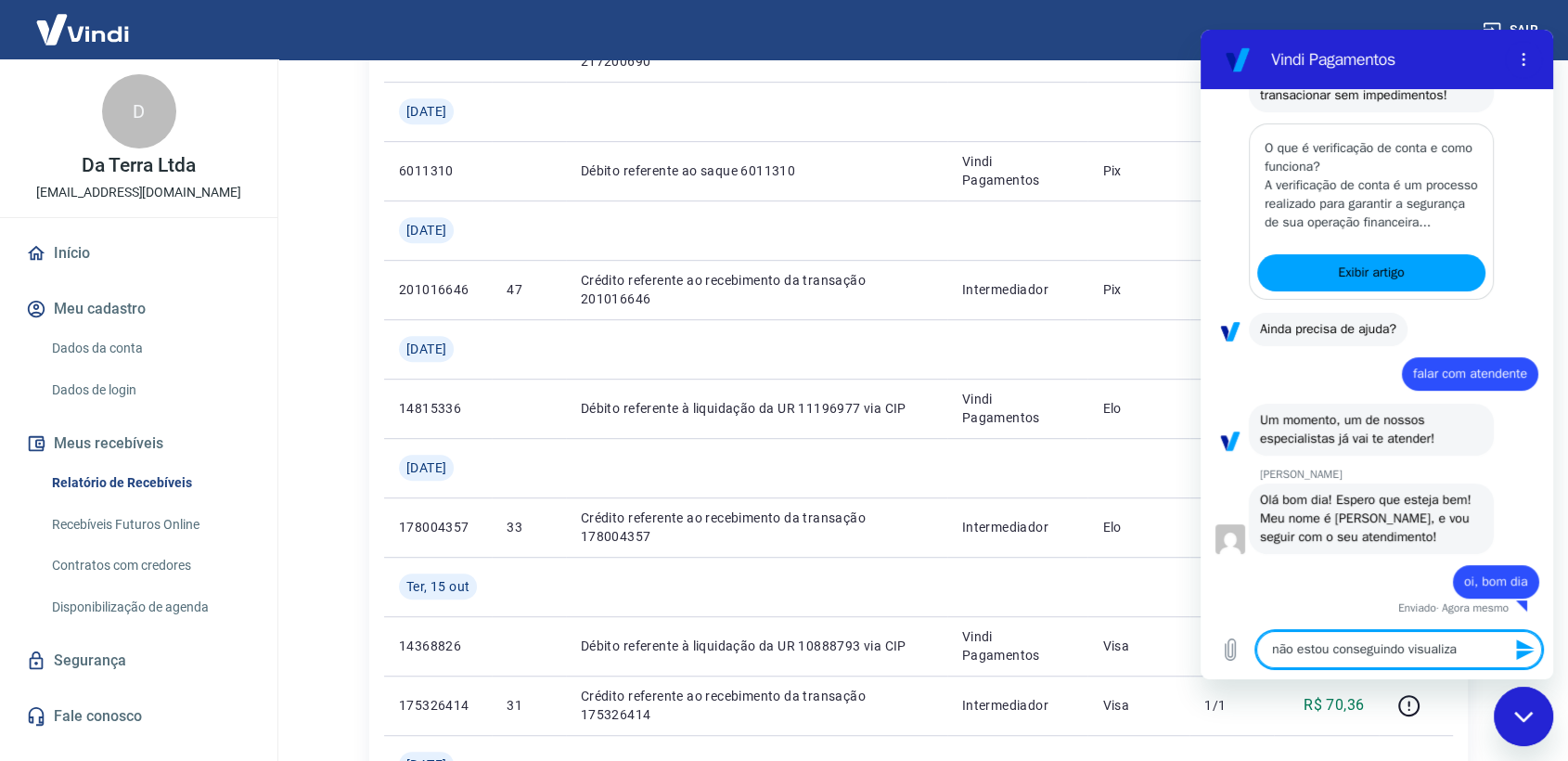 type on "não estou conseguindo visualizar" 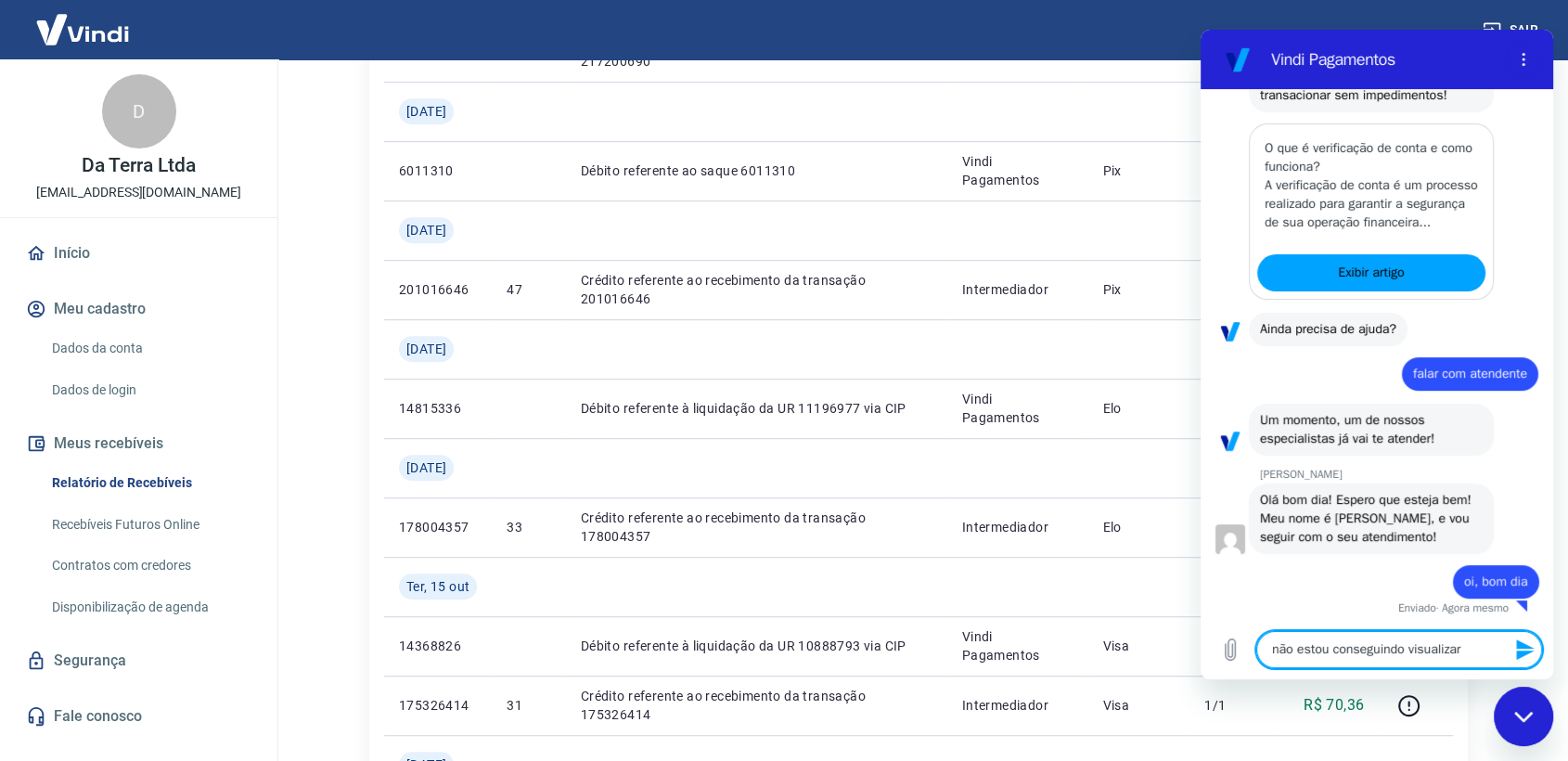 type on "não estou conseguindo visualizar" 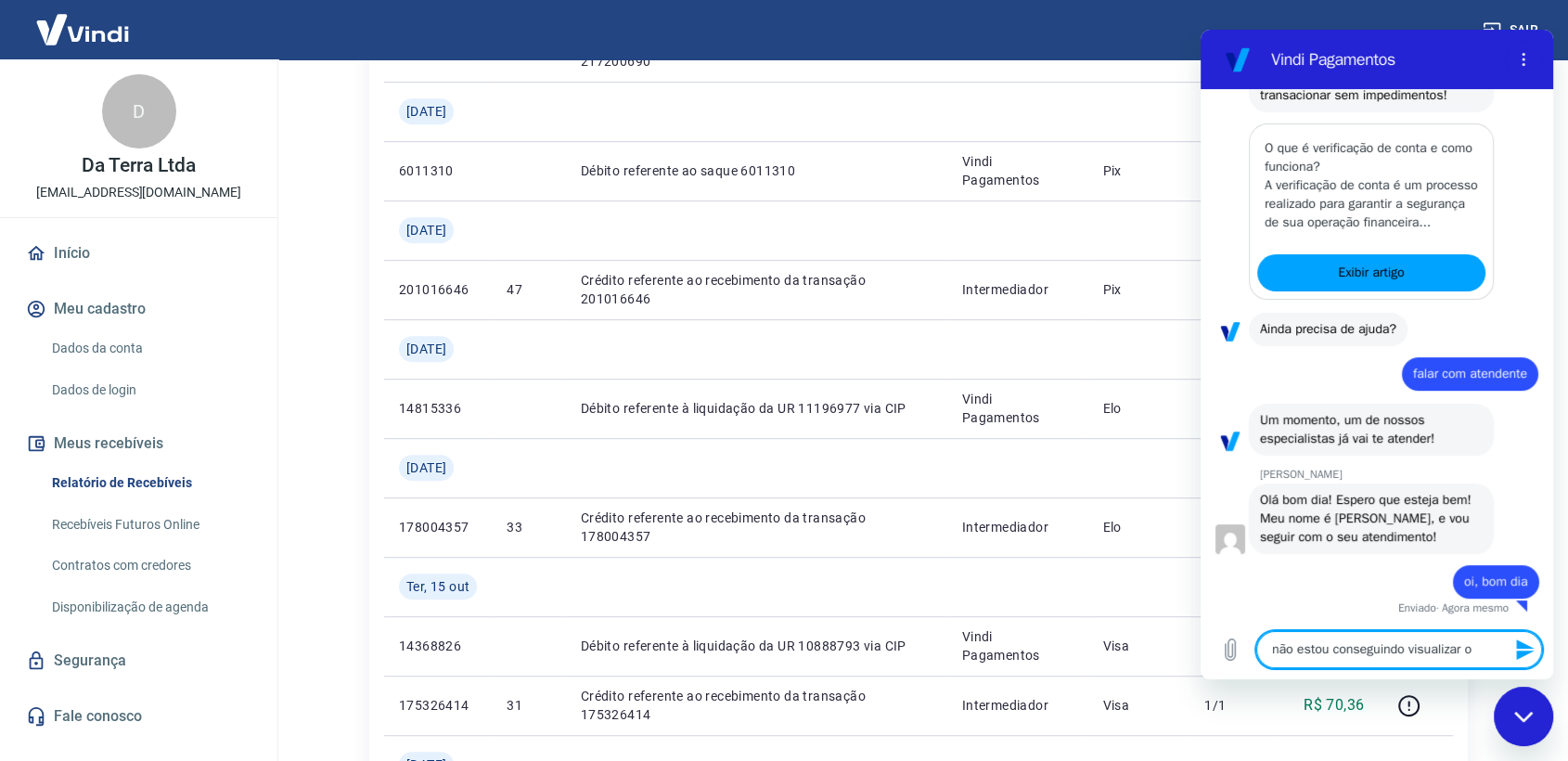 type on "não estou conseguindo visualizar o" 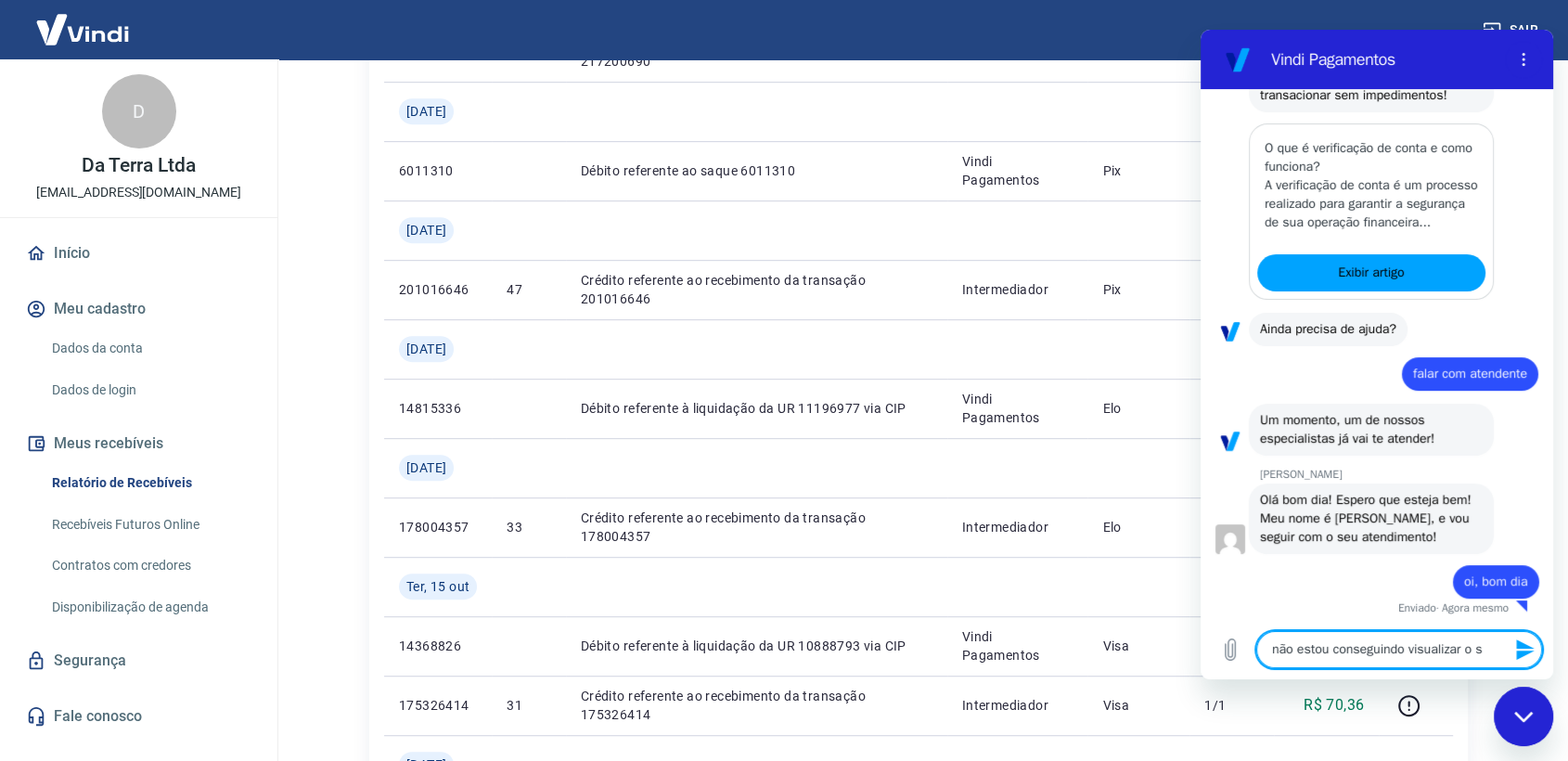 type on "x" 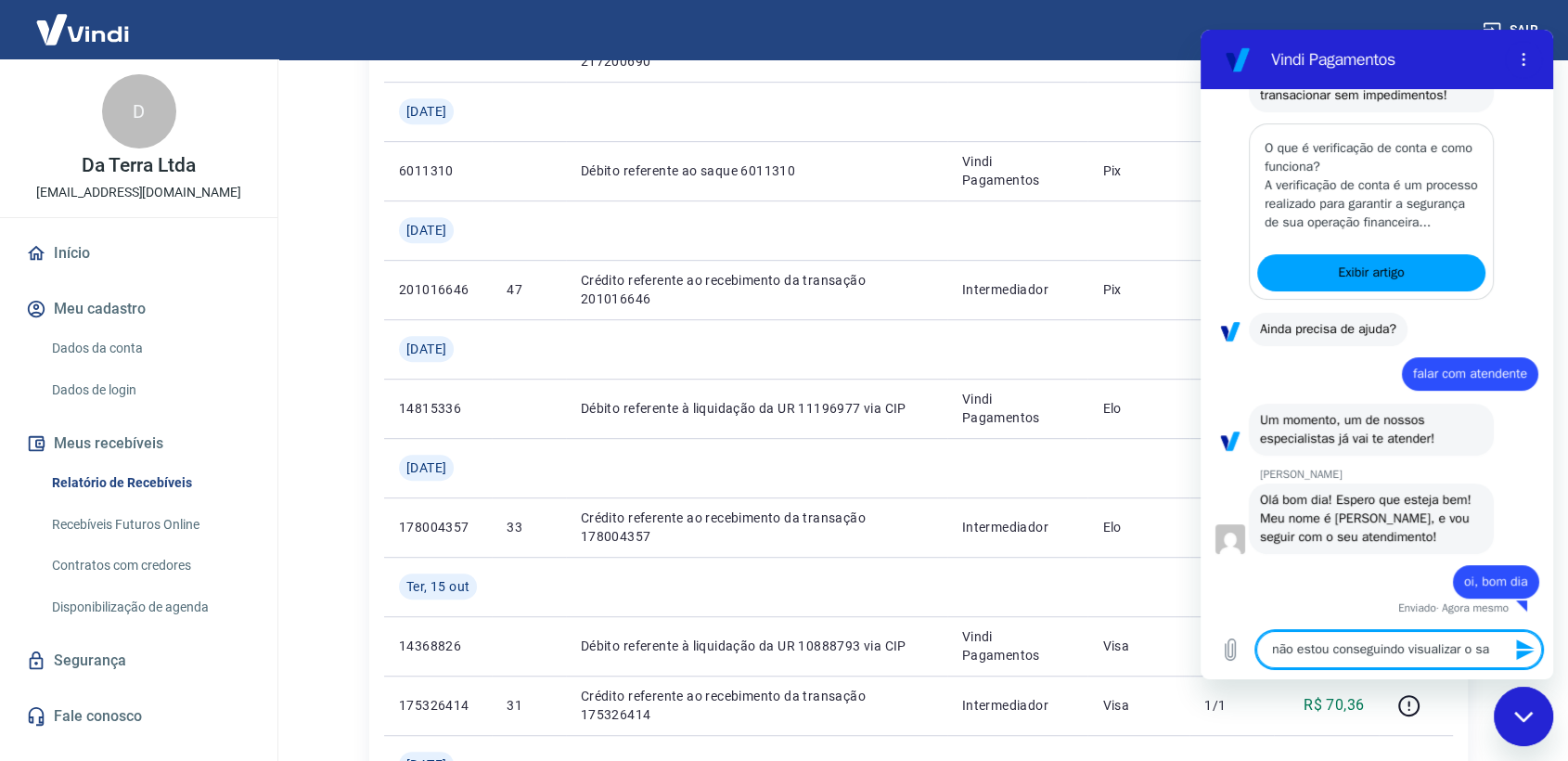 type on "não estou conseguindo visualizar o sal" 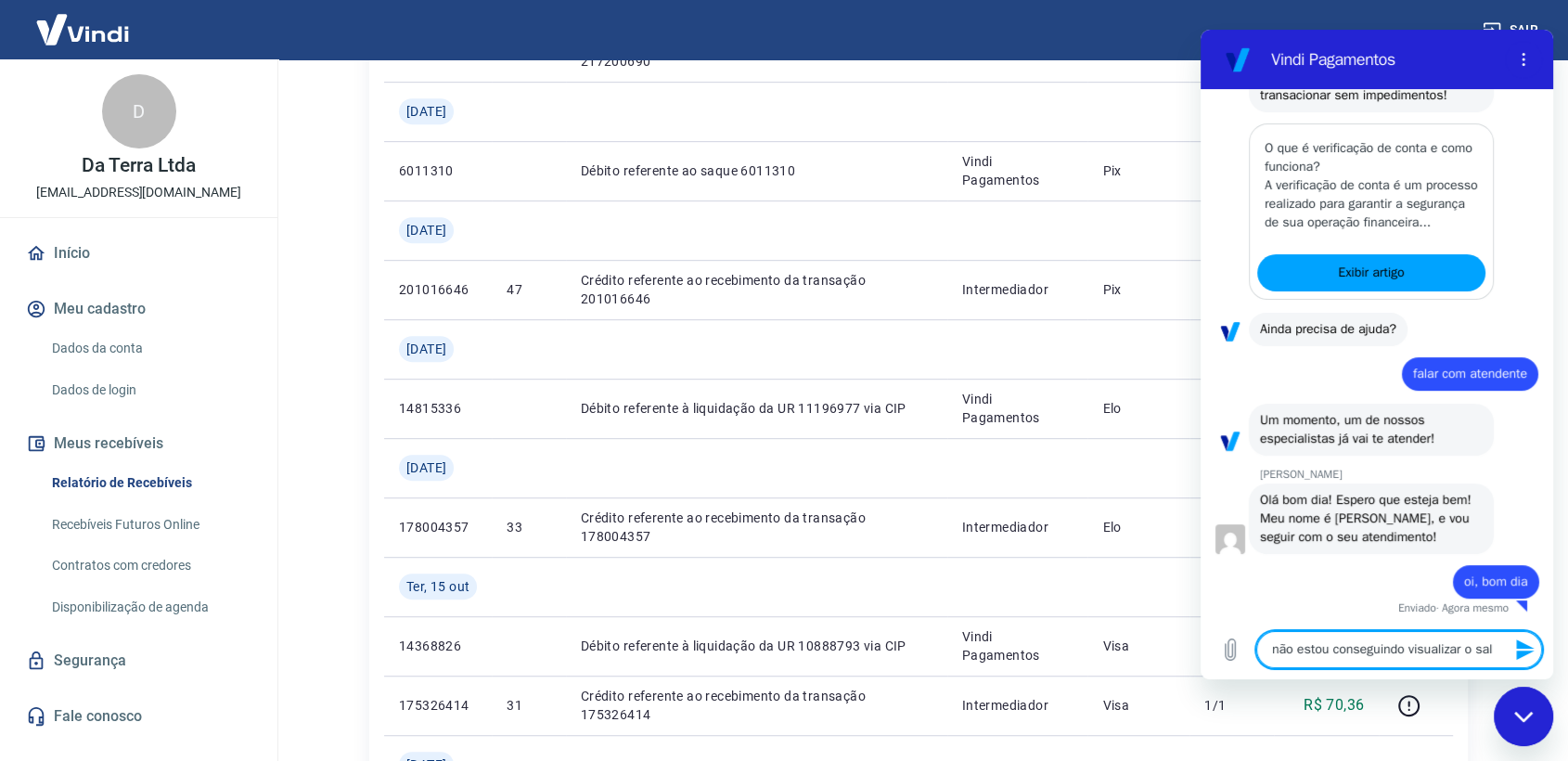 type on "não estou conseguindo visualizar o sald" 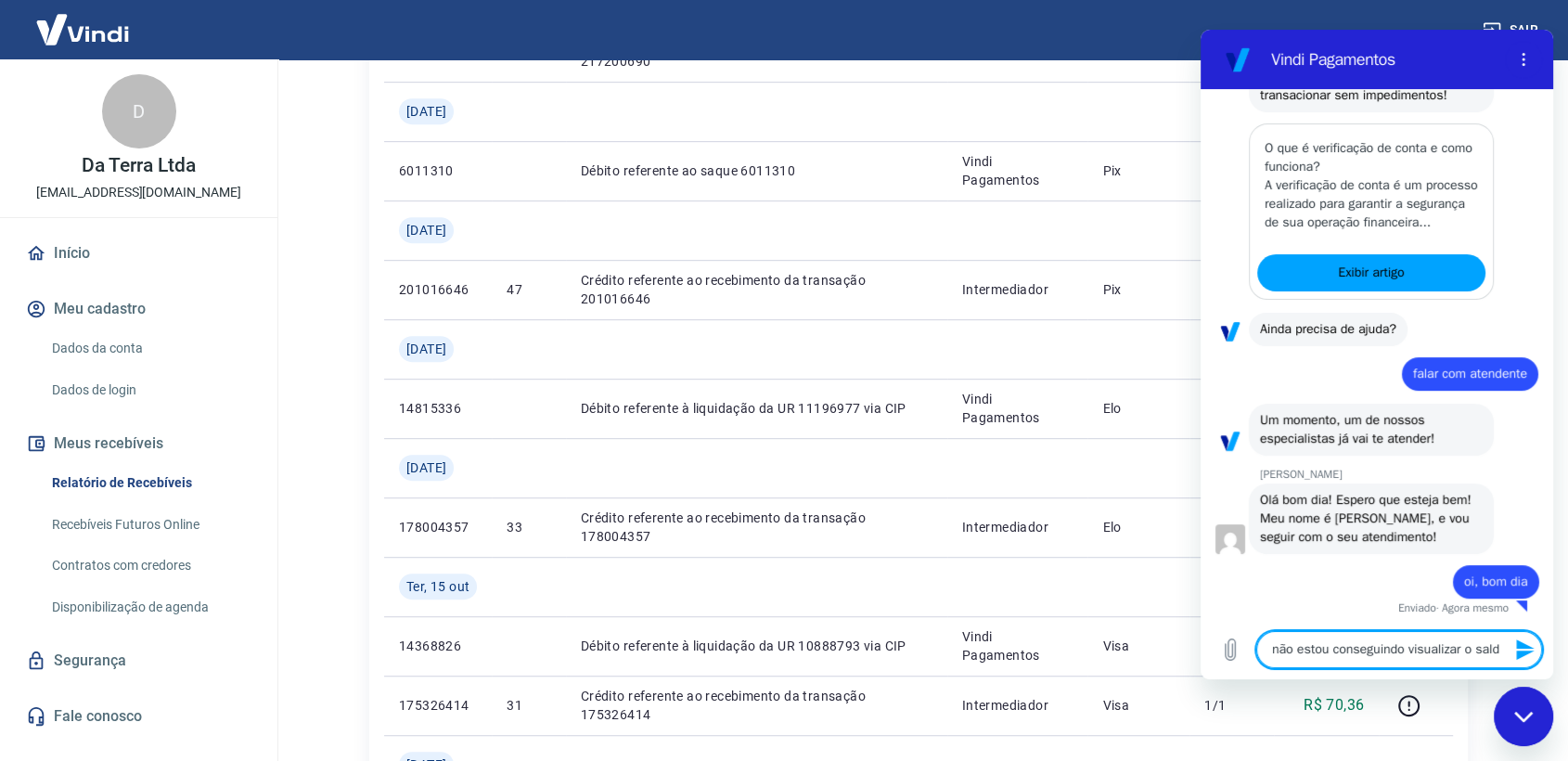type on "não estou conseguindo visualizar o saldo" 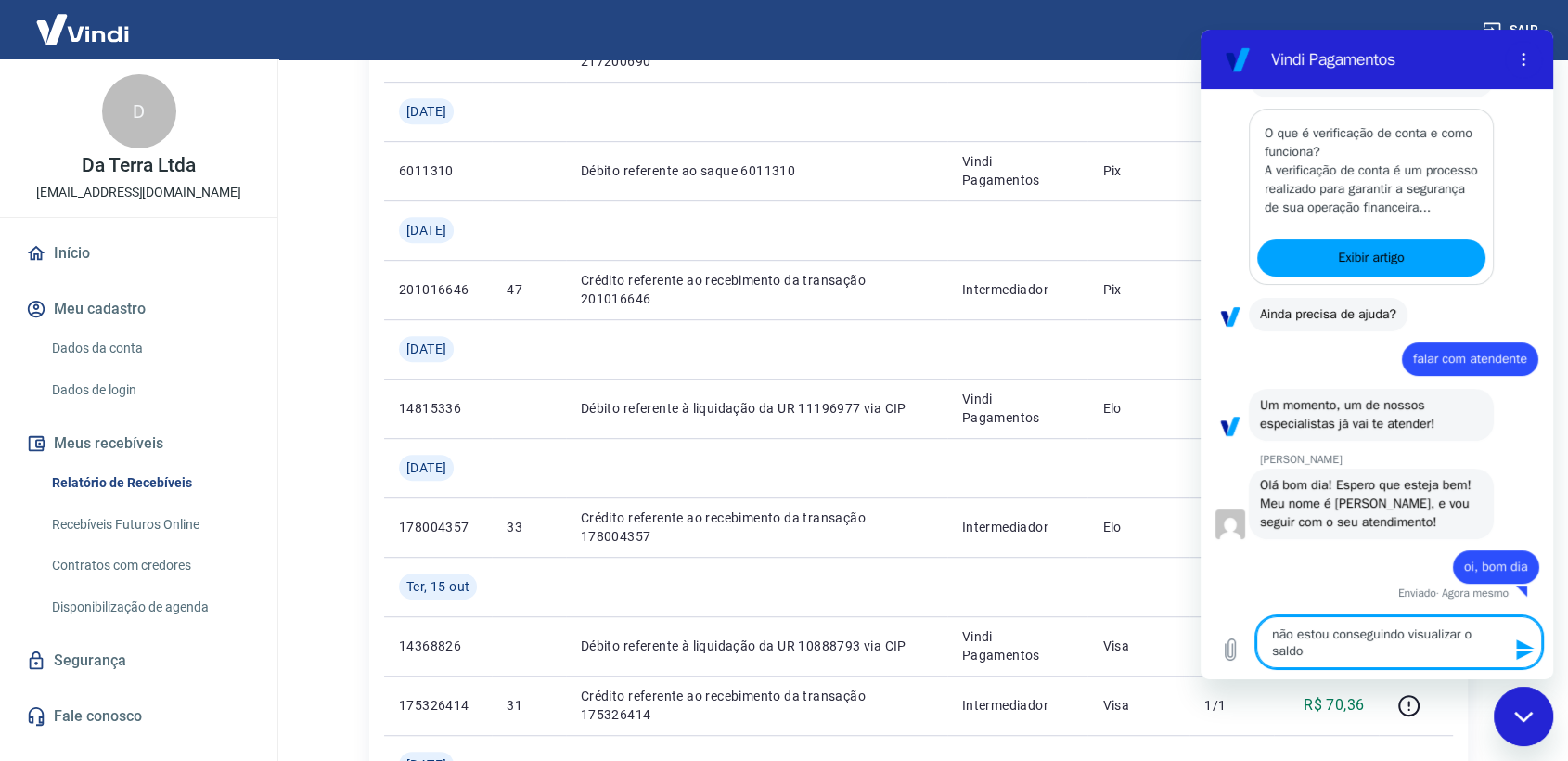 type on "não estou conseguindo visualizar o saldo" 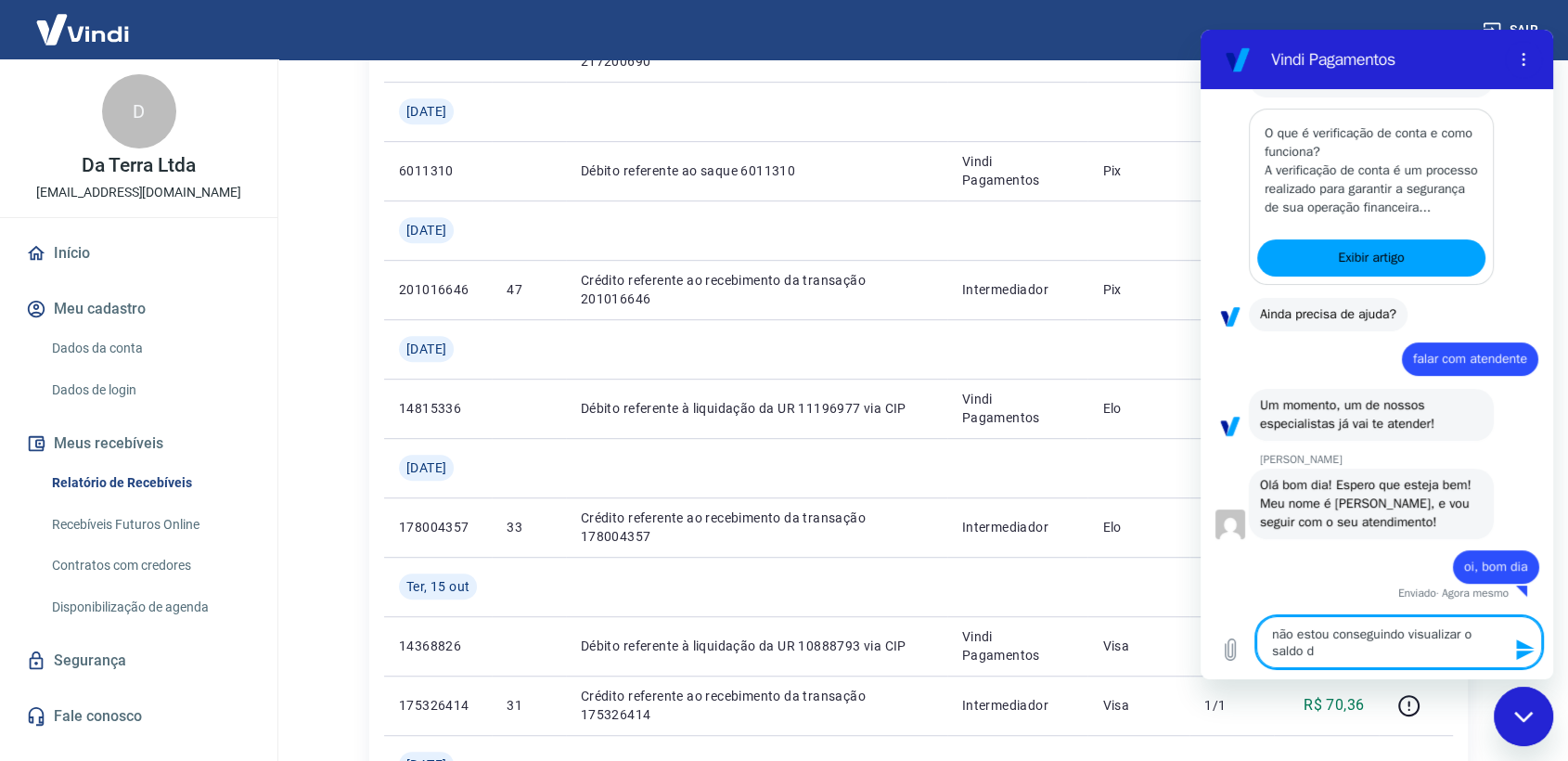type on "não estou conseguindo visualizar o saldo da" 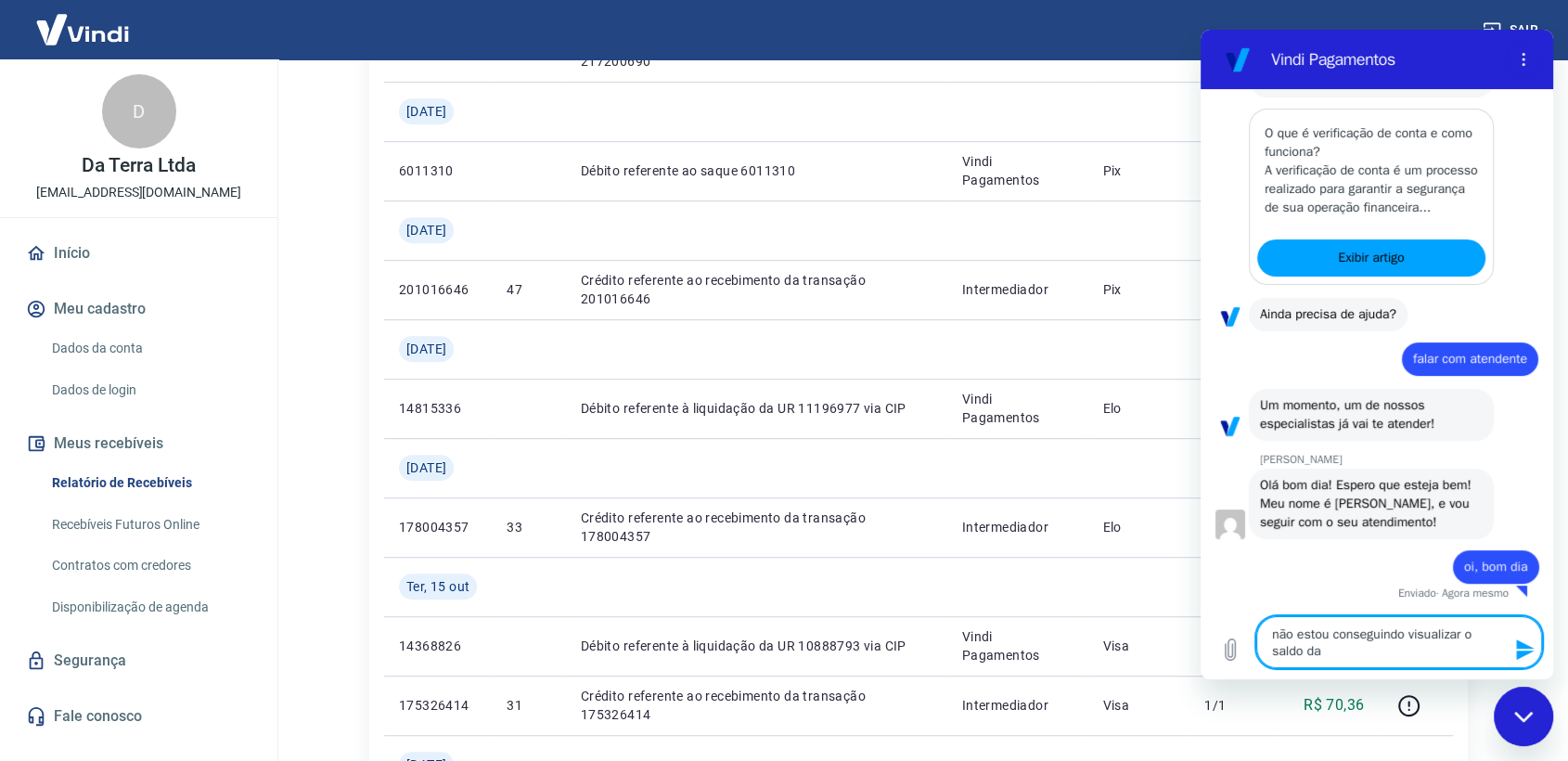 type on "não estou conseguindo visualizar o saldo da" 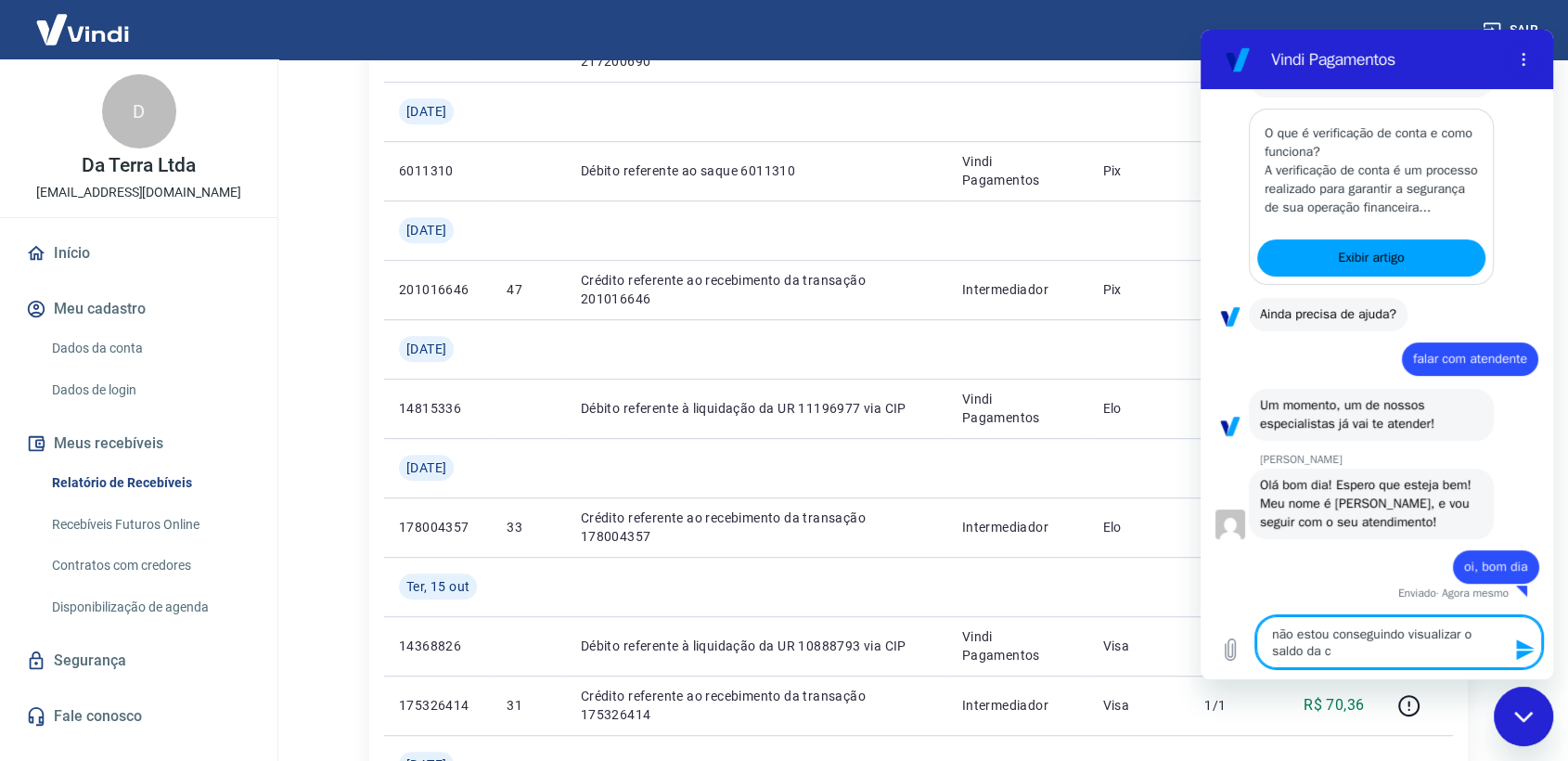 type on "não estou conseguindo visualizar o saldo da co" 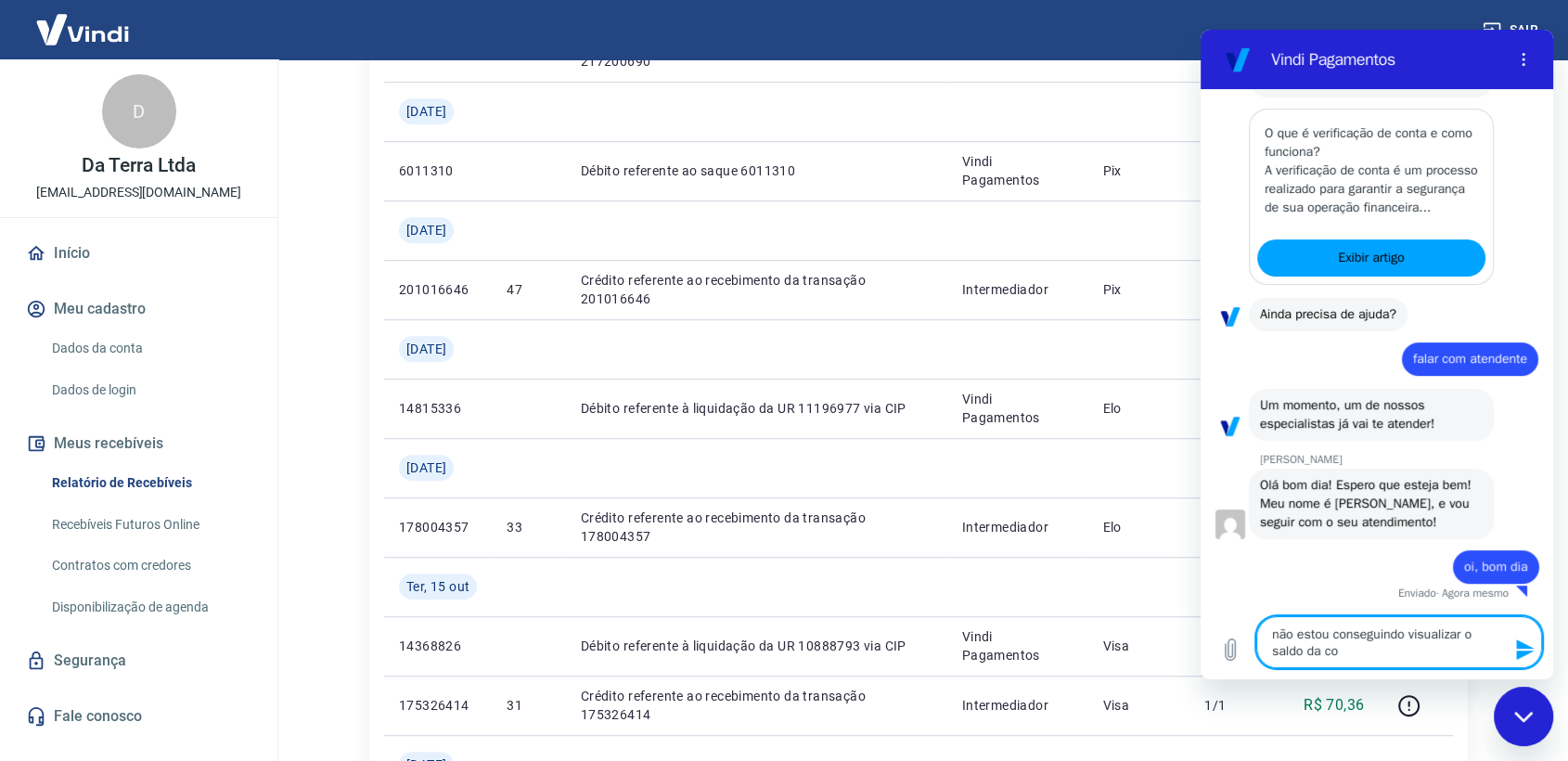 type on "não estou conseguindo visualizar o saldo da con" 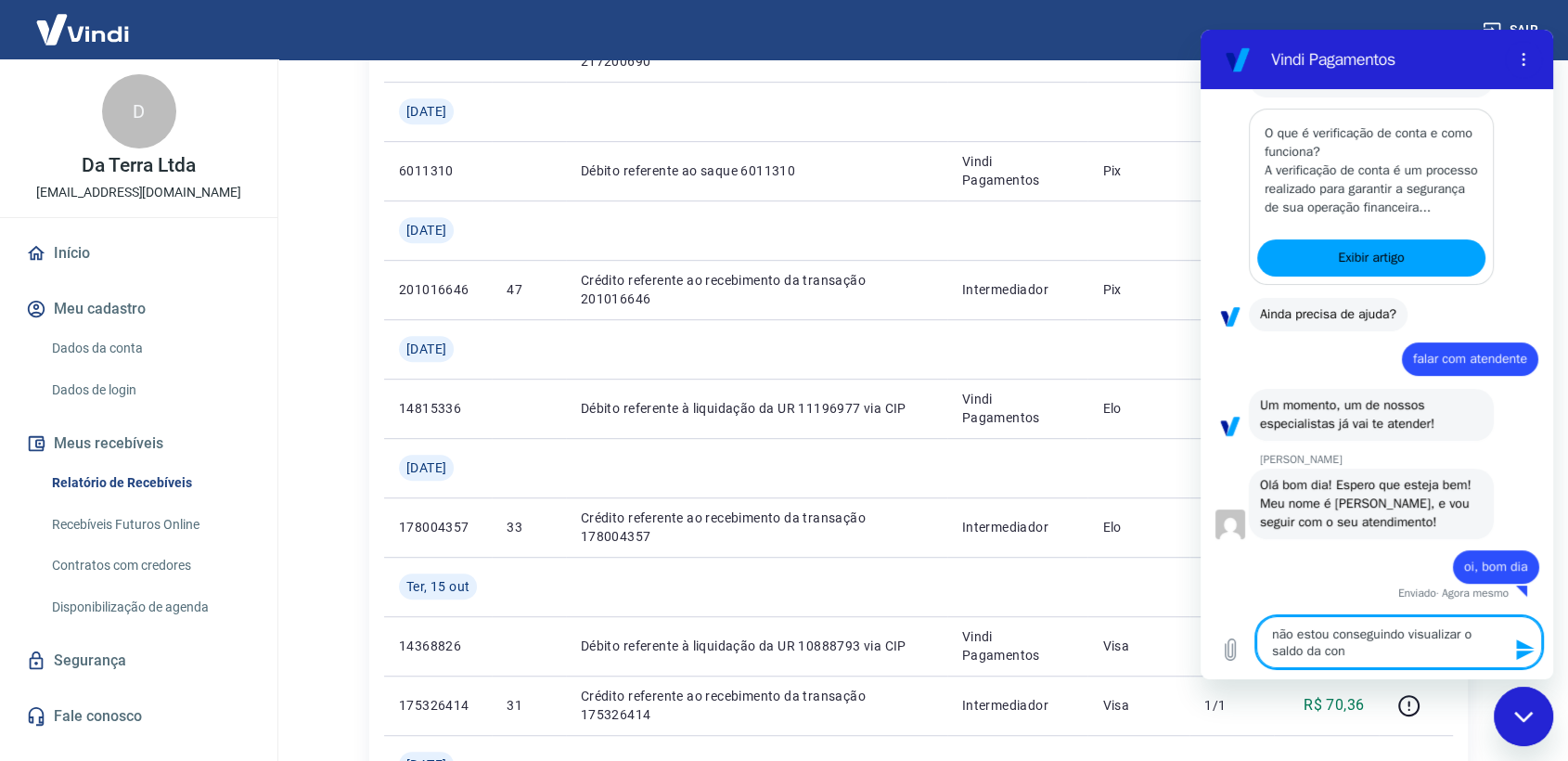 type on "não estou conseguindo visualizar o saldo da cont" 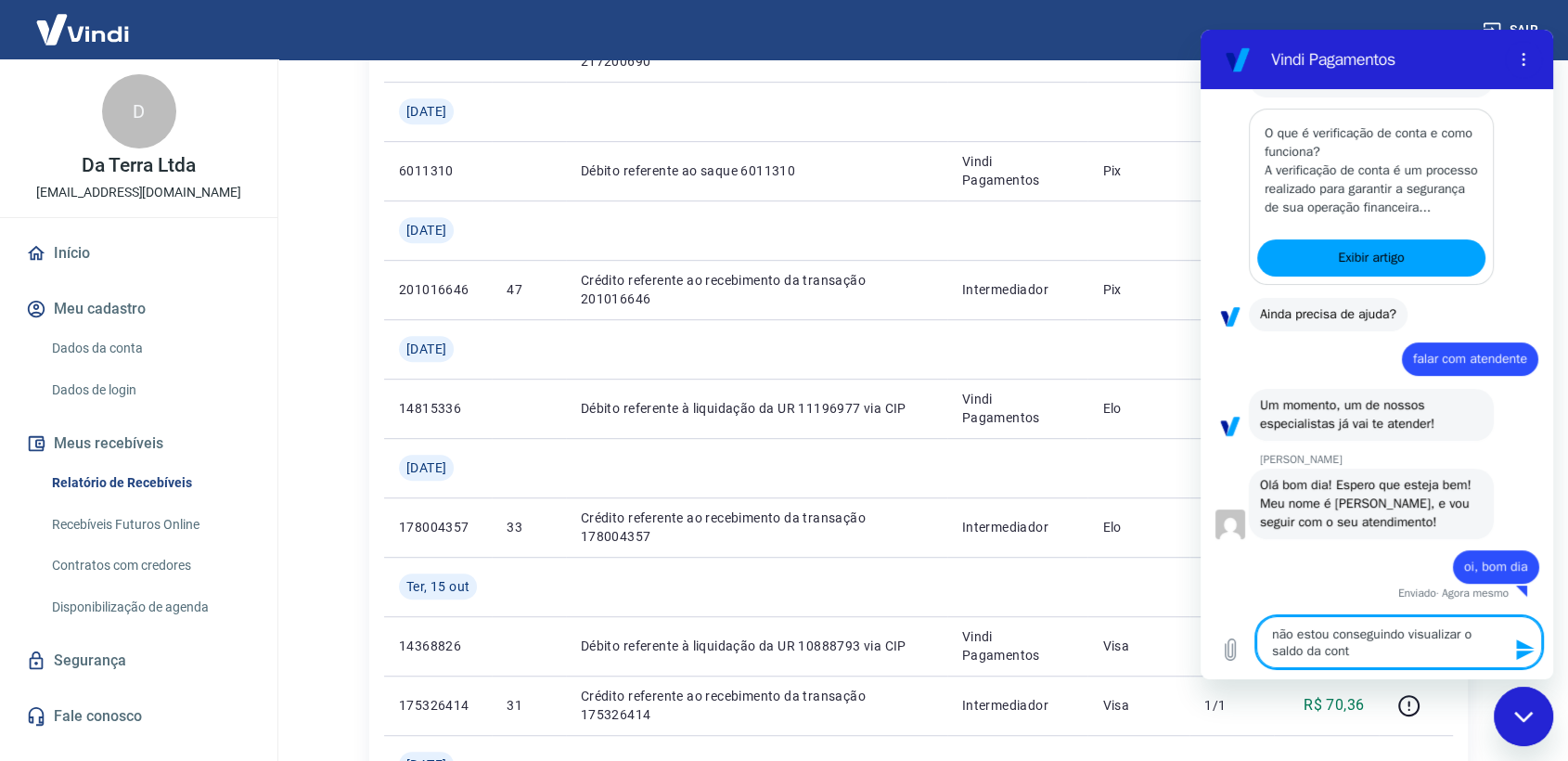 type on "não estou conseguindo visualizar o saldo da conta" 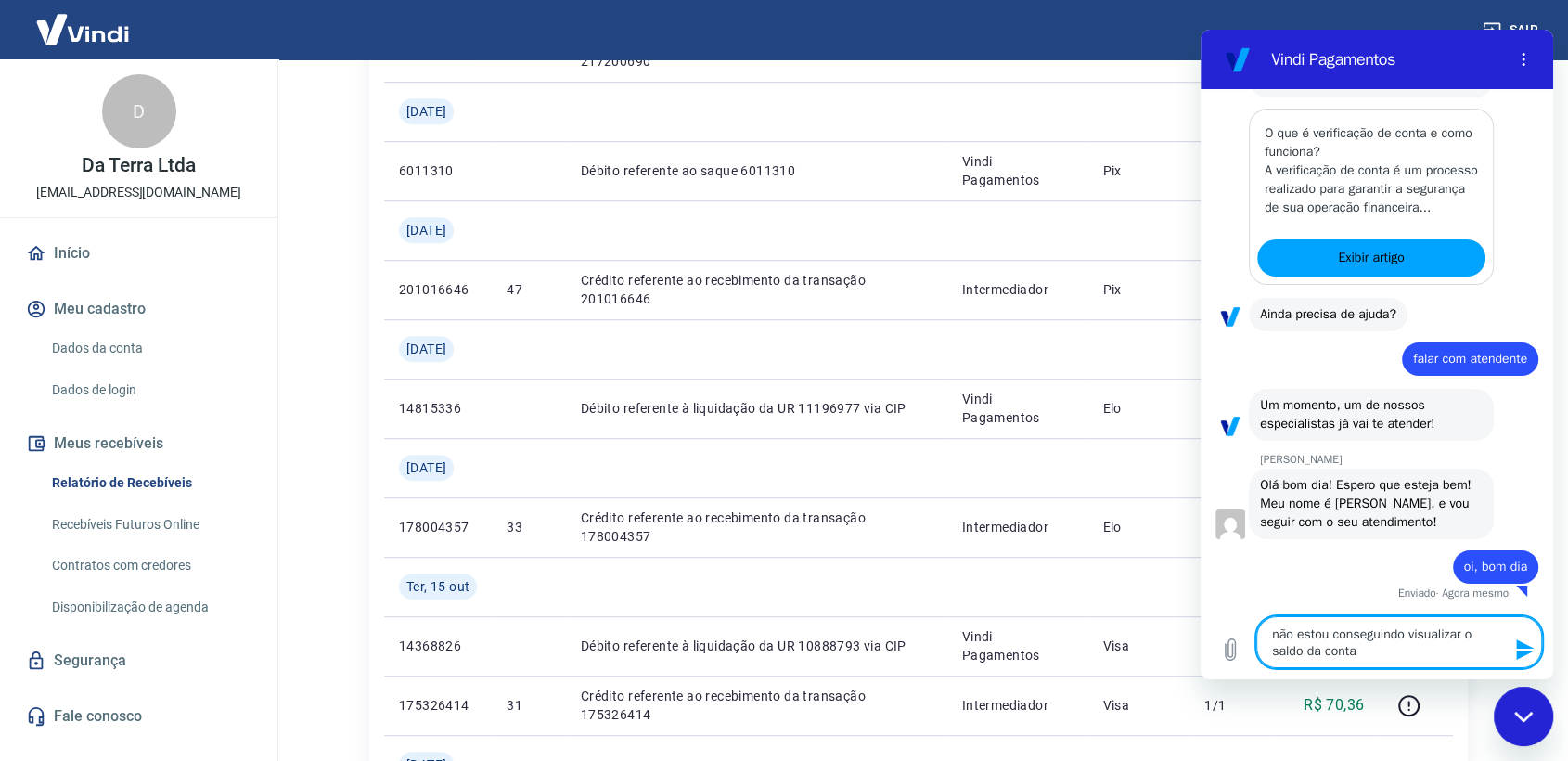 type 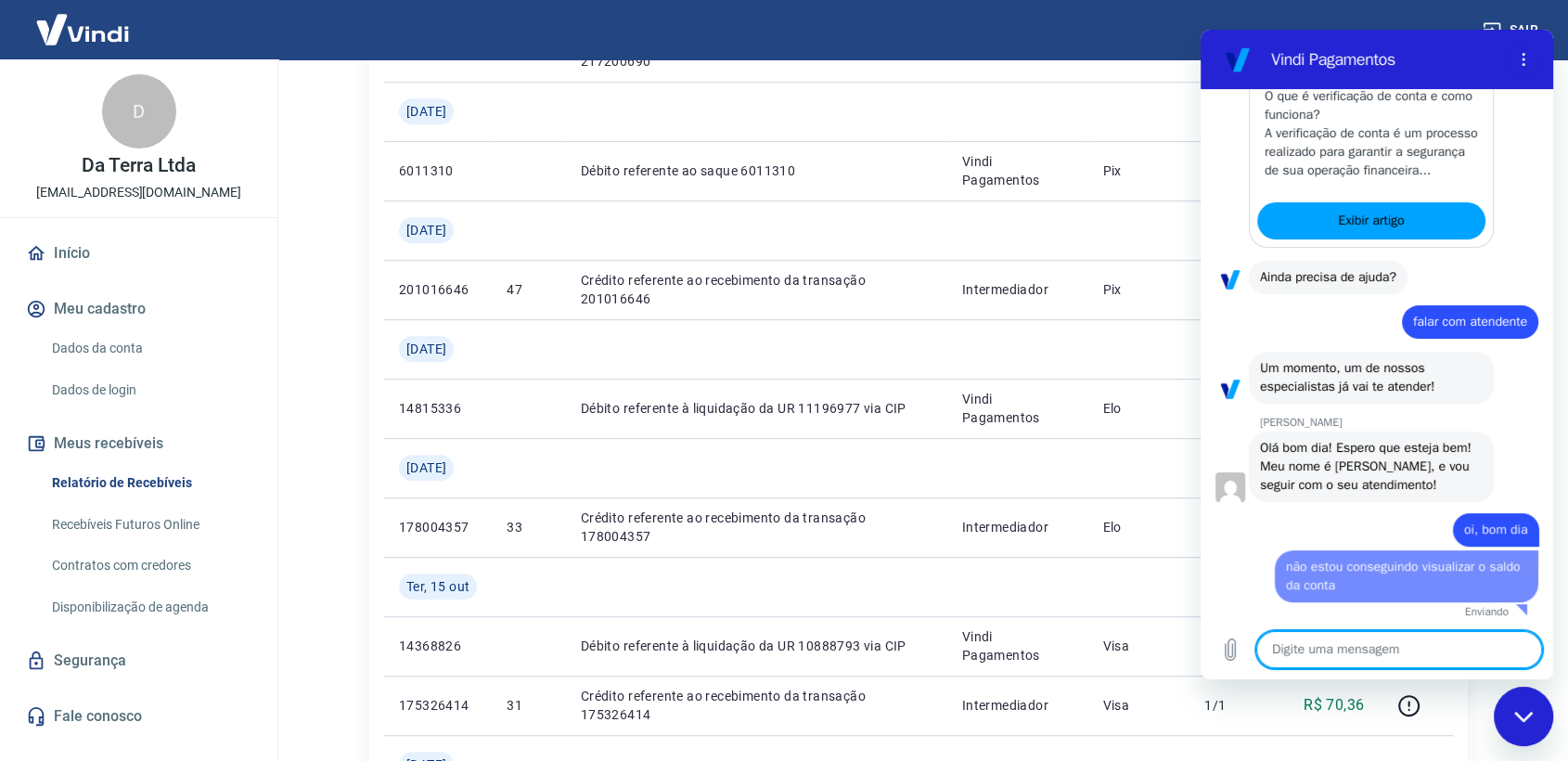 type on "x" 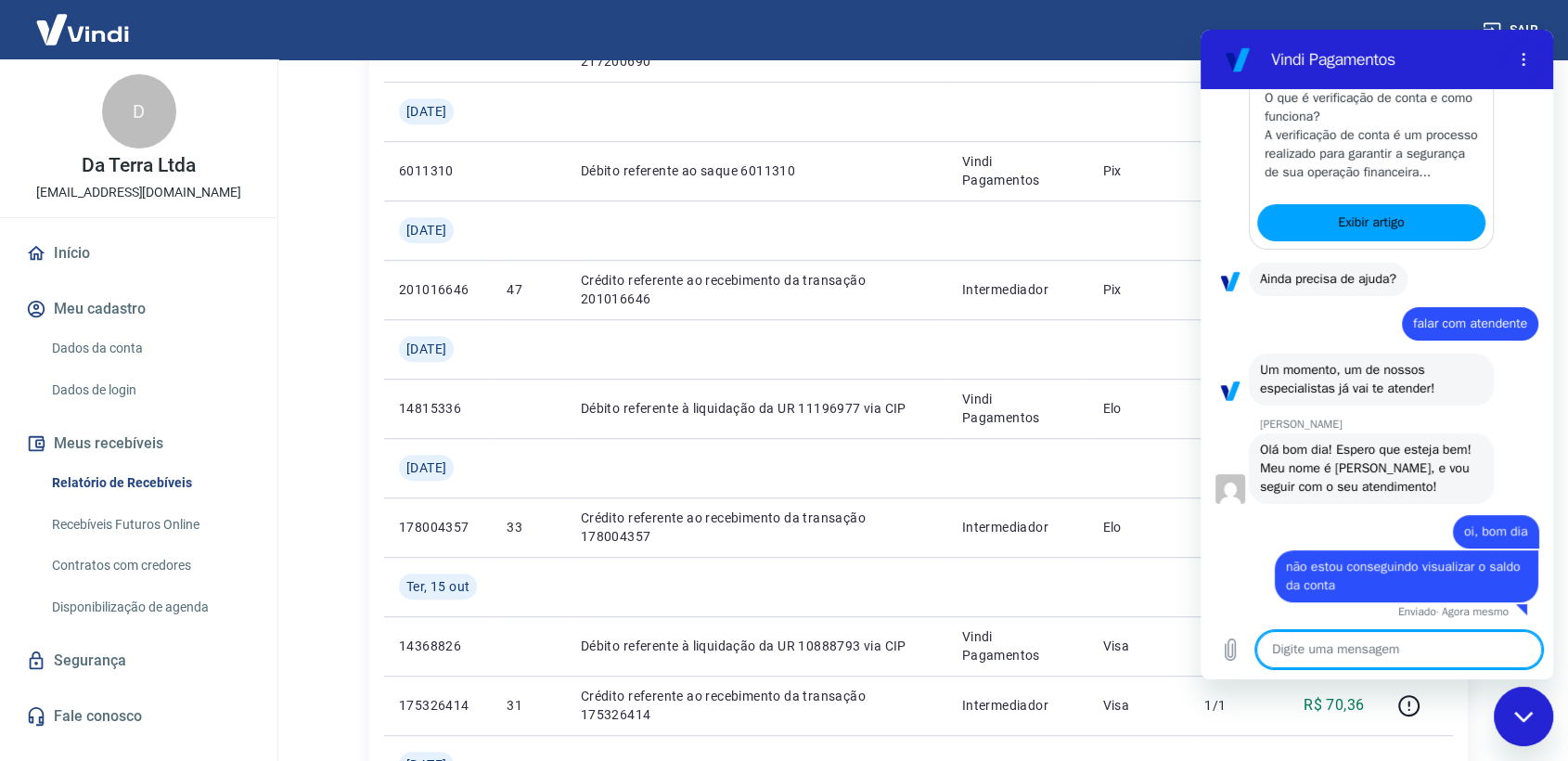 scroll, scrollTop: 527, scrollLeft: 0, axis: vertical 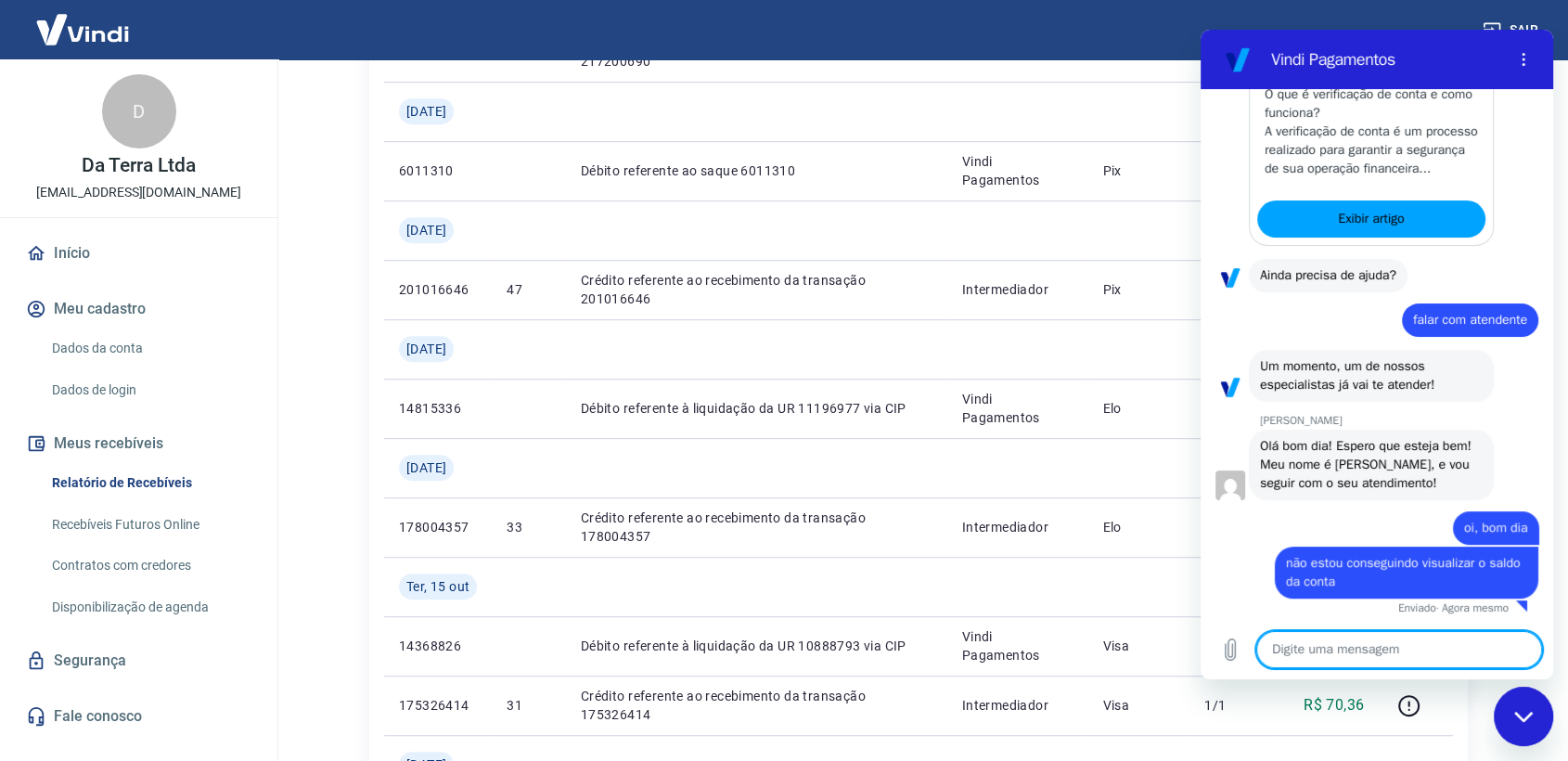 type on "n" 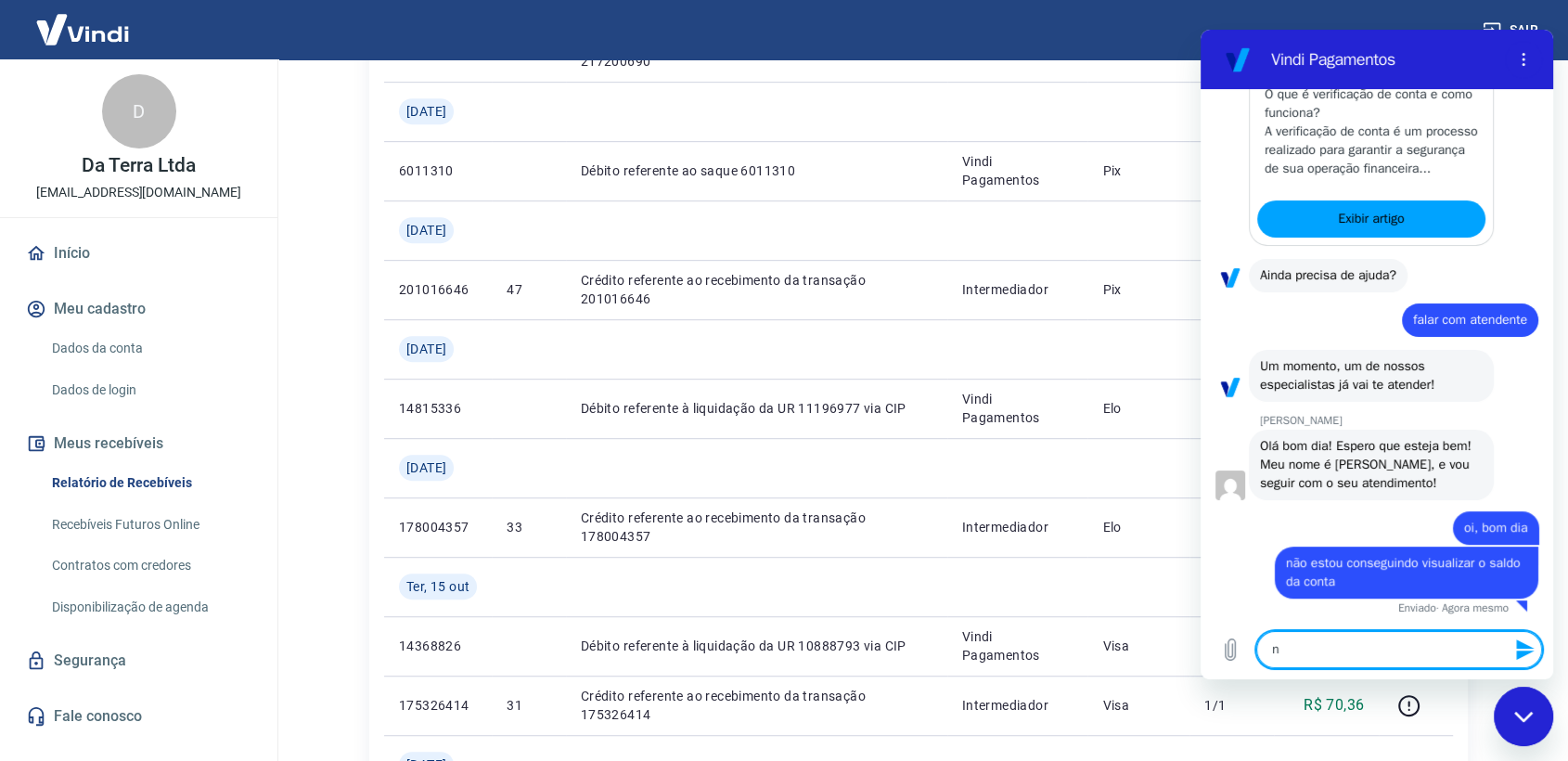 type on "nã" 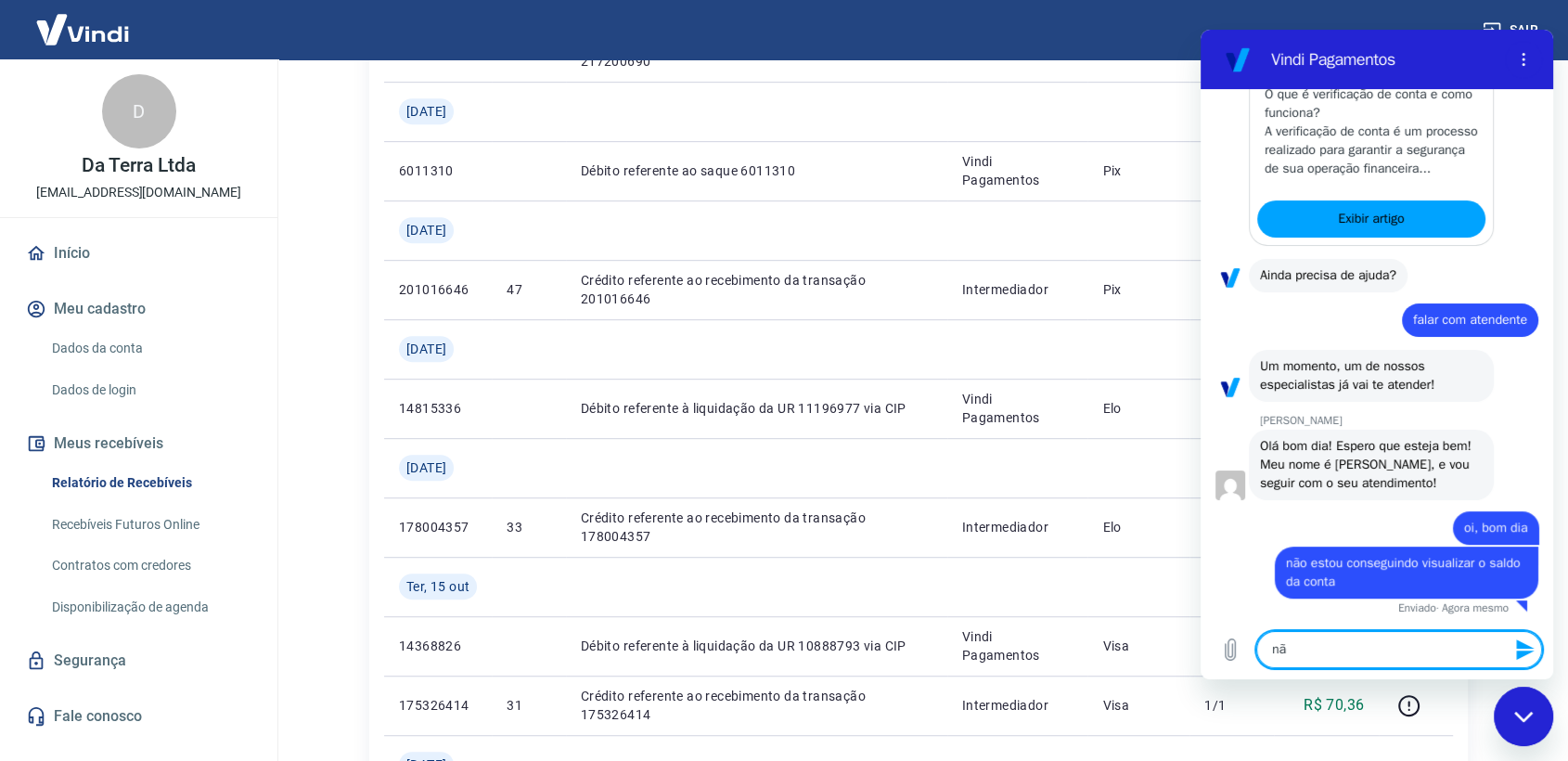 type on "não" 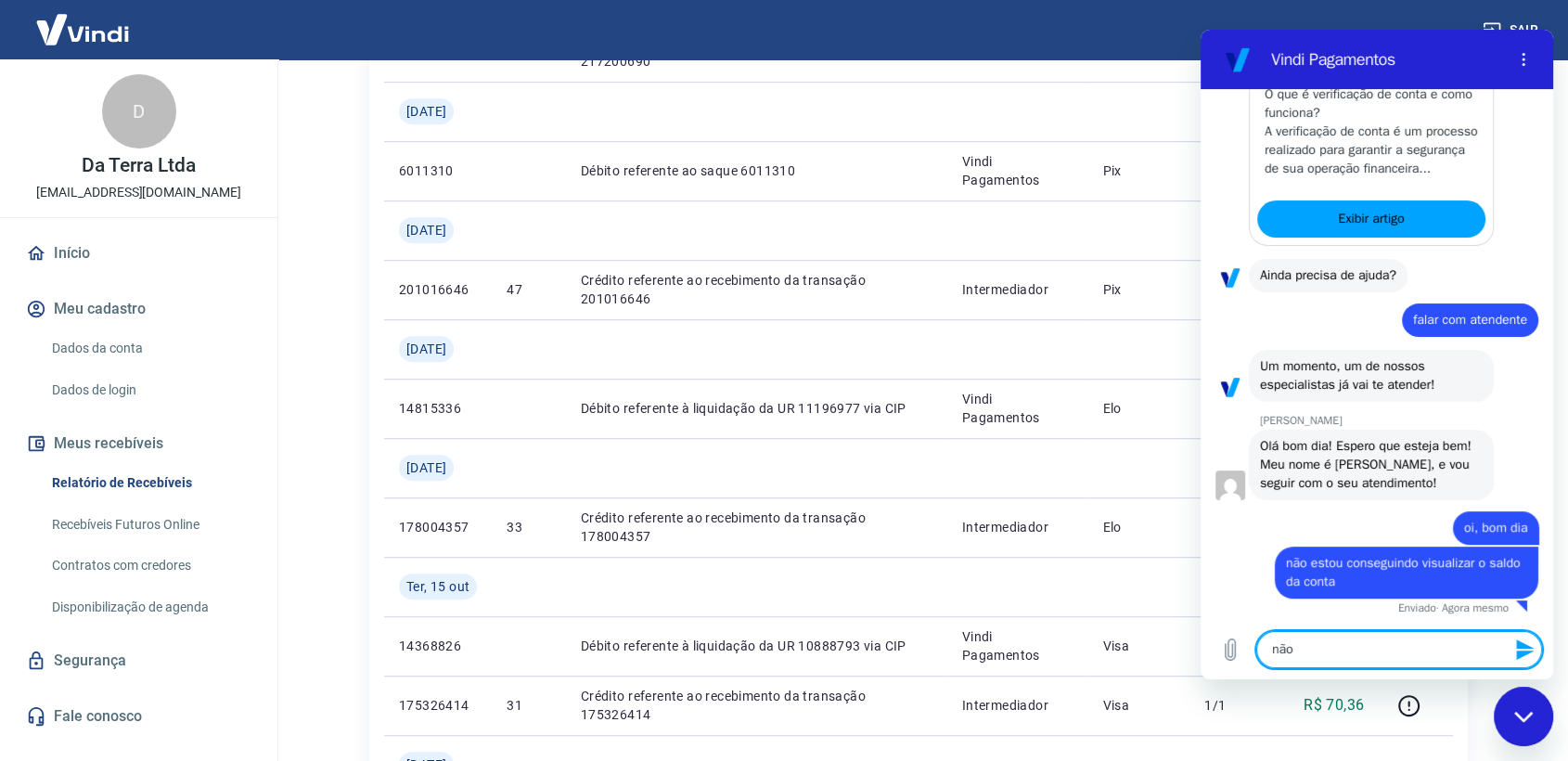 type 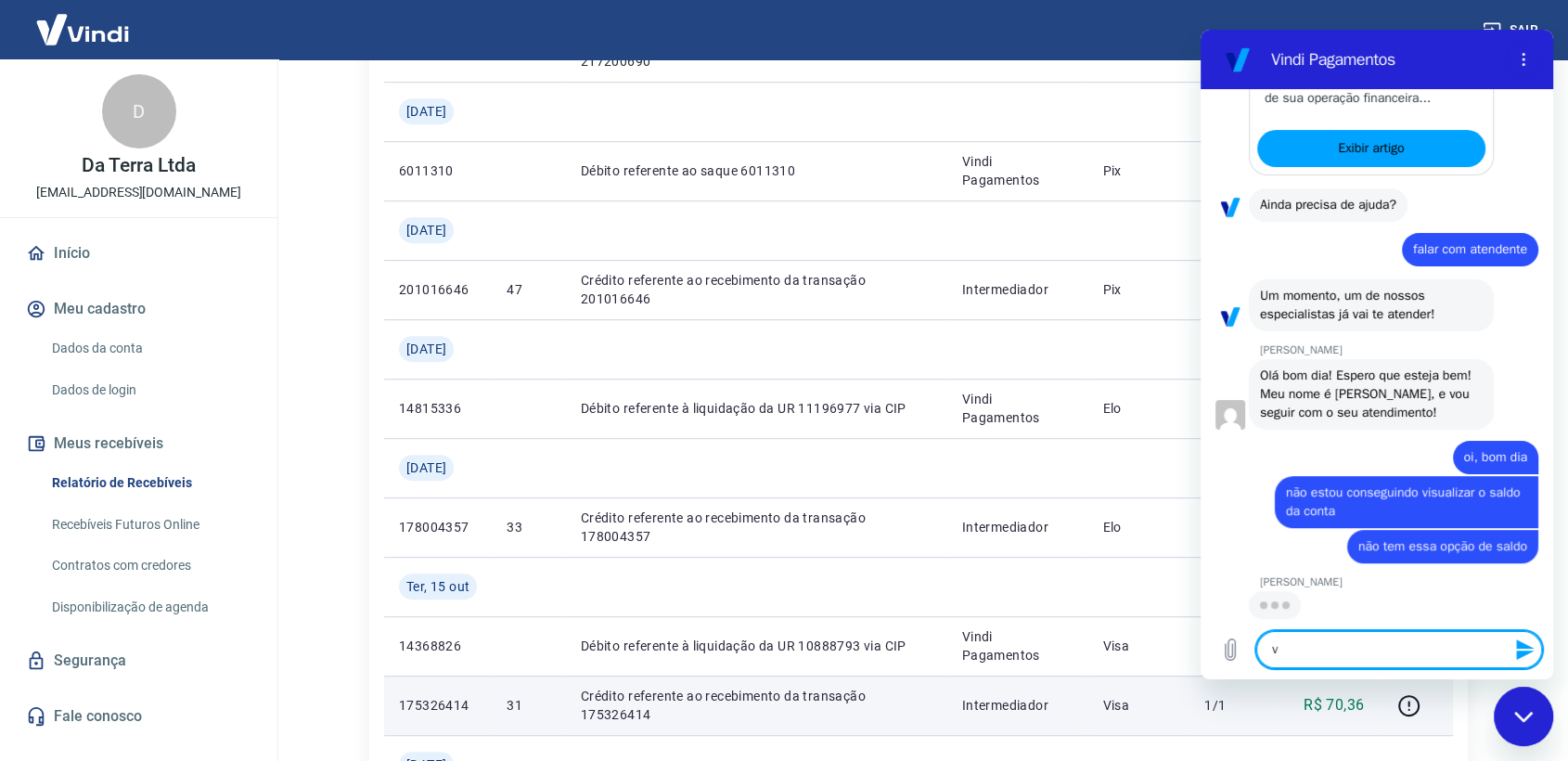 scroll, scrollTop: 598, scrollLeft: 0, axis: vertical 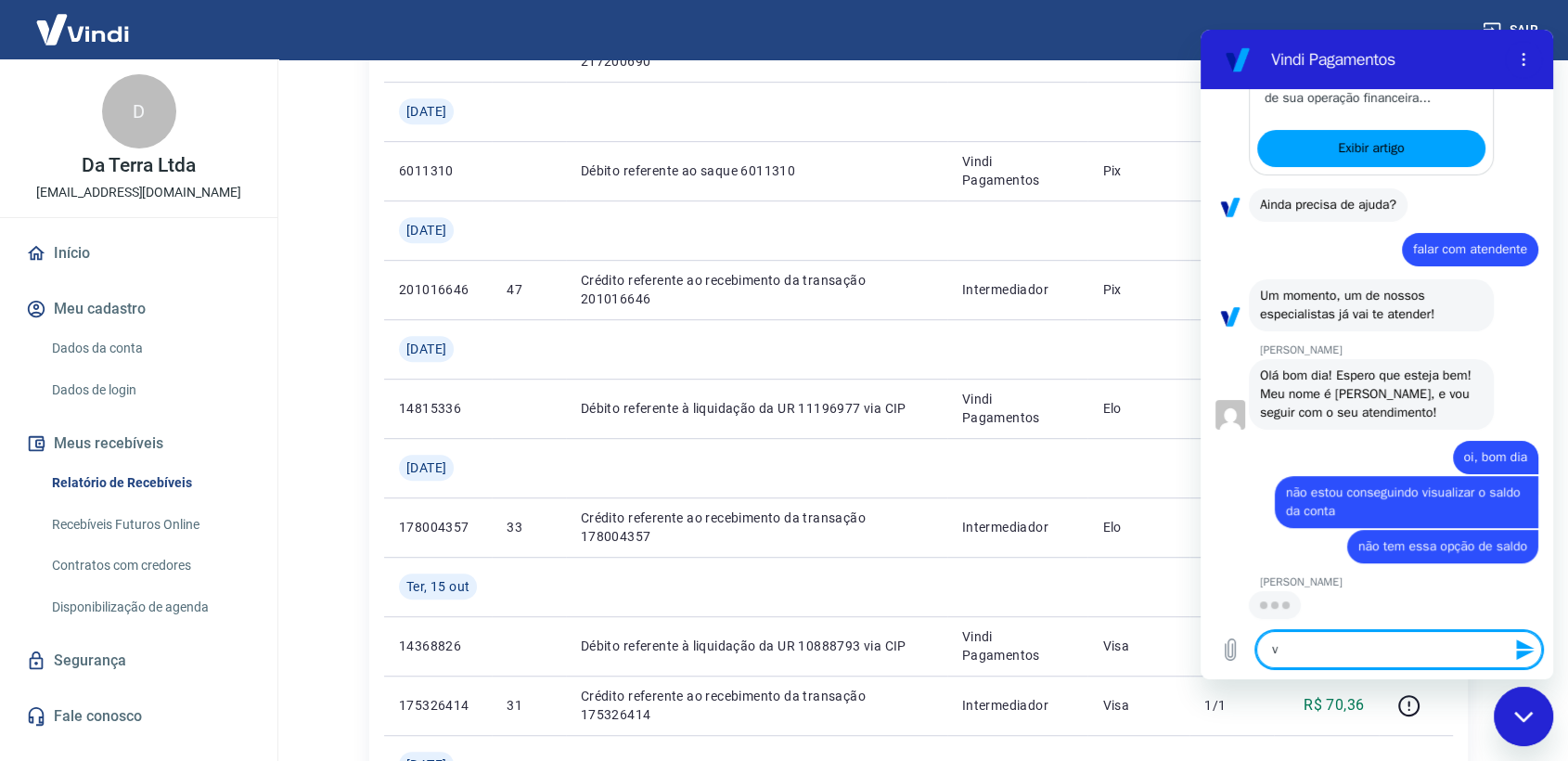 drag, startPoint x: 1295, startPoint y: 653, endPoint x: 1211, endPoint y: 656, distance: 84.05355 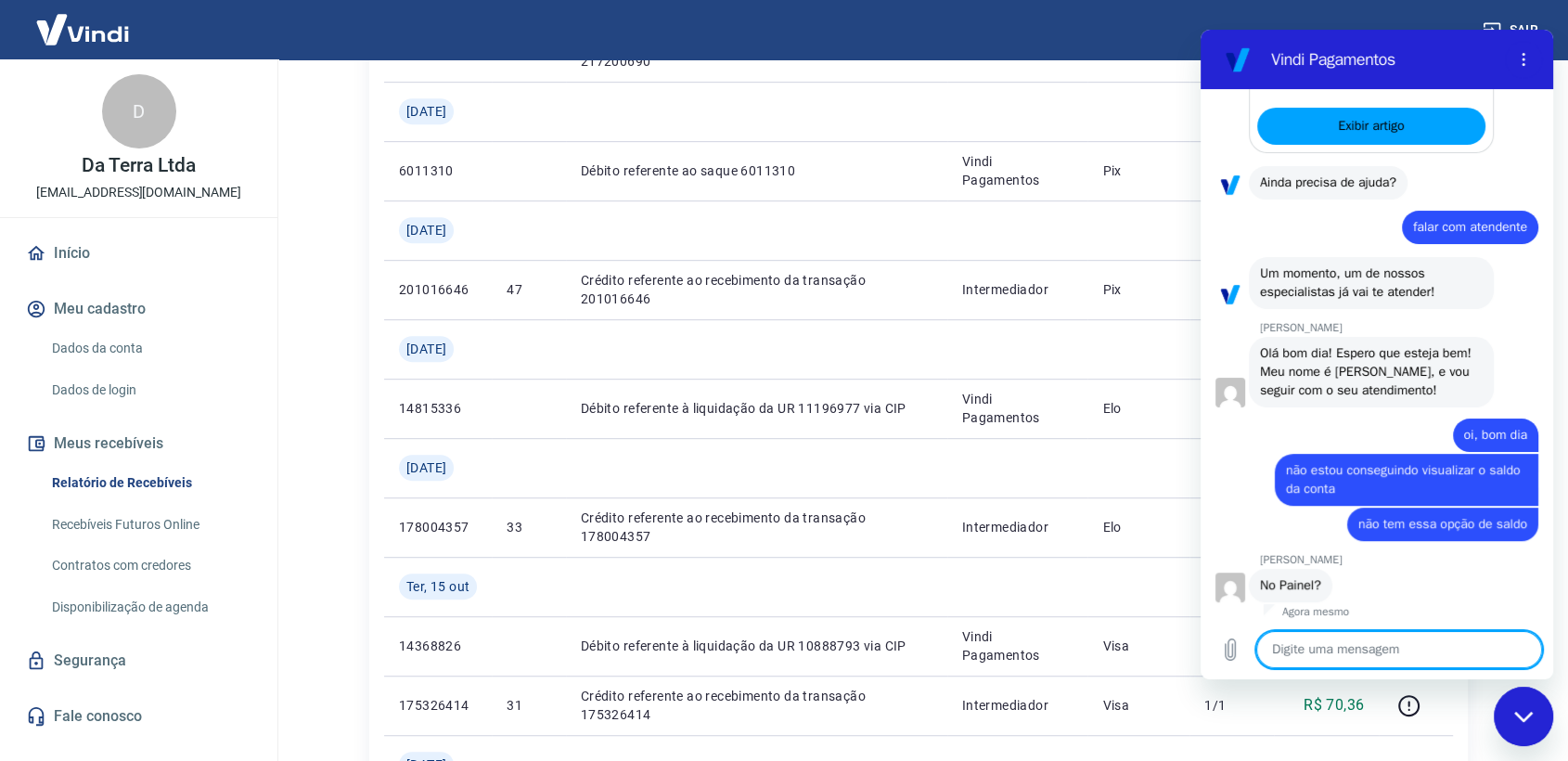 scroll, scrollTop: 624, scrollLeft: 0, axis: vertical 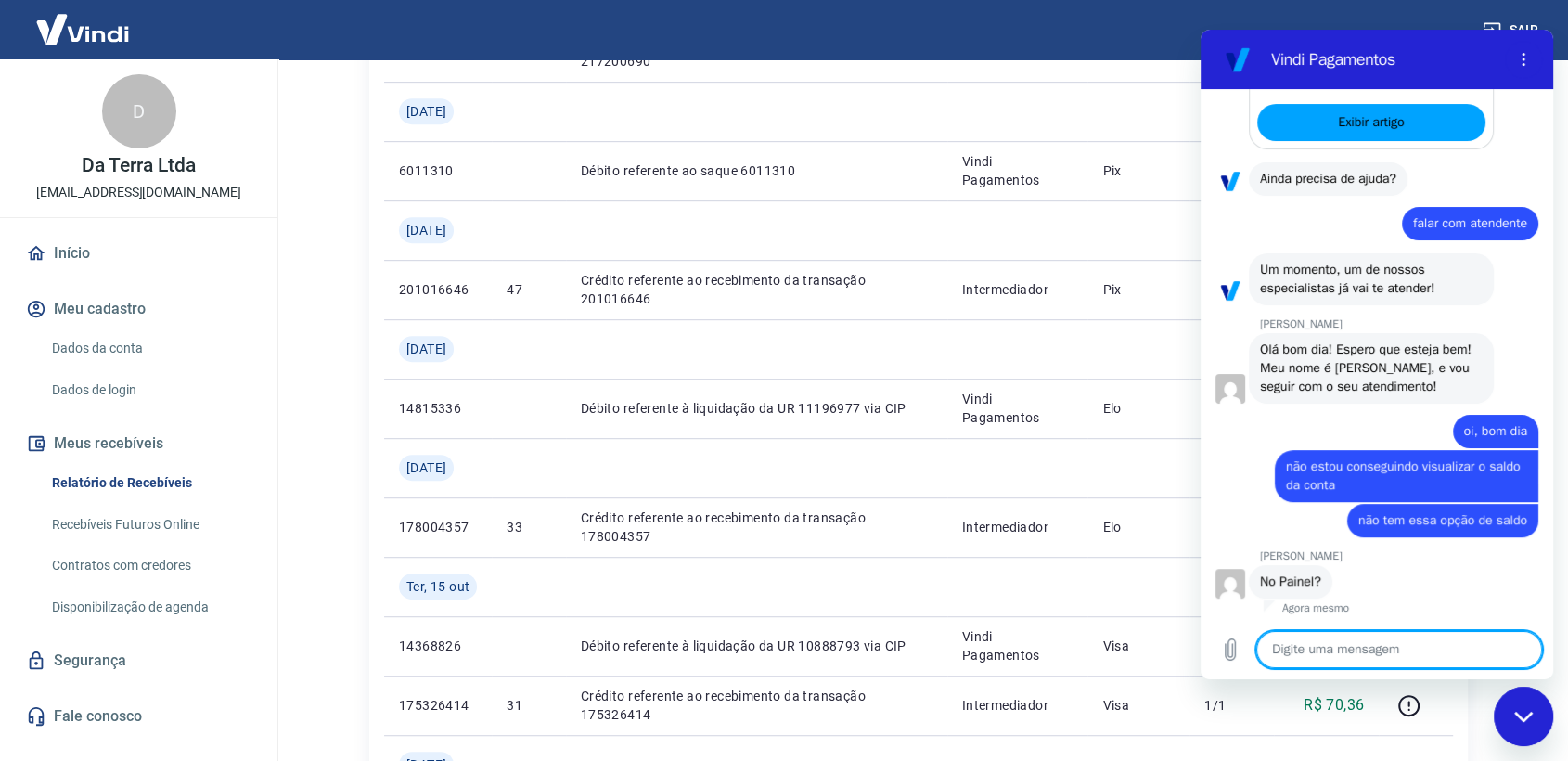 click at bounding box center (1399, 650) 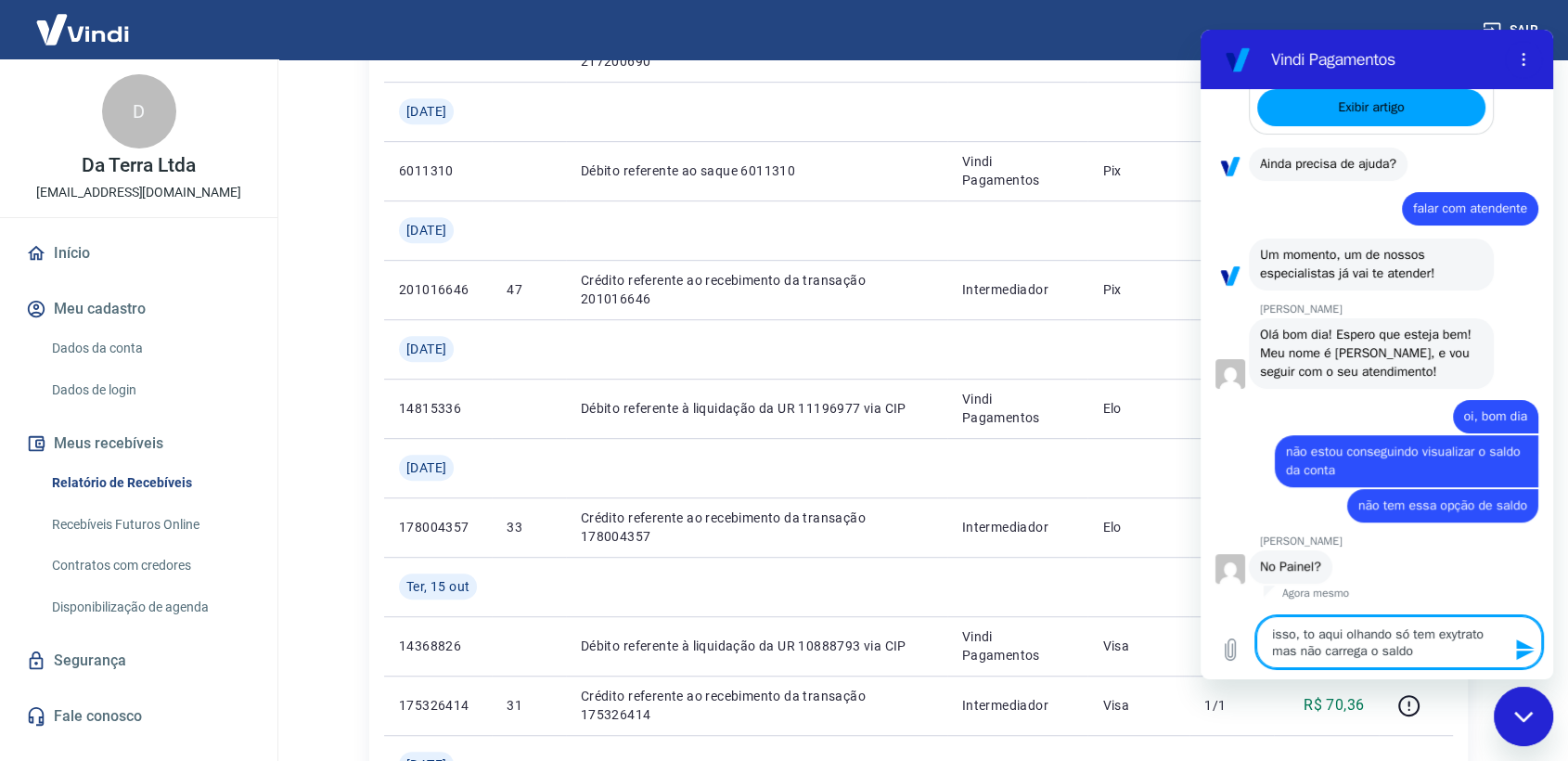 click on "isso, to aqui olhando só tem exytrato mas não carrega o saldo" at bounding box center [1399, 642] 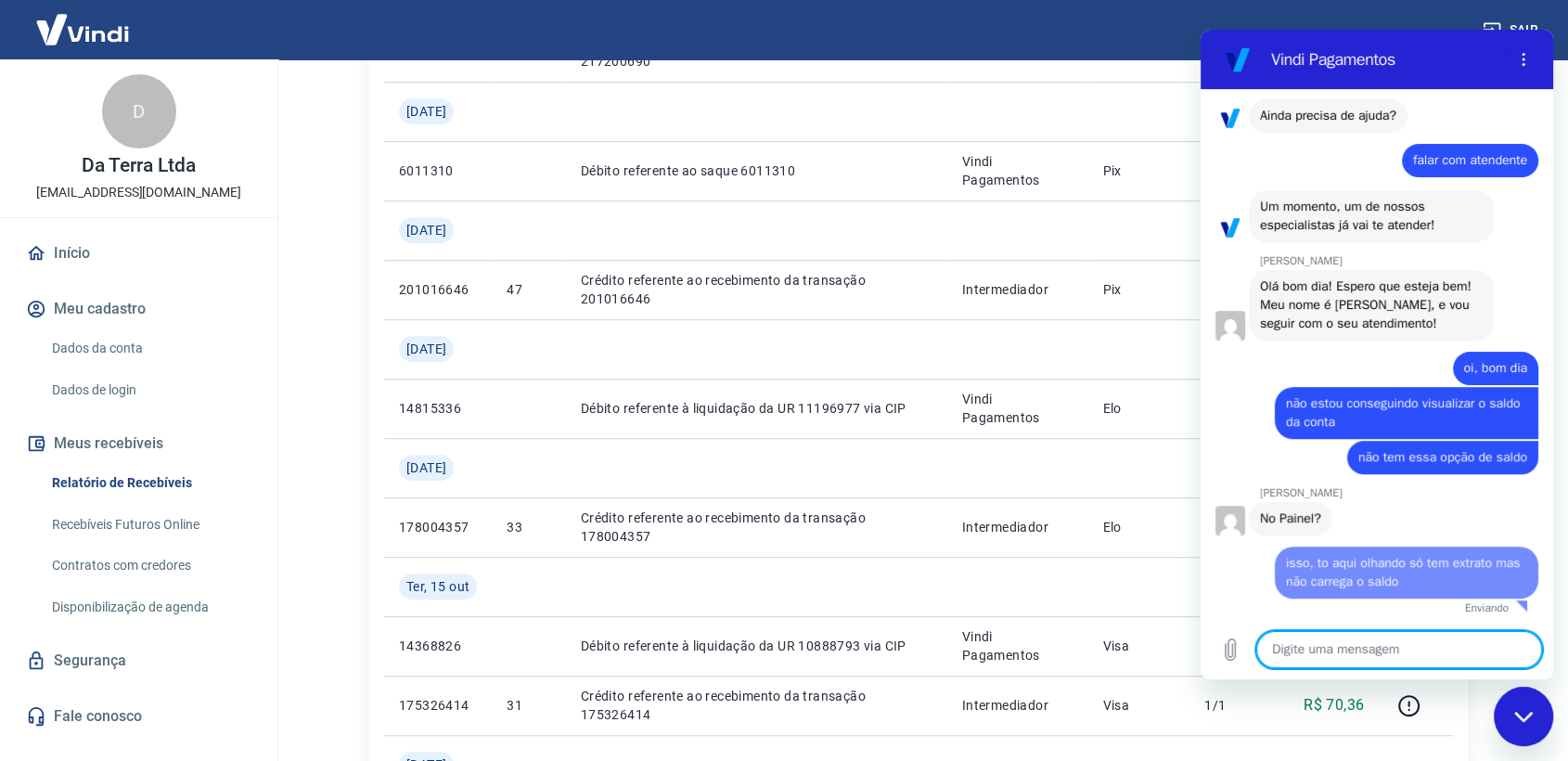 scroll, scrollTop: 687, scrollLeft: 0, axis: vertical 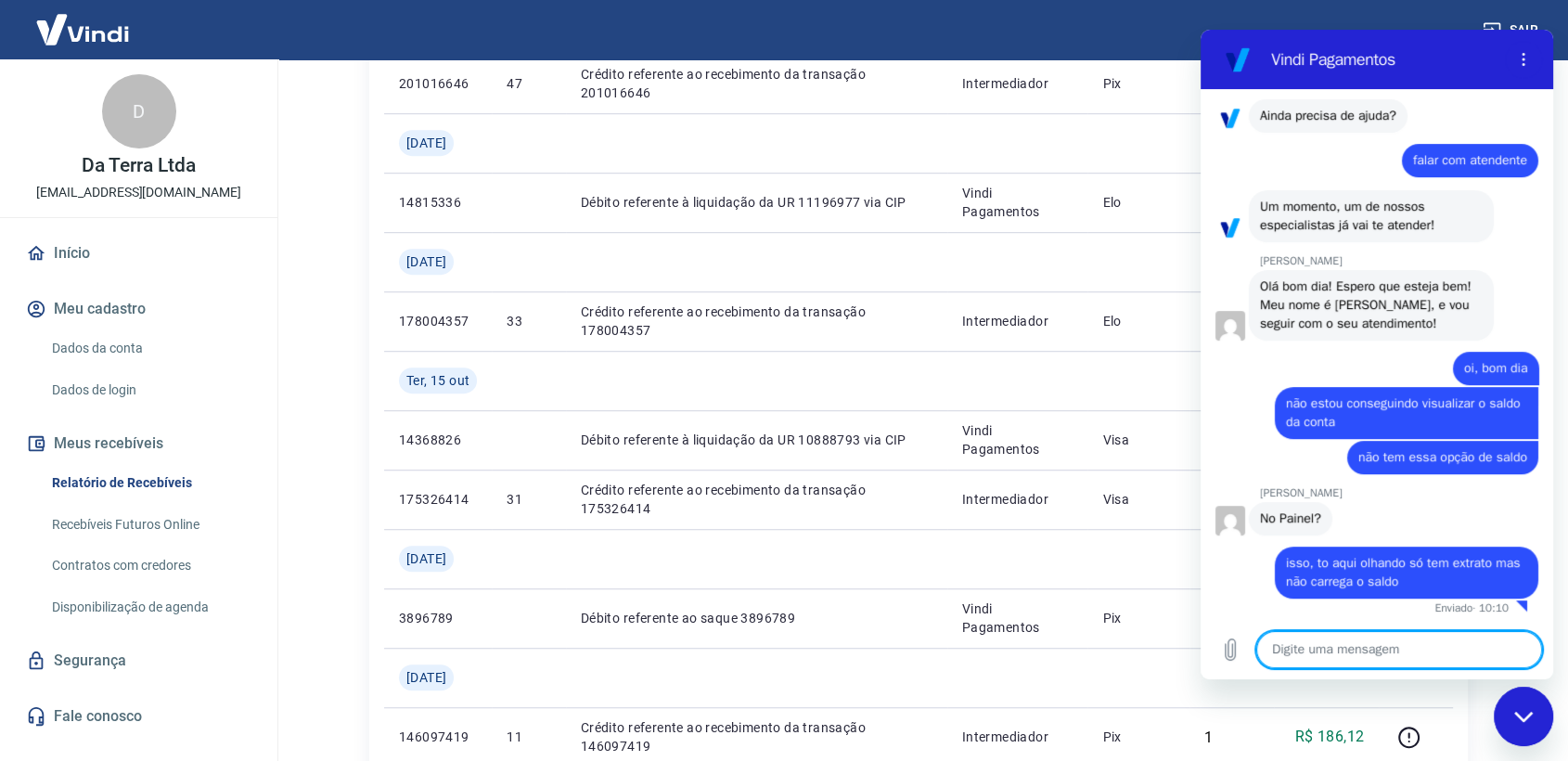 click at bounding box center (1399, 650) 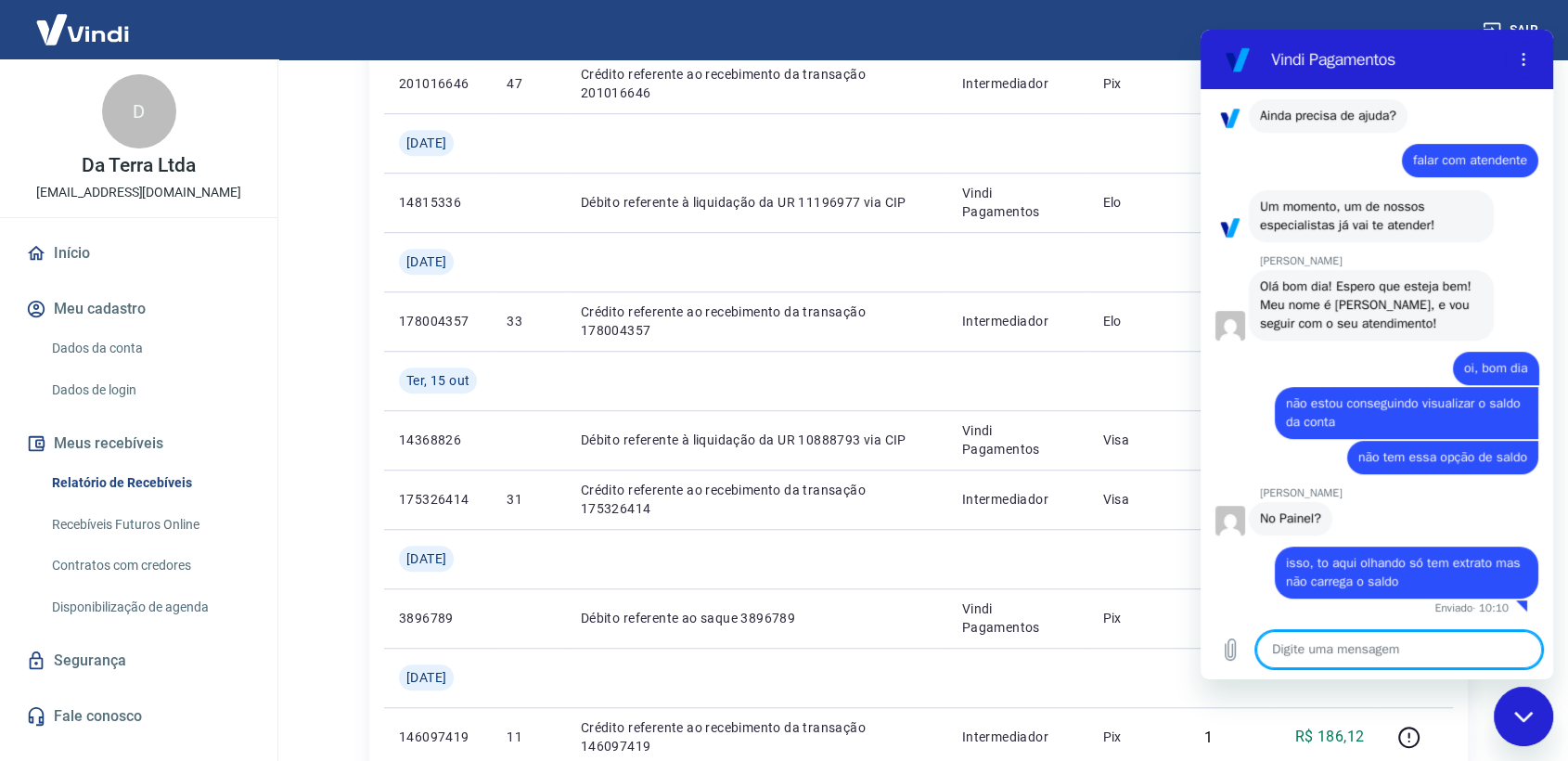 click at bounding box center [1399, 650] 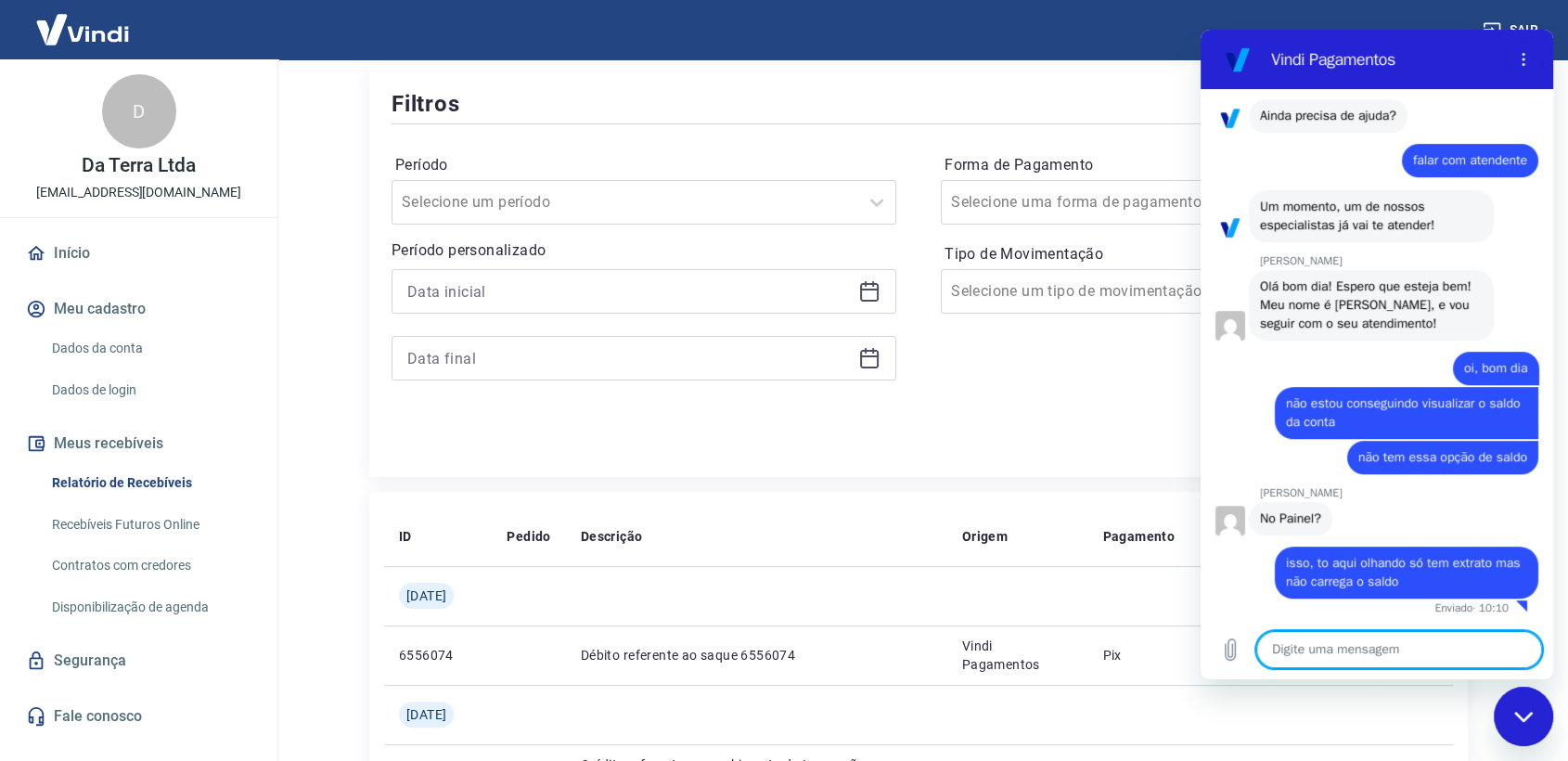 scroll, scrollTop: 123, scrollLeft: 0, axis: vertical 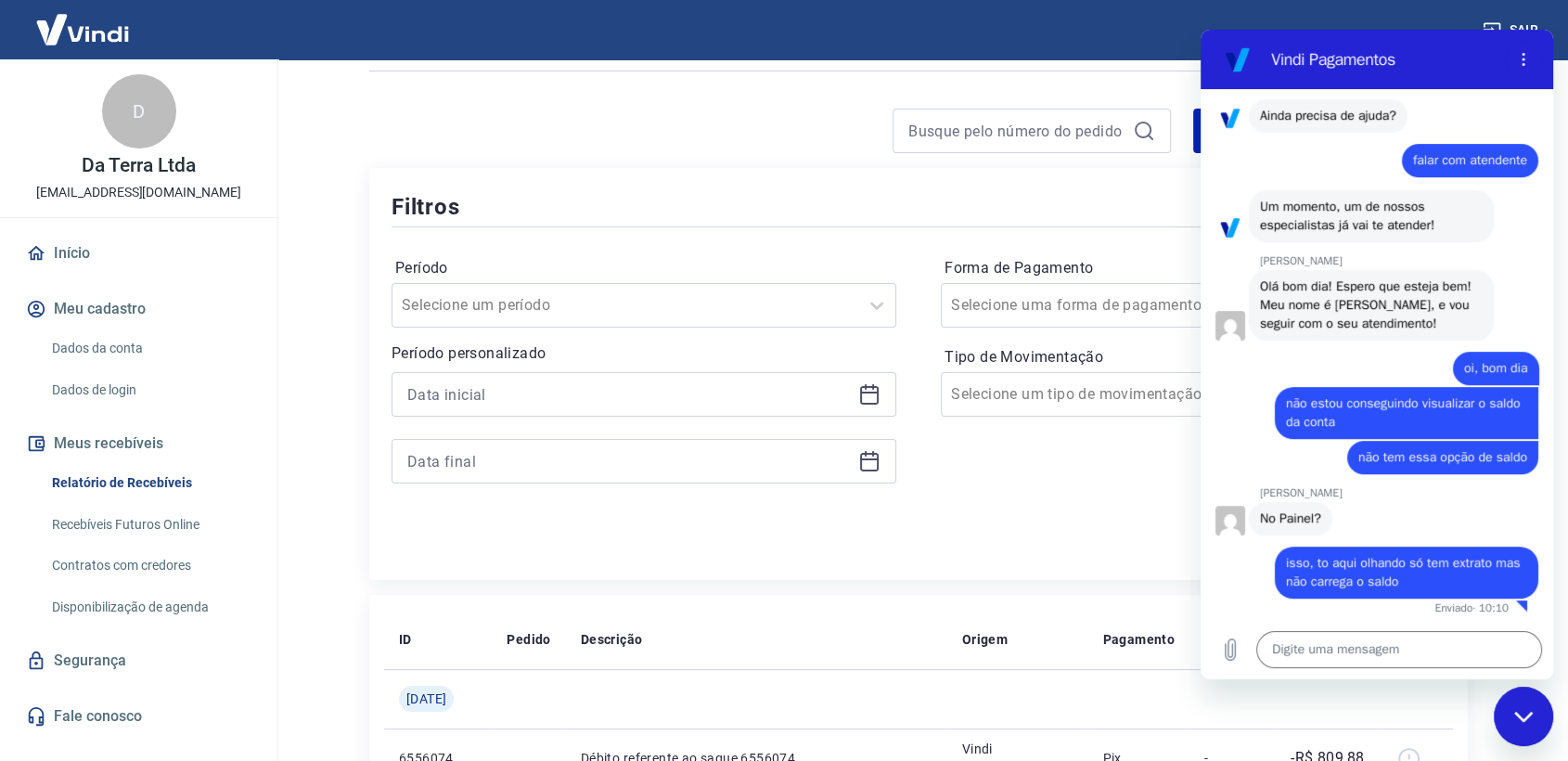click 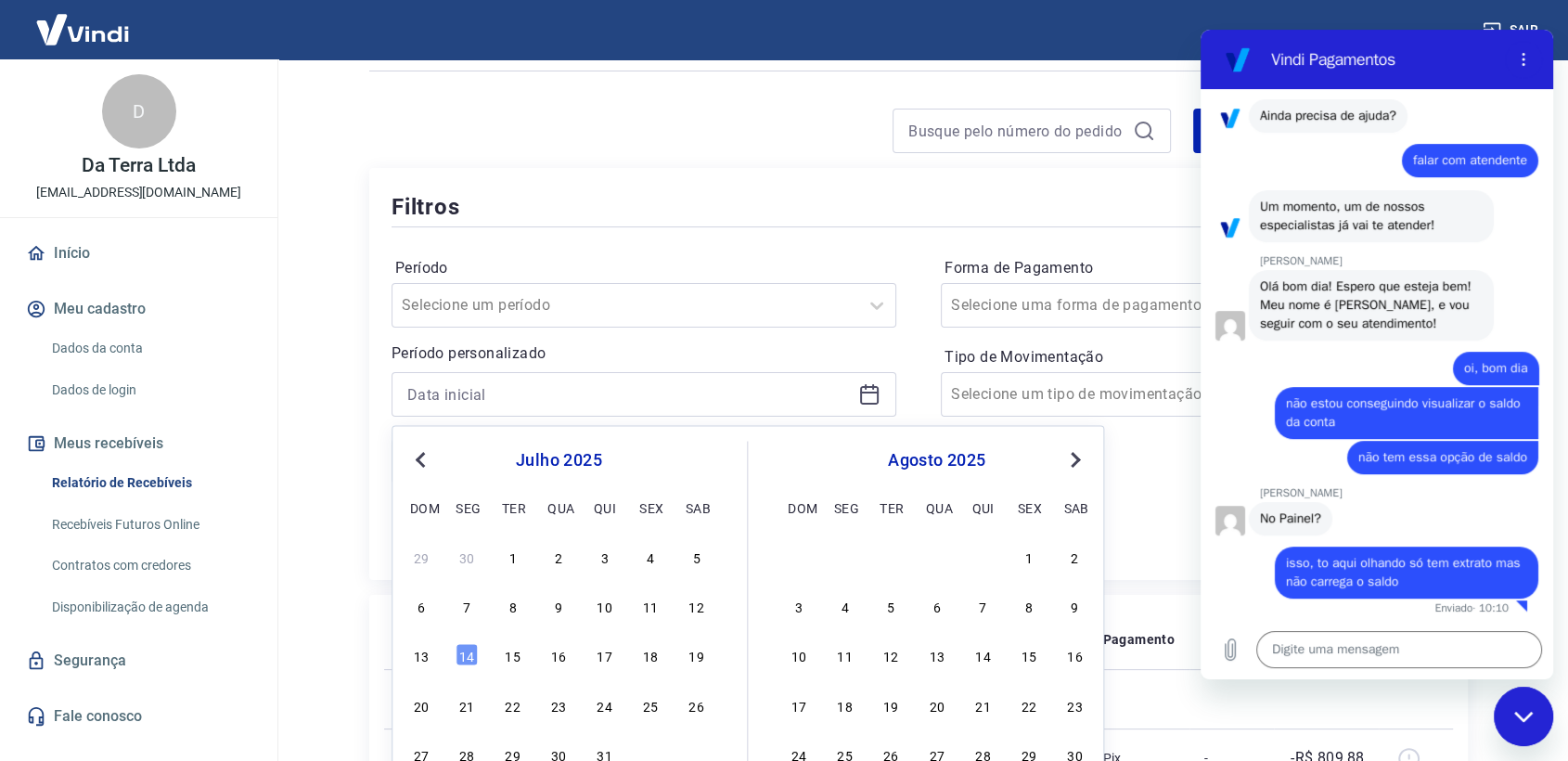click on "Previous Month" at bounding box center (422, 458) 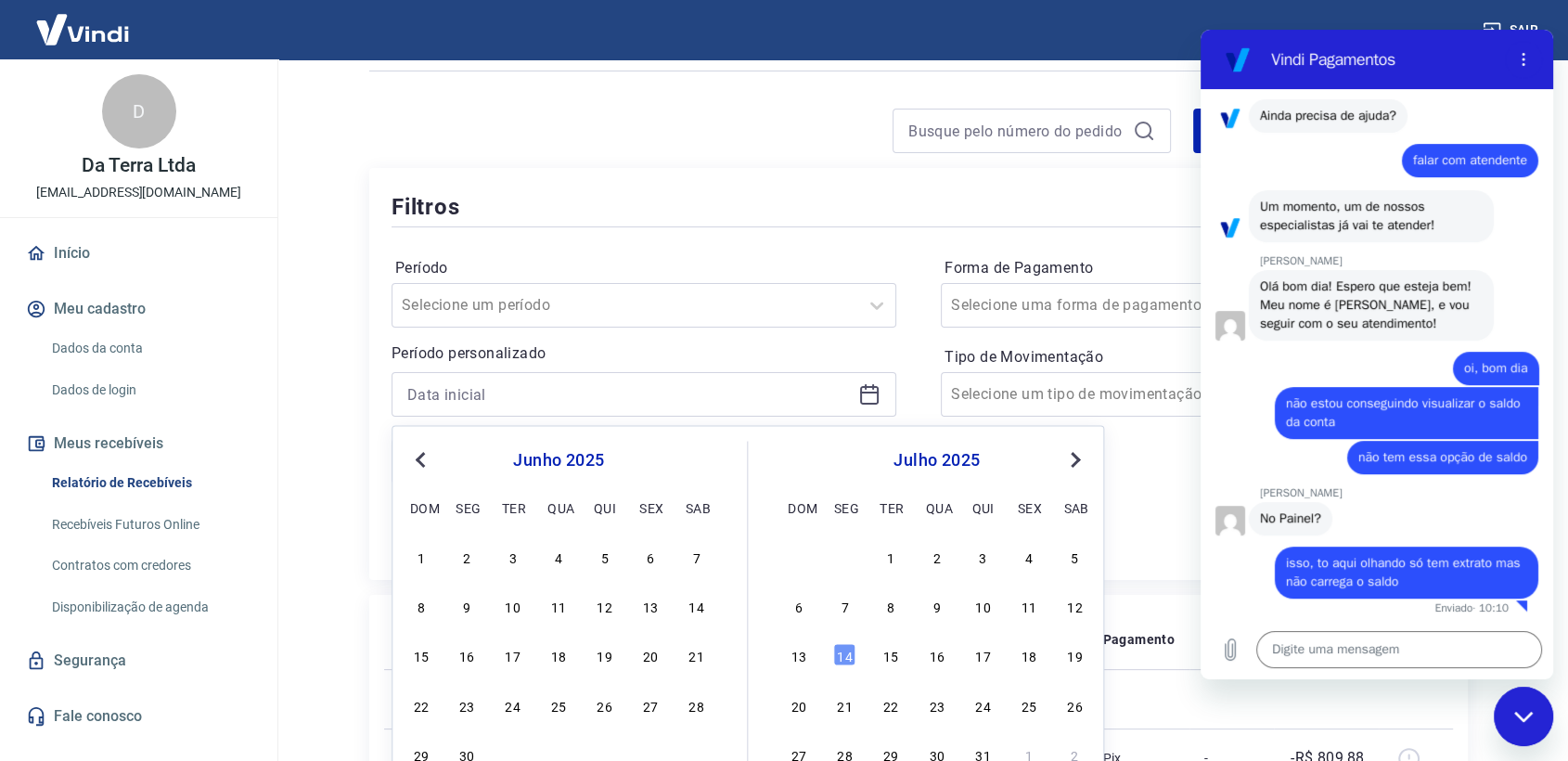 click on "Previous Month" at bounding box center [422, 458] 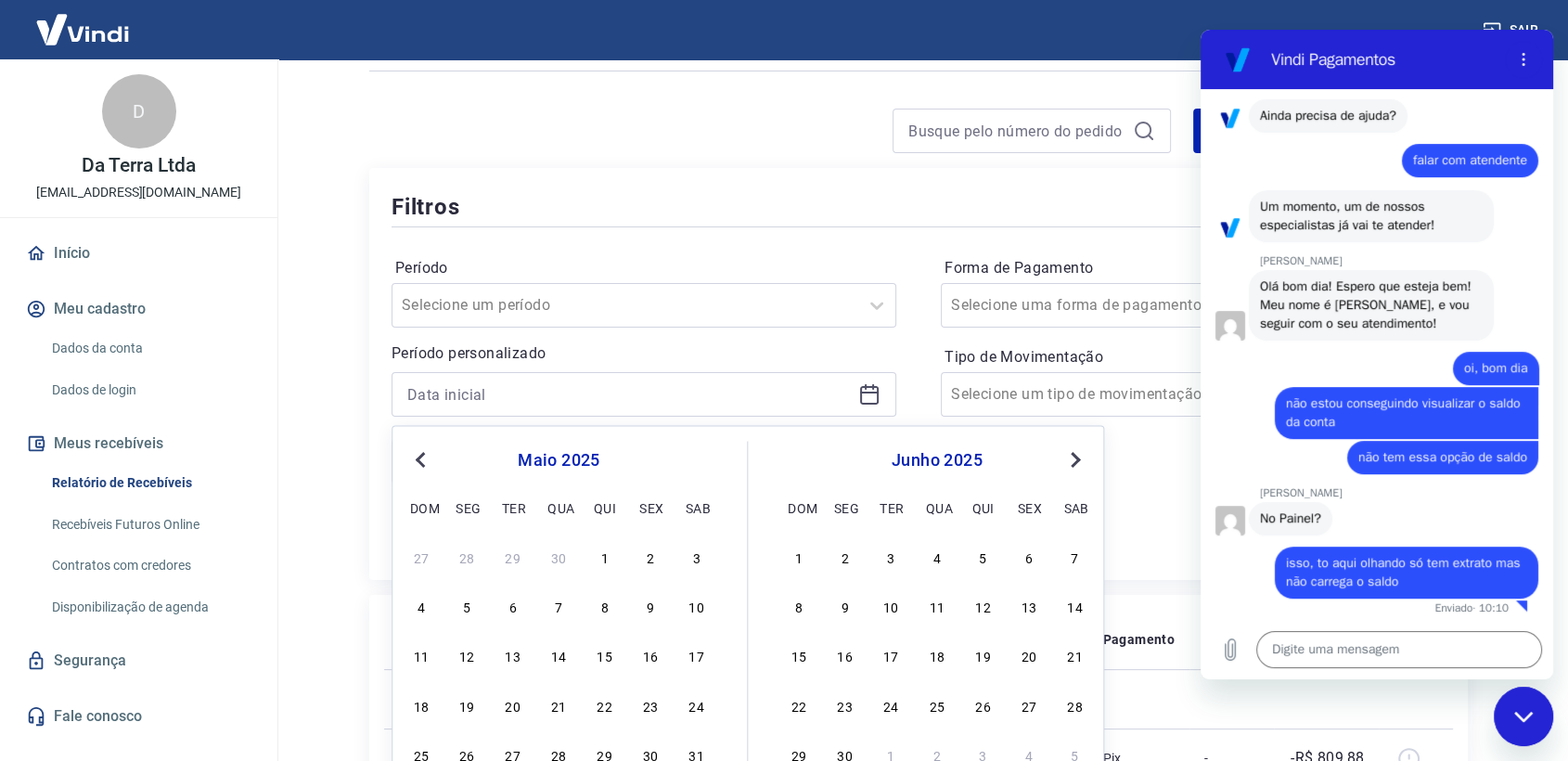 click on "maio 2025" at bounding box center [559, 459] 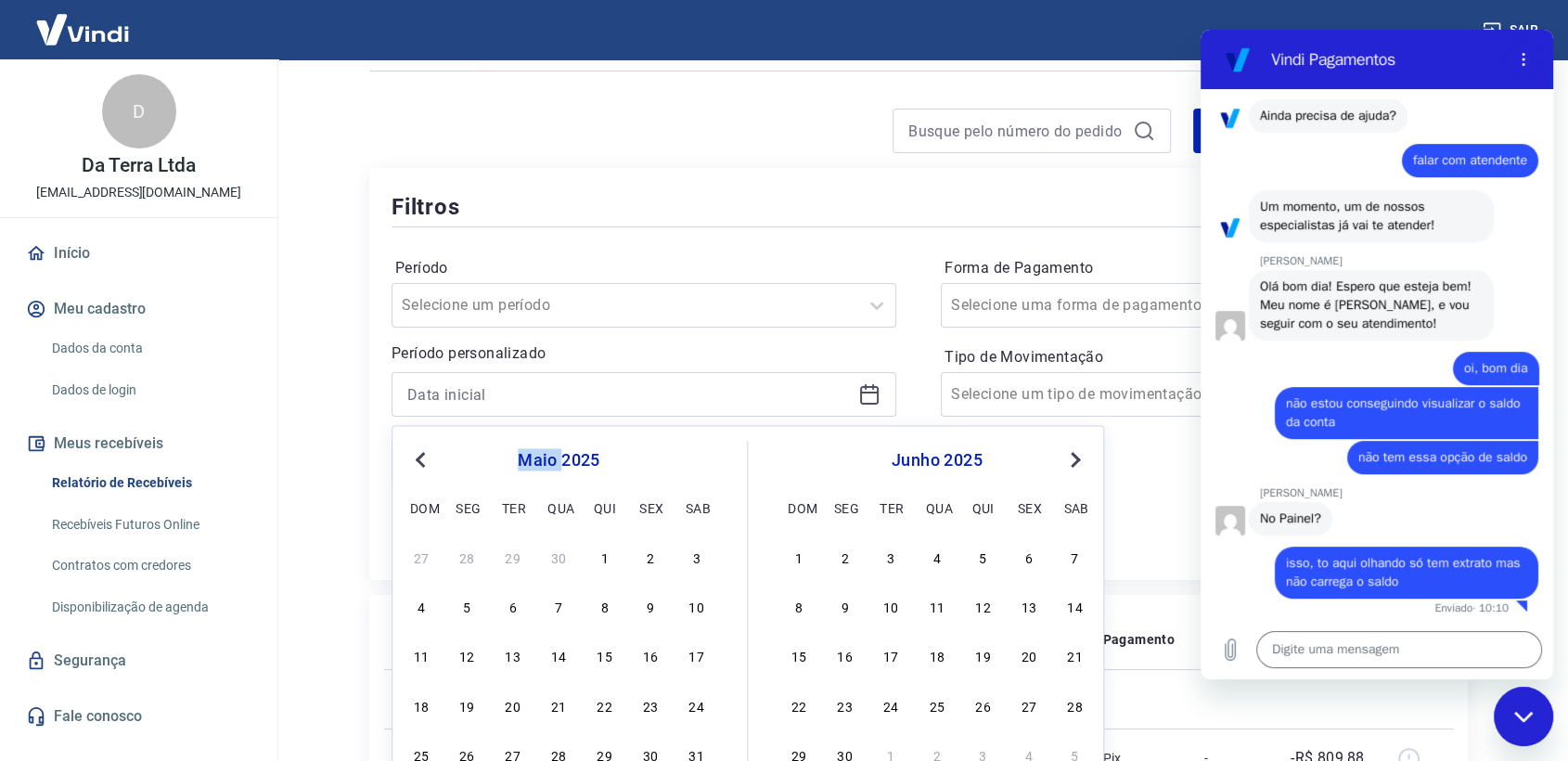 click on "maio 2025" at bounding box center [559, 459] 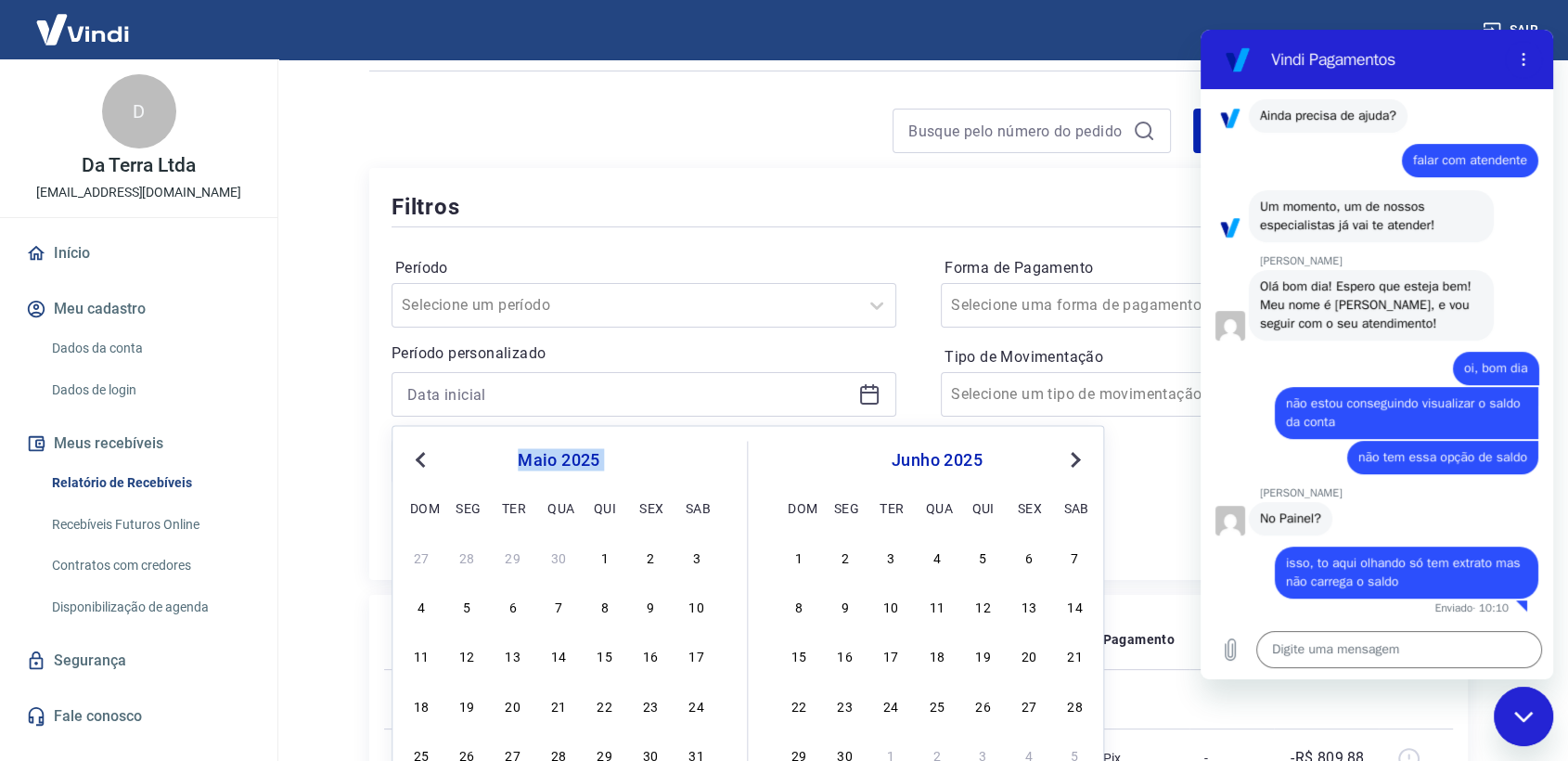 click on "maio 2025" at bounding box center [559, 459] 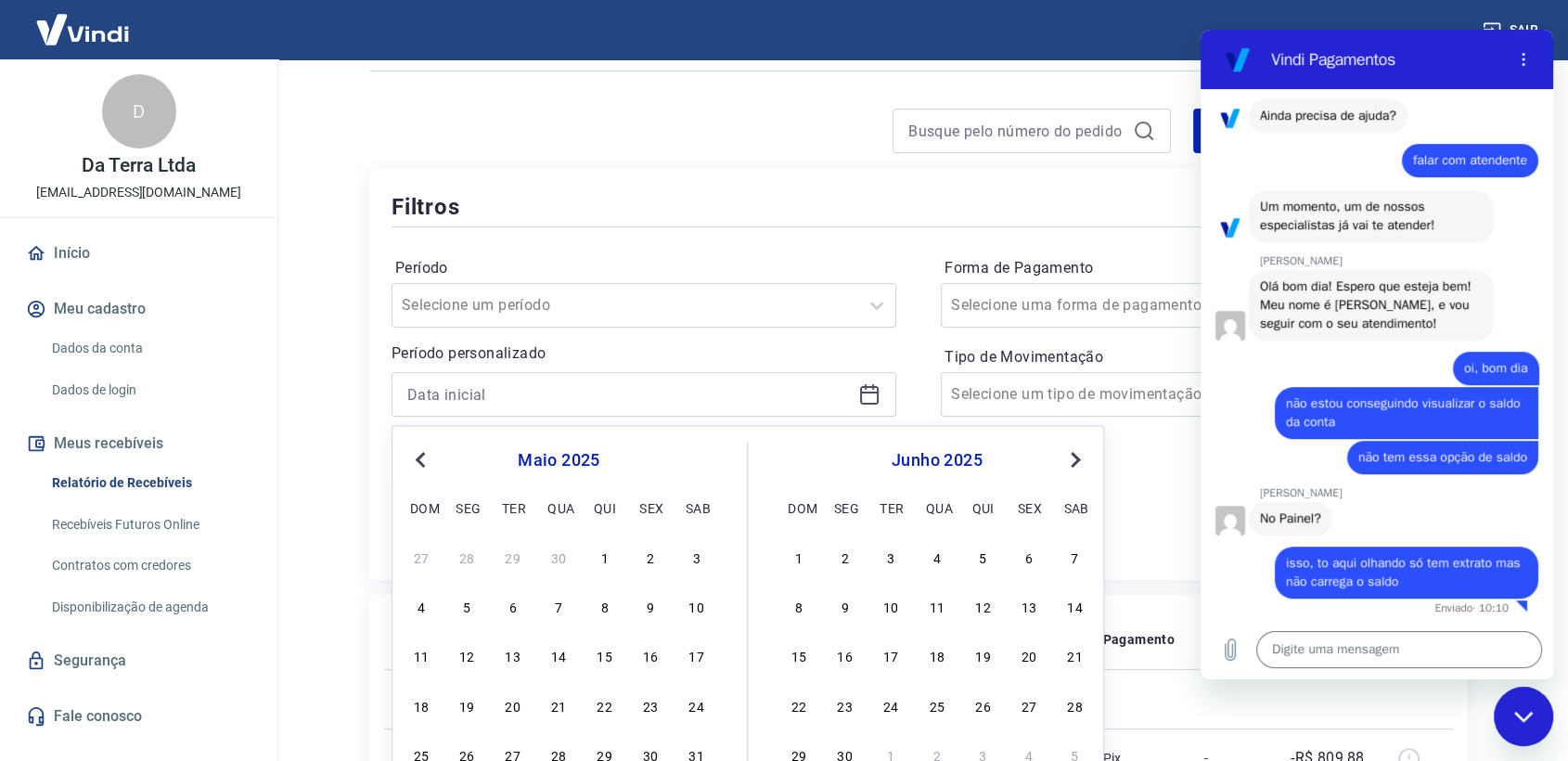 click on "Previous Month" at bounding box center (422, 458) 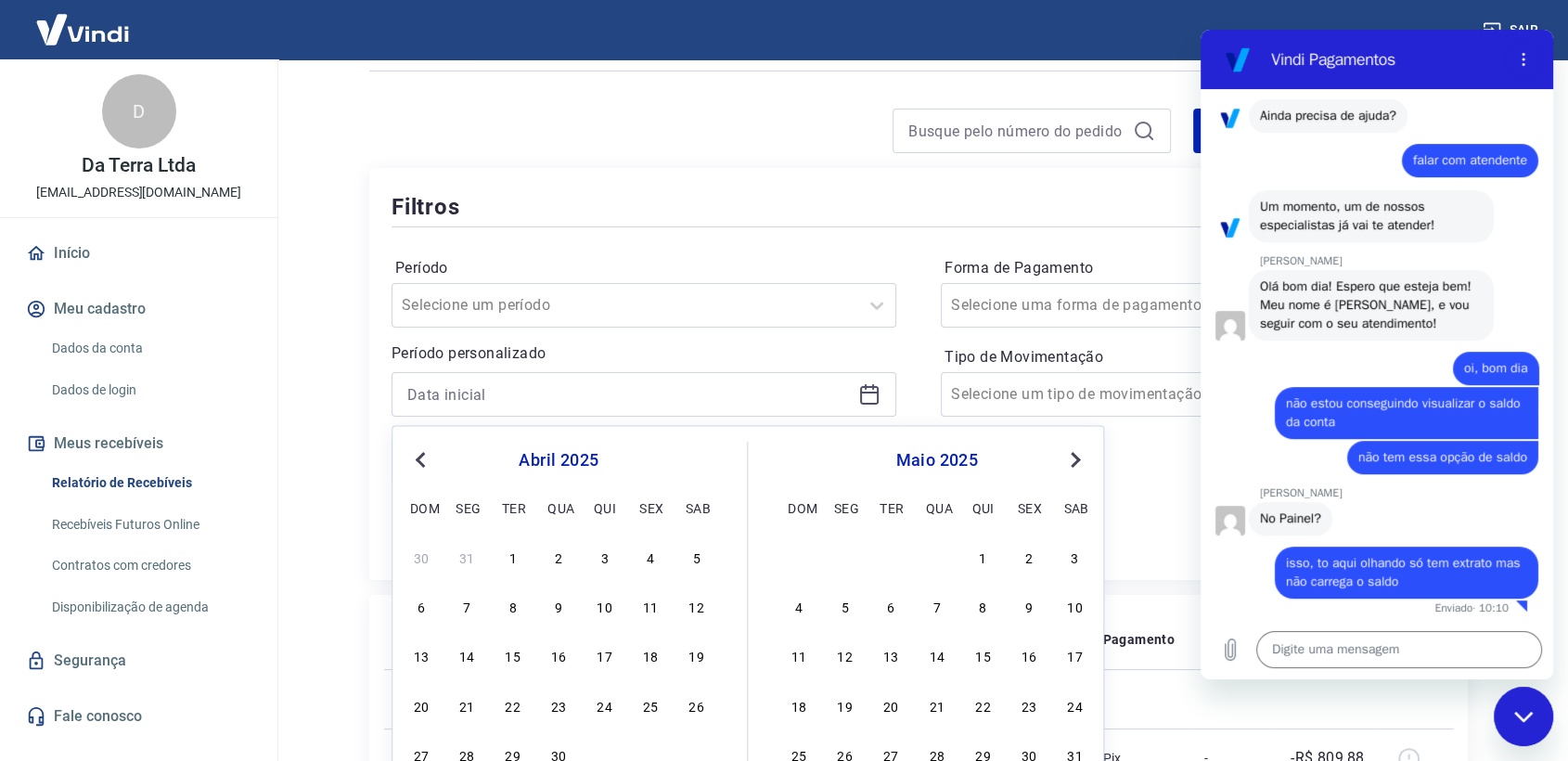 click on "Previous Month" at bounding box center (422, 458) 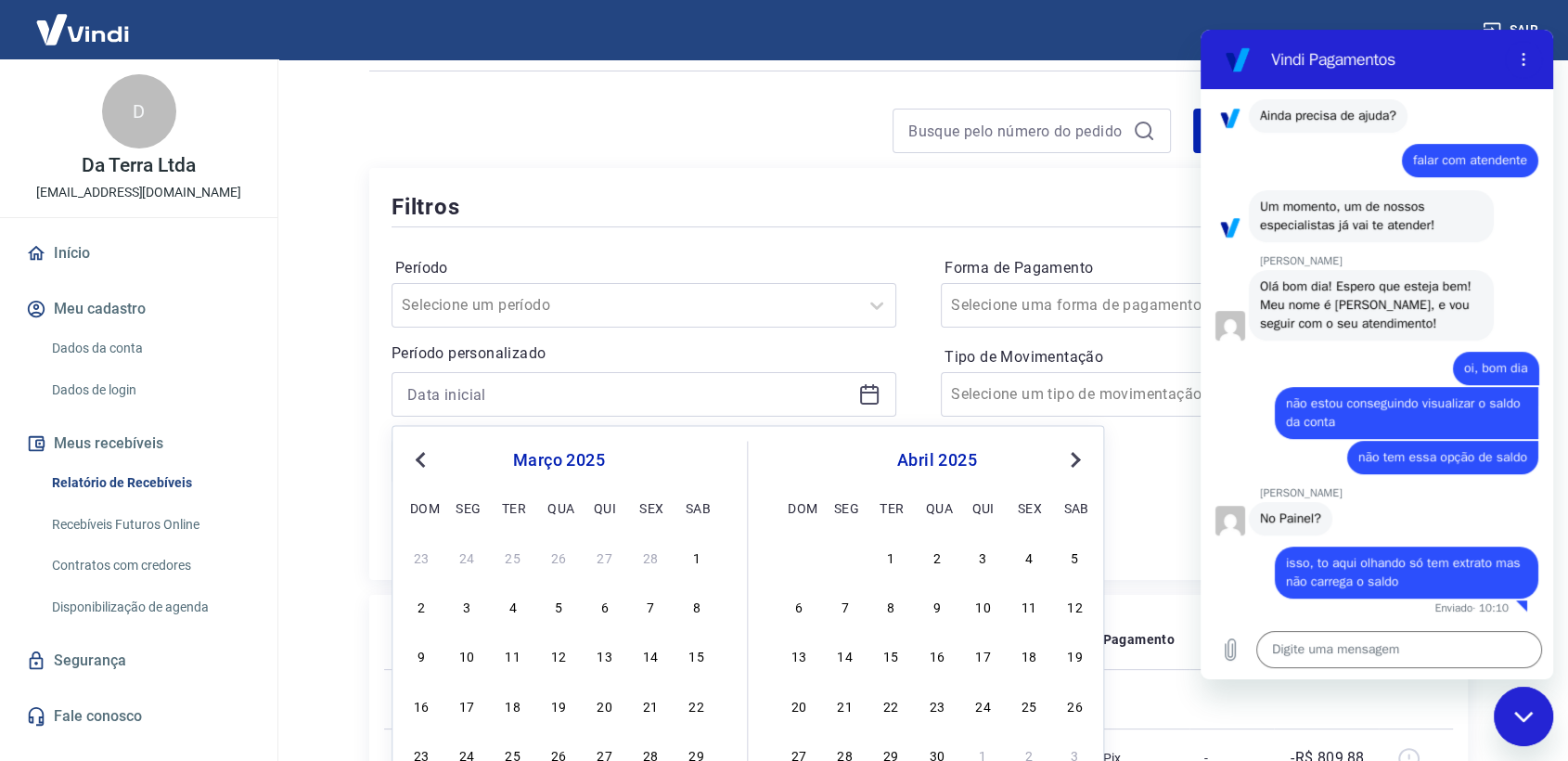 click on "Previous Month" at bounding box center (422, 458) 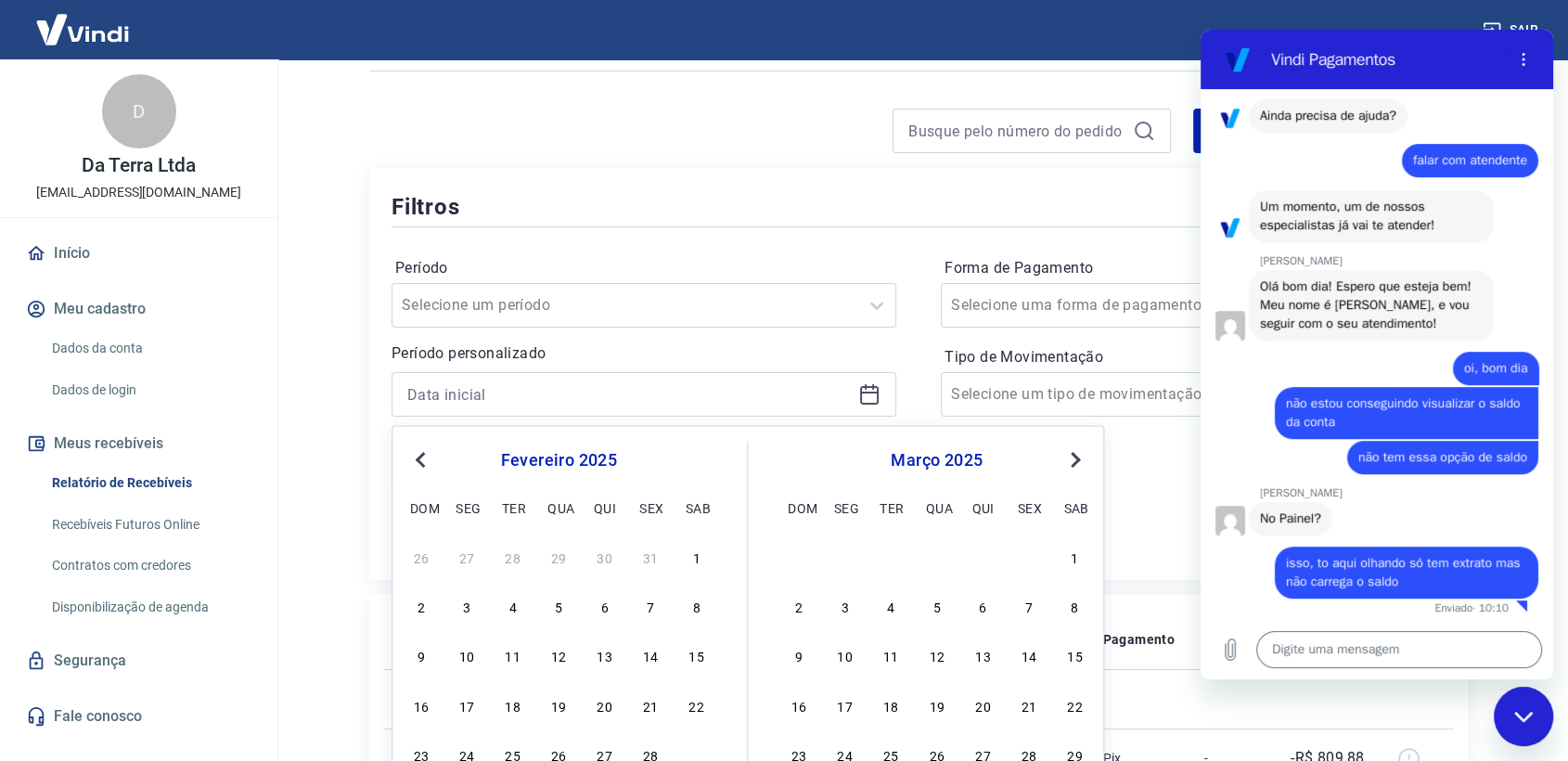 click on "Previous Month" at bounding box center [422, 458] 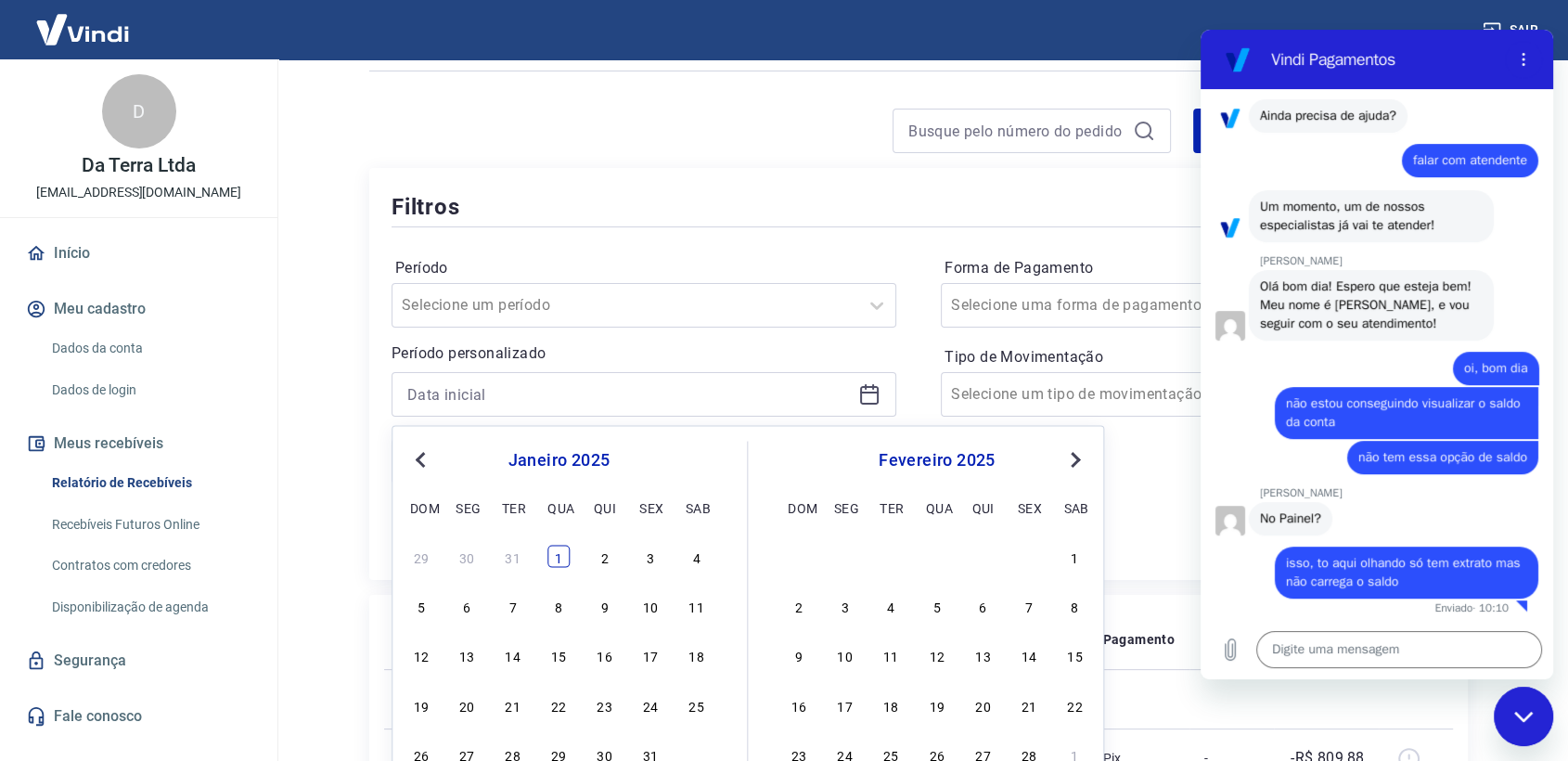 click on "1" at bounding box center [559, 556] 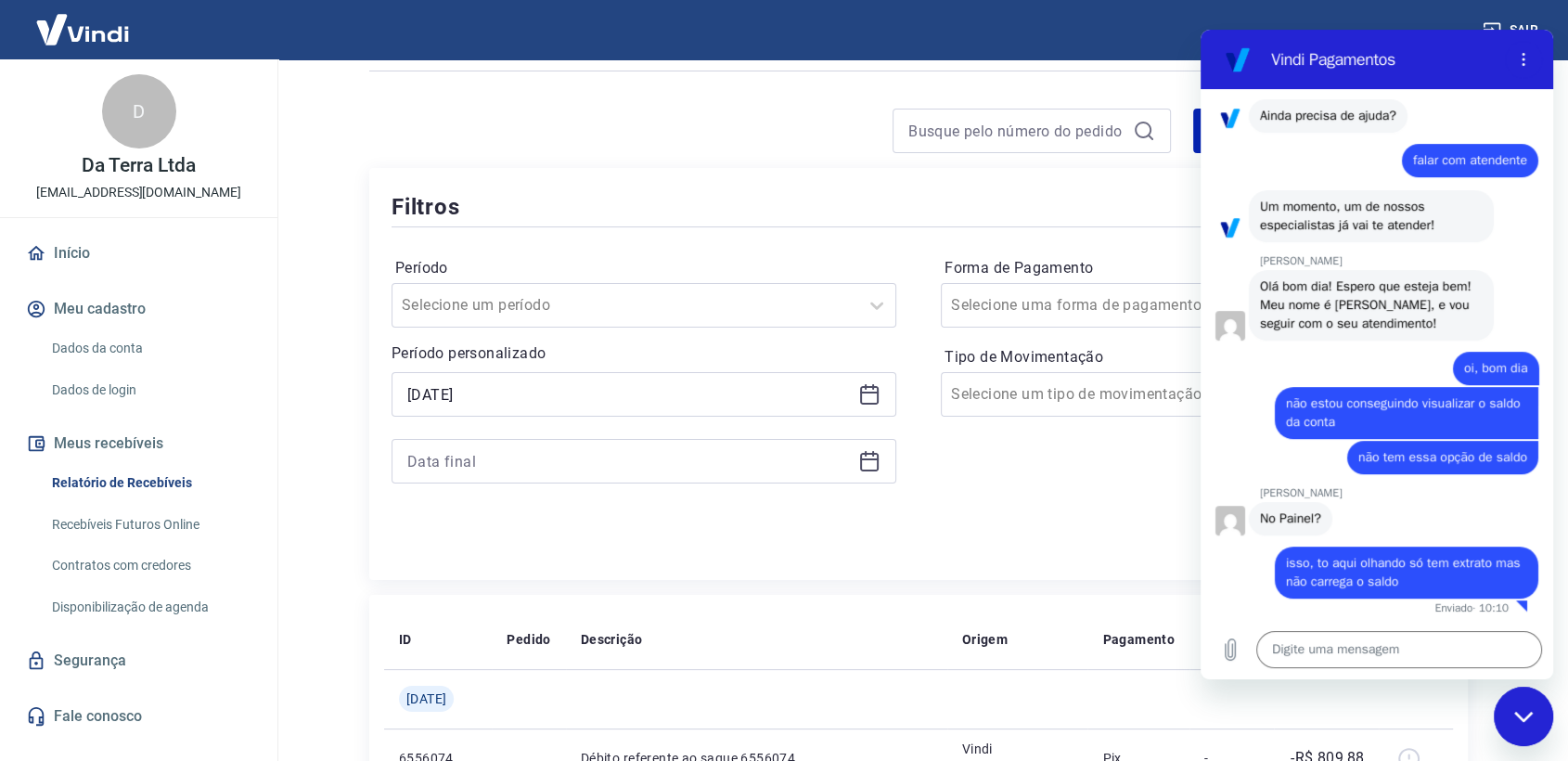 click 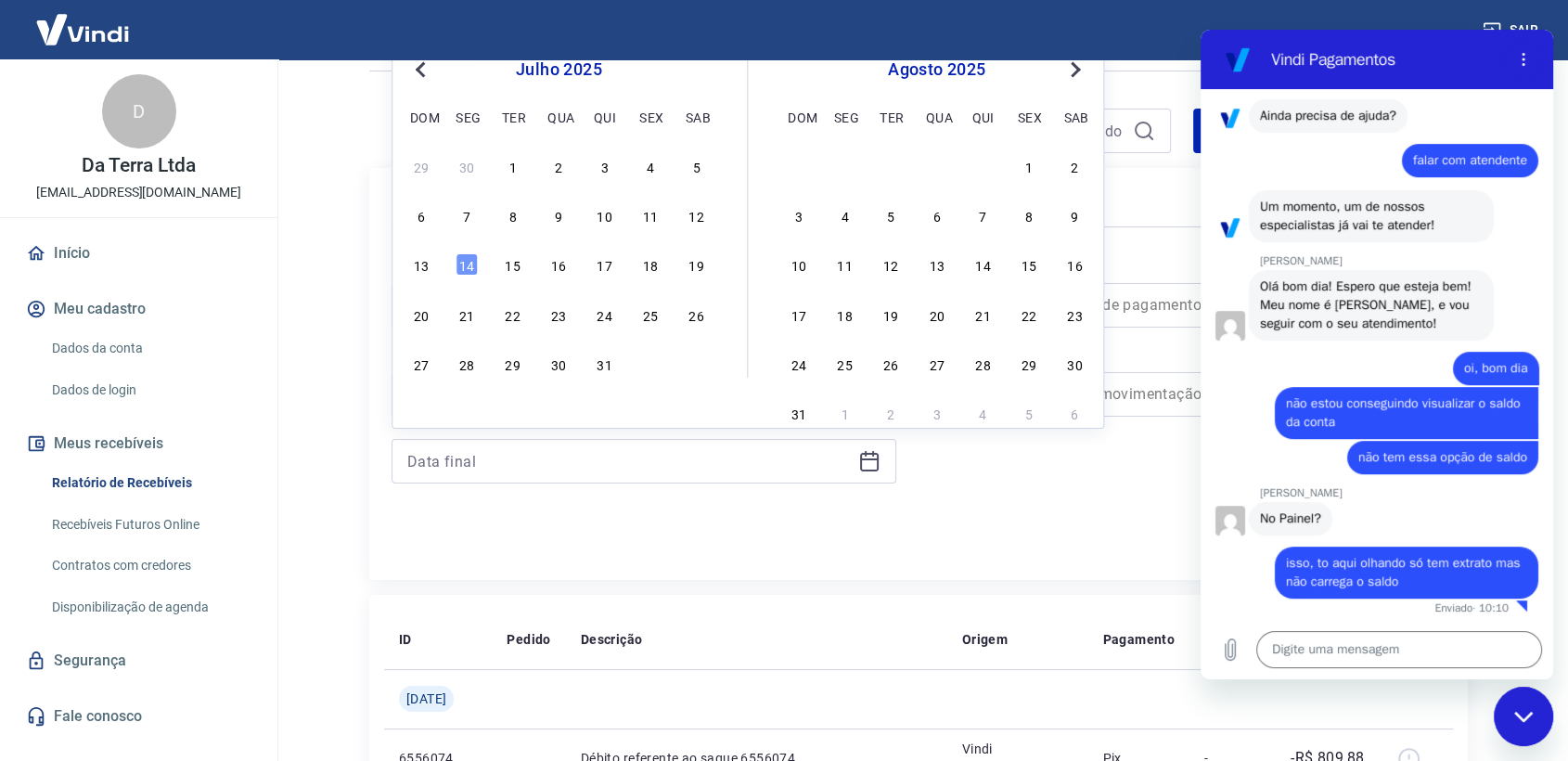 click on "14" at bounding box center [467, 264] 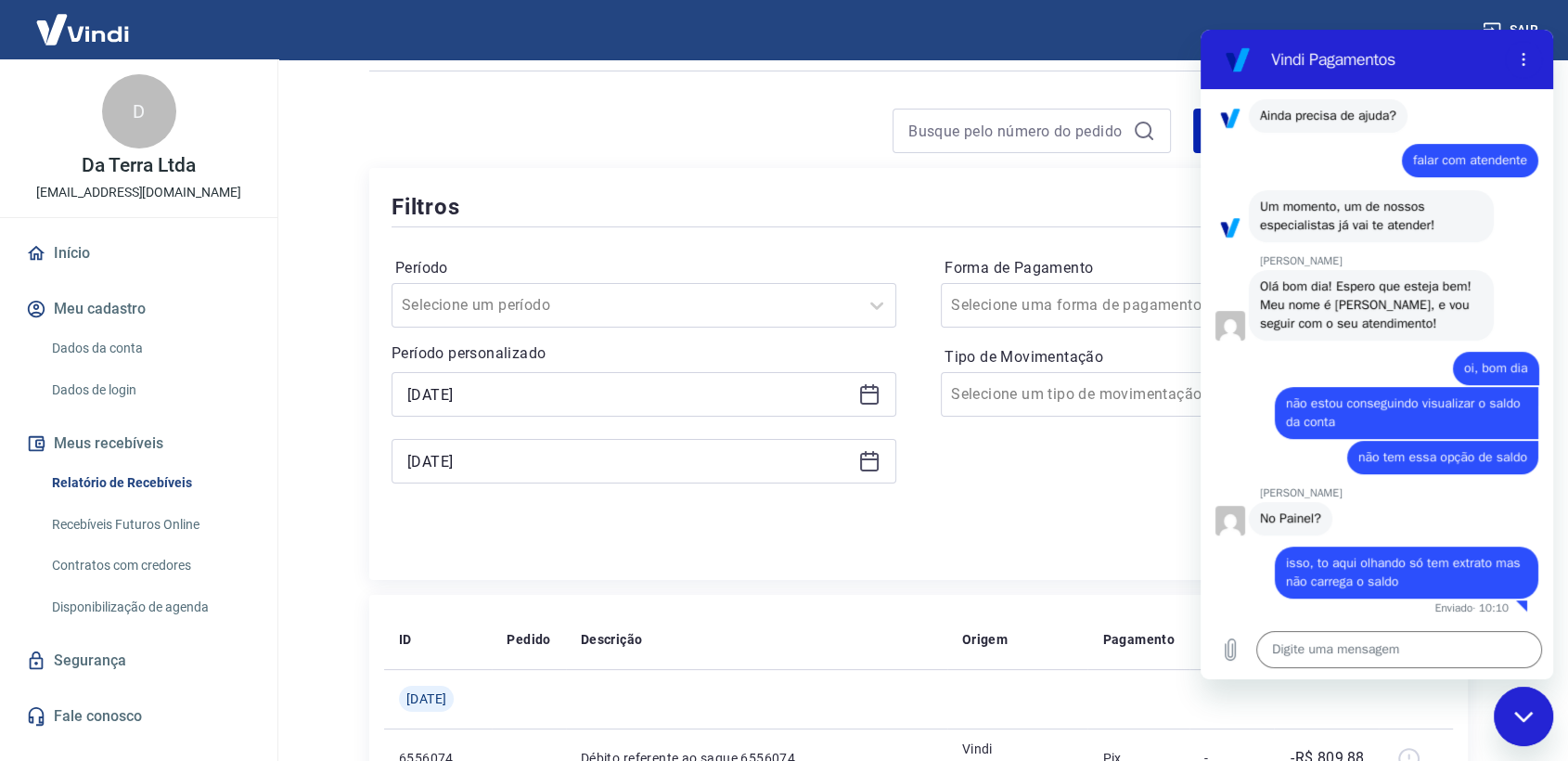 click 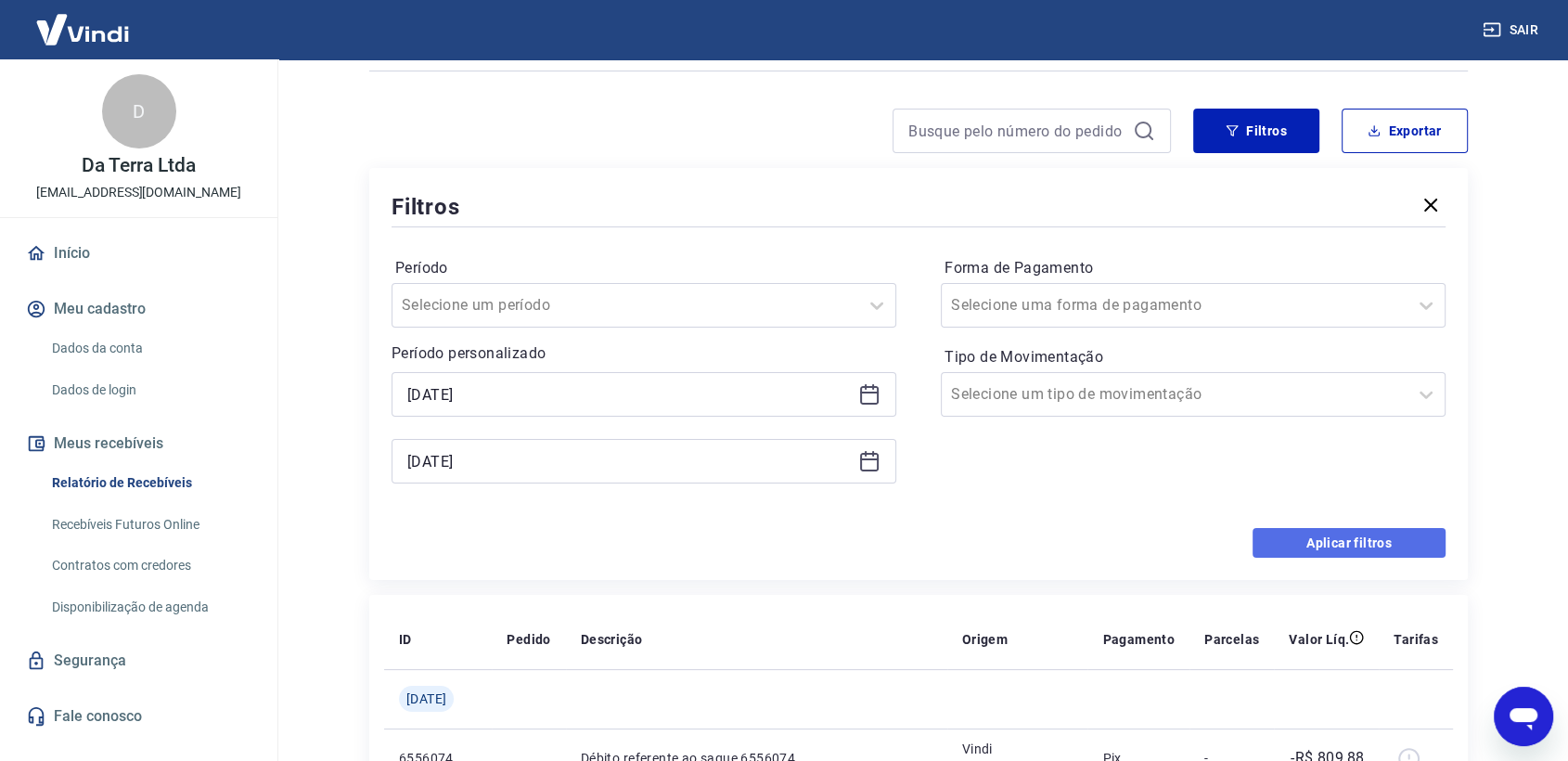 click on "Aplicar filtros" at bounding box center [1349, 543] 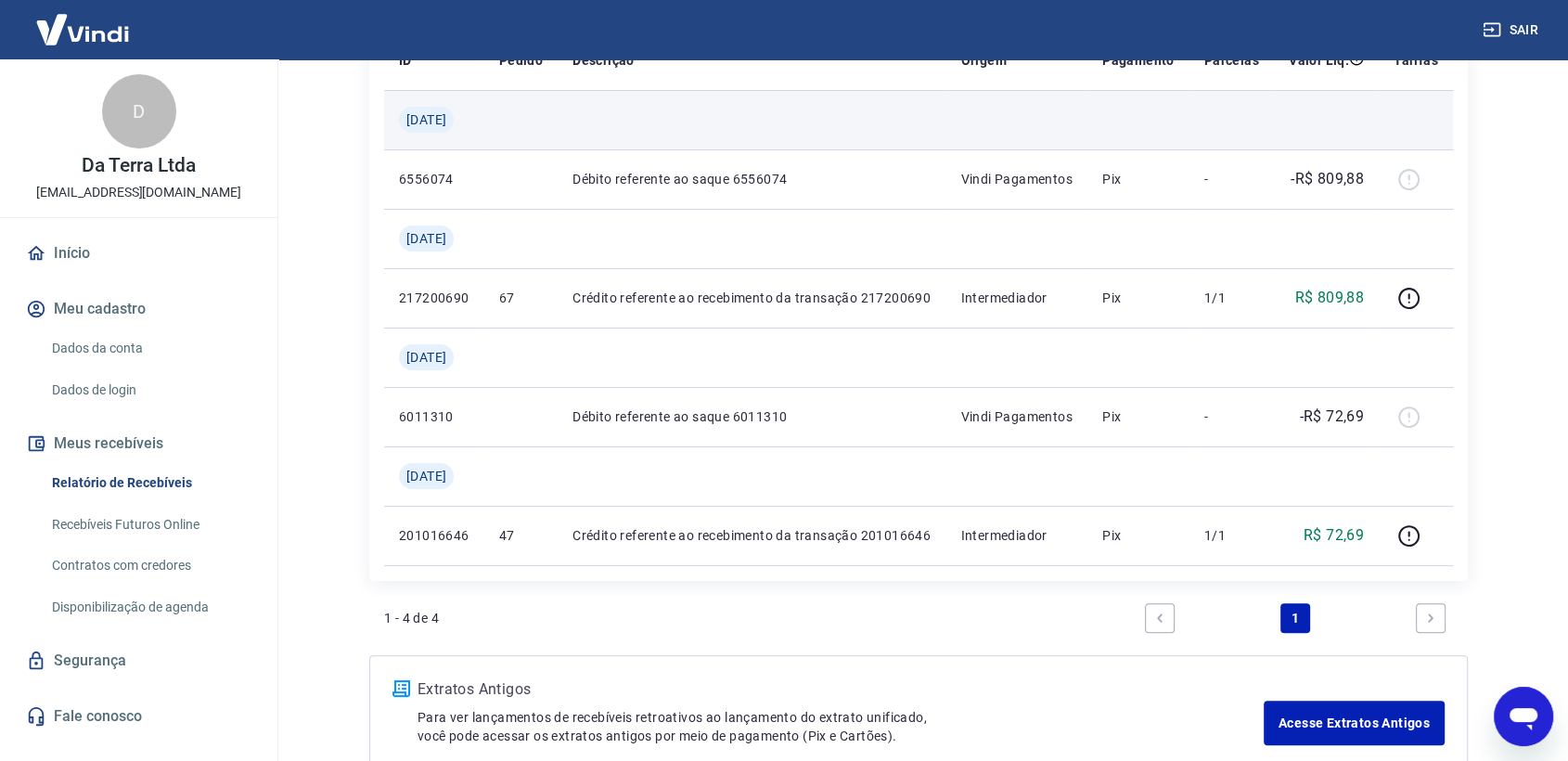 scroll, scrollTop: 398, scrollLeft: 0, axis: vertical 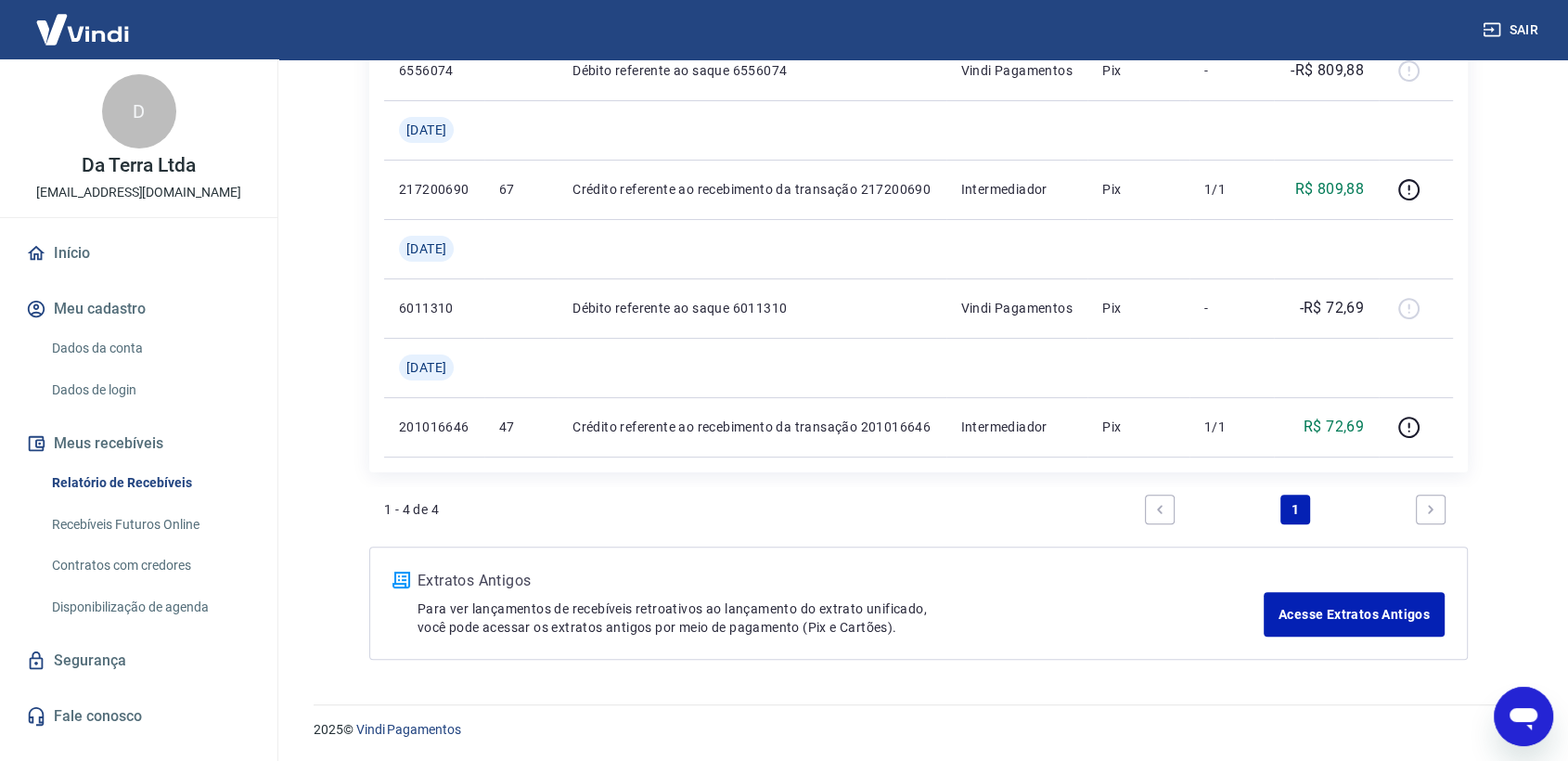 click at bounding box center [1431, 509] 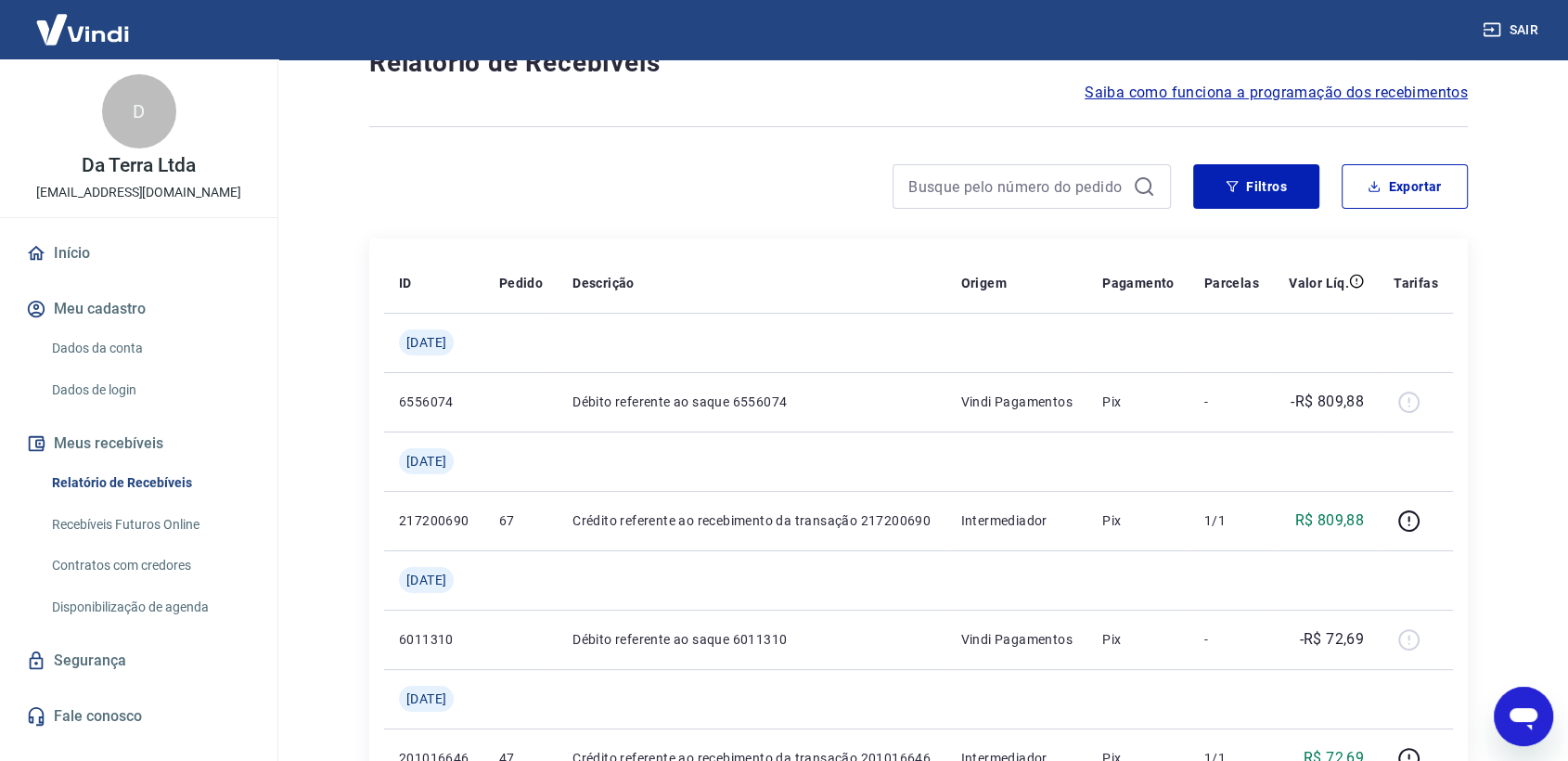 scroll, scrollTop: 0, scrollLeft: 0, axis: both 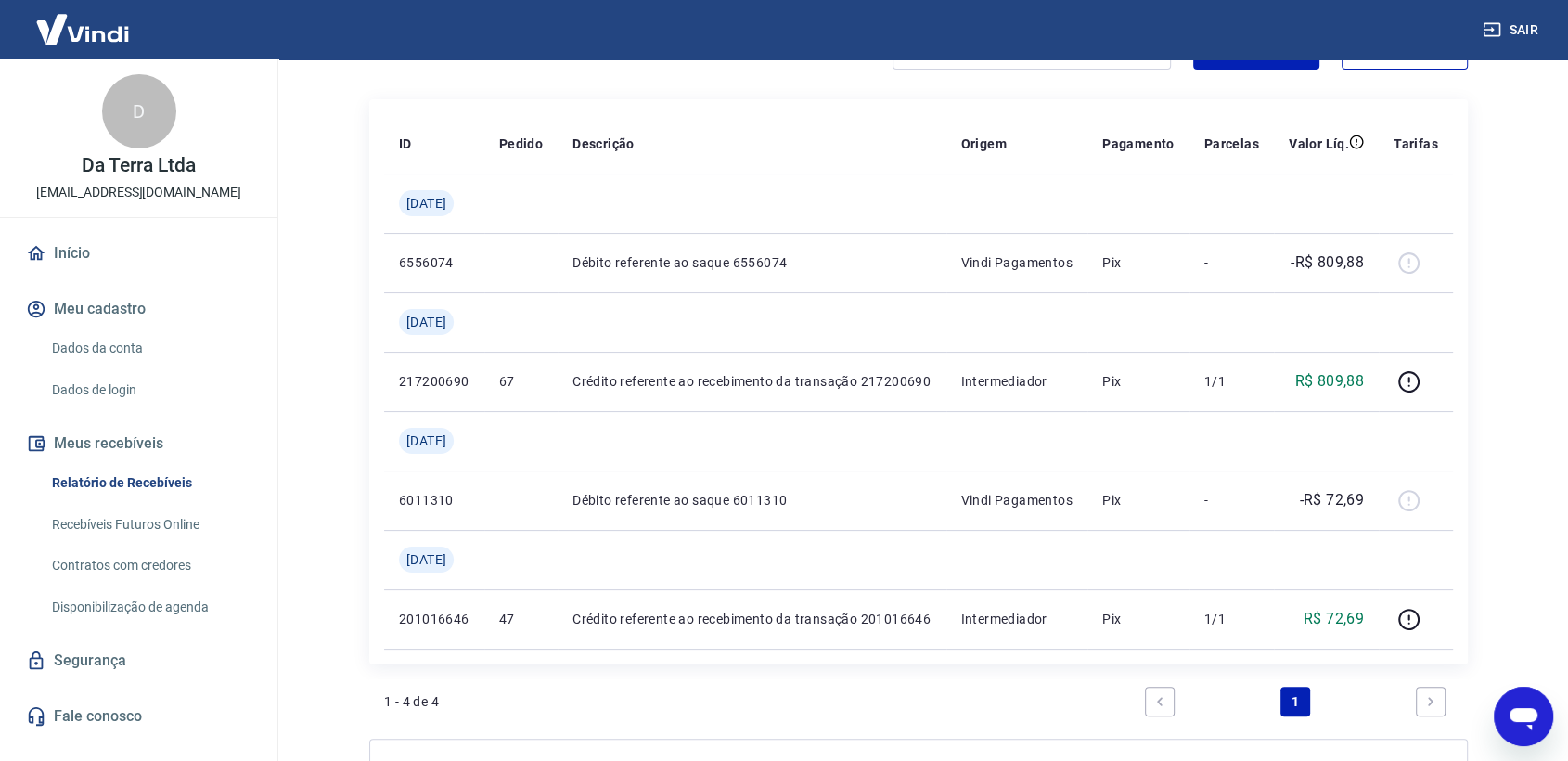 click 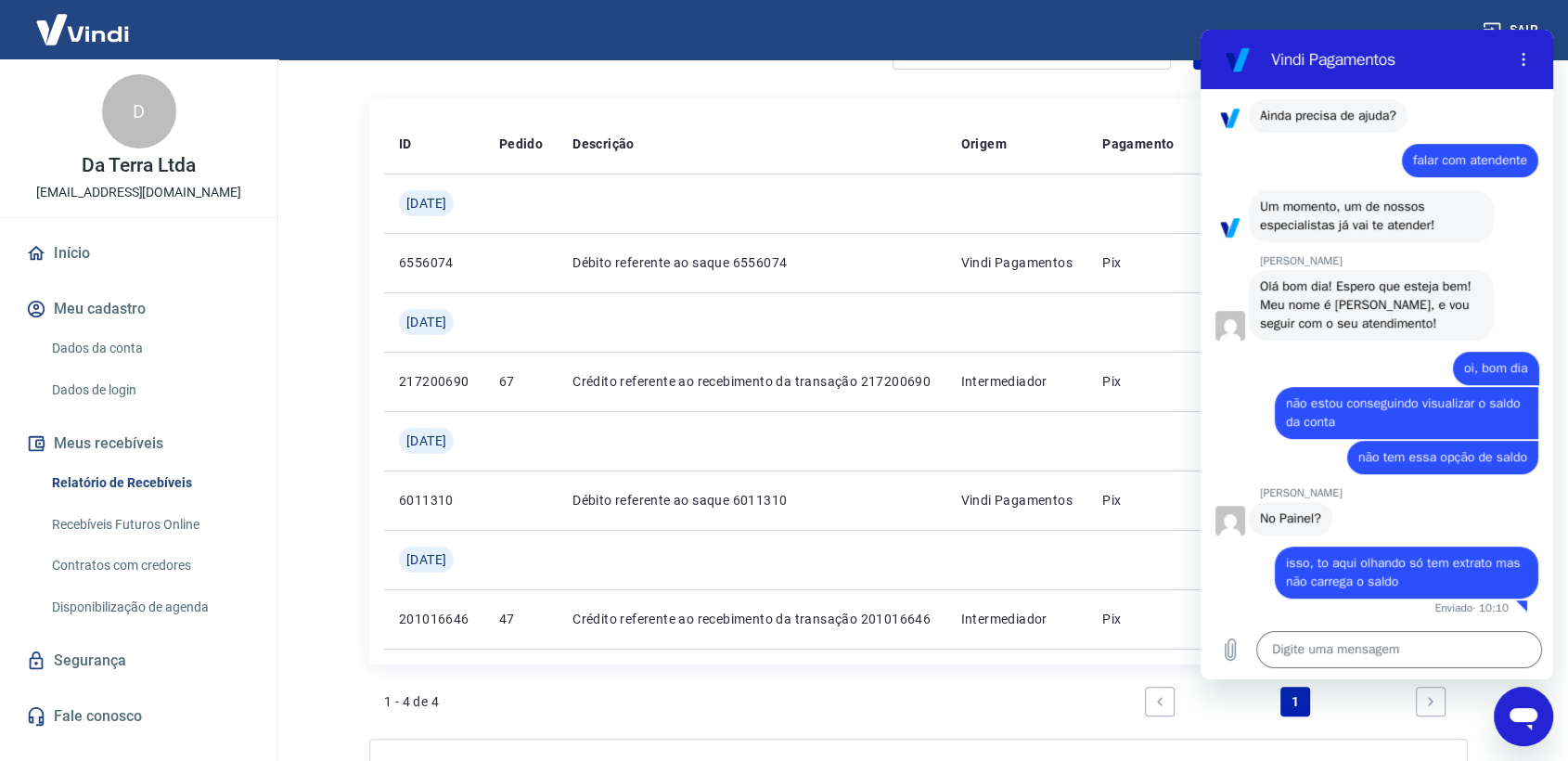 scroll, scrollTop: 0, scrollLeft: 0, axis: both 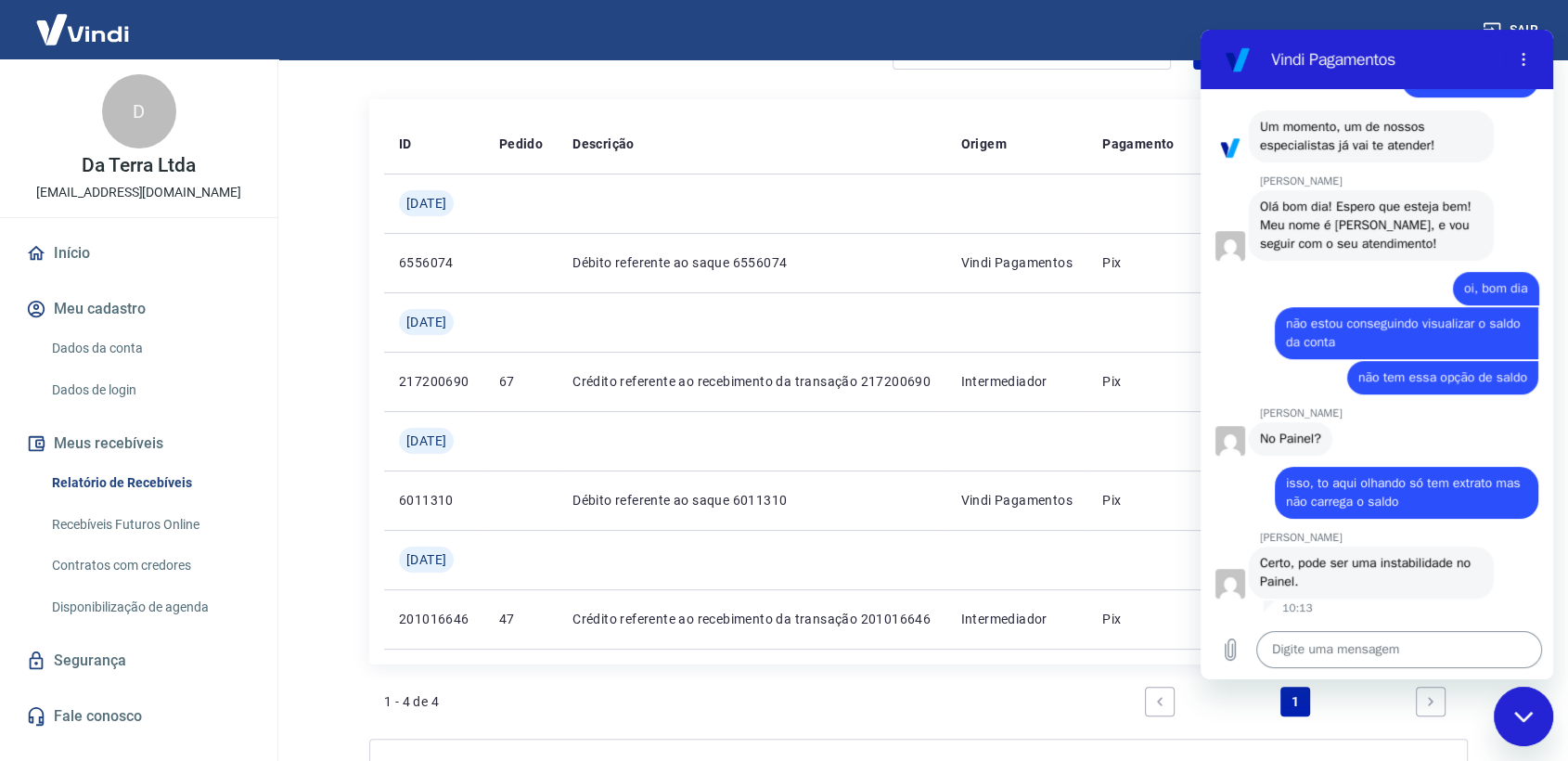 drag, startPoint x: 1402, startPoint y: 653, endPoint x: 1397, endPoint y: 663, distance: 11.18034 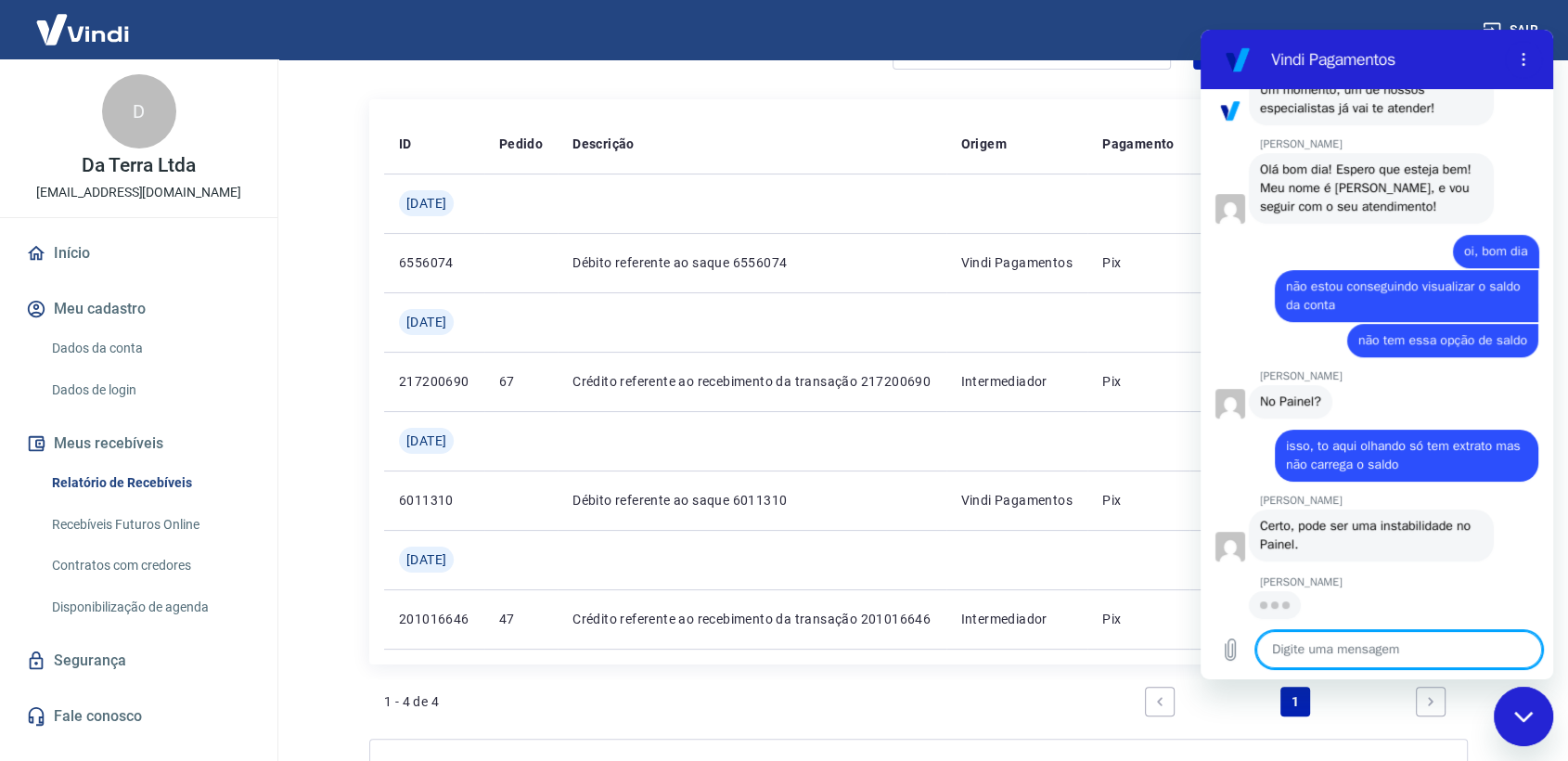 scroll, scrollTop: 802, scrollLeft: 0, axis: vertical 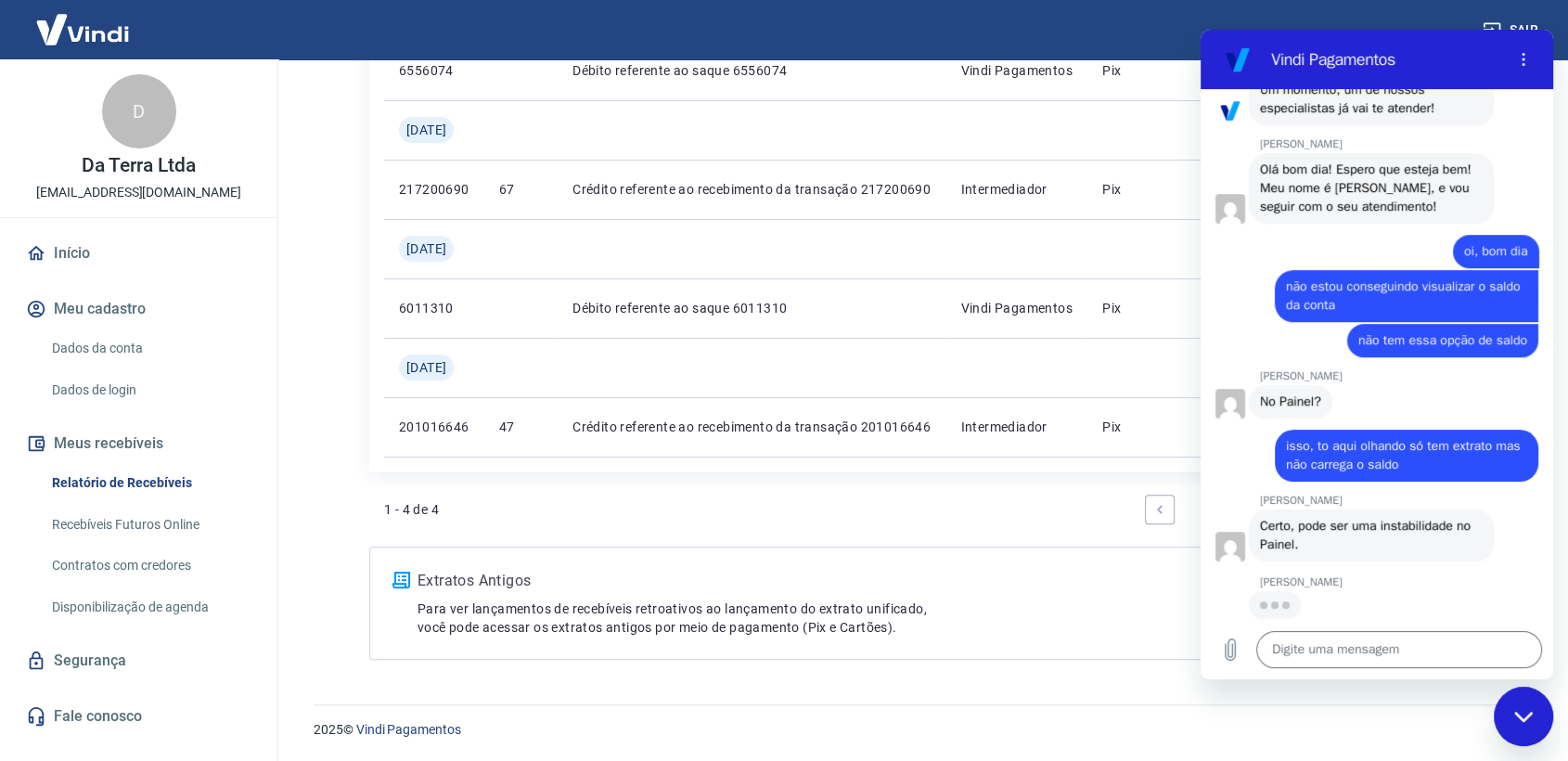 click at bounding box center (919, 704) 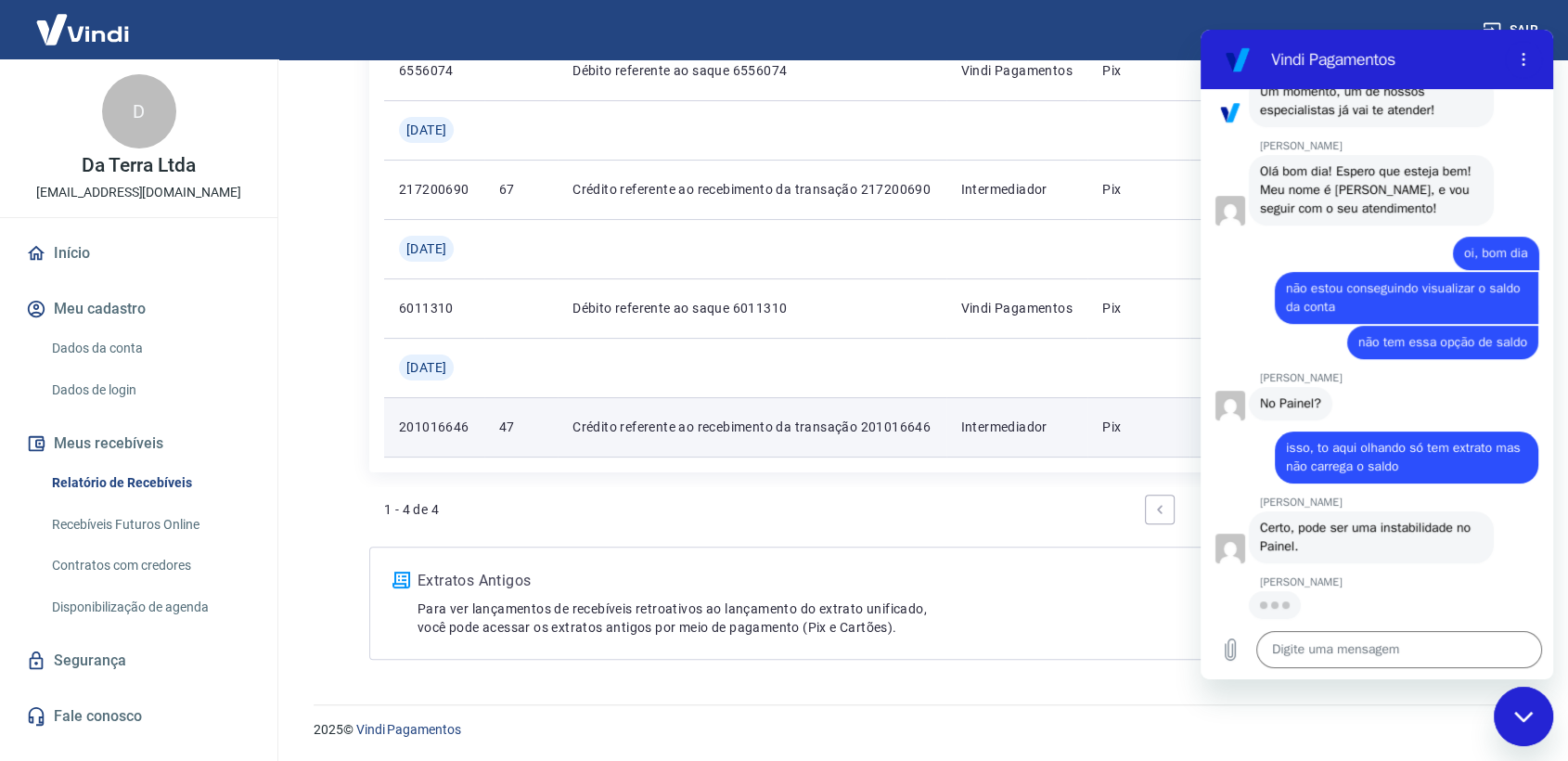 click on "Intermediador" at bounding box center (1017, 427) 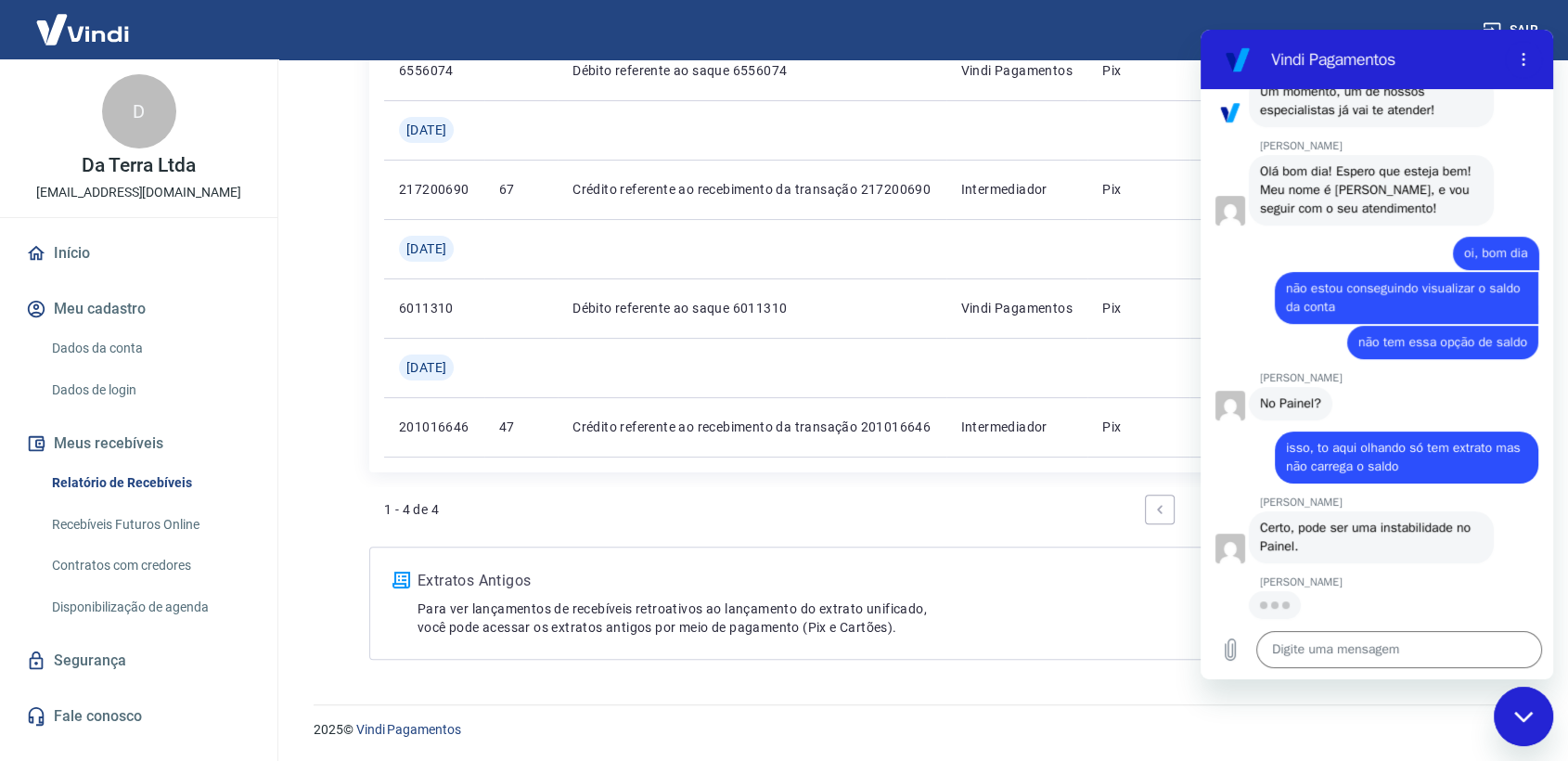 click at bounding box center (1523, 716) 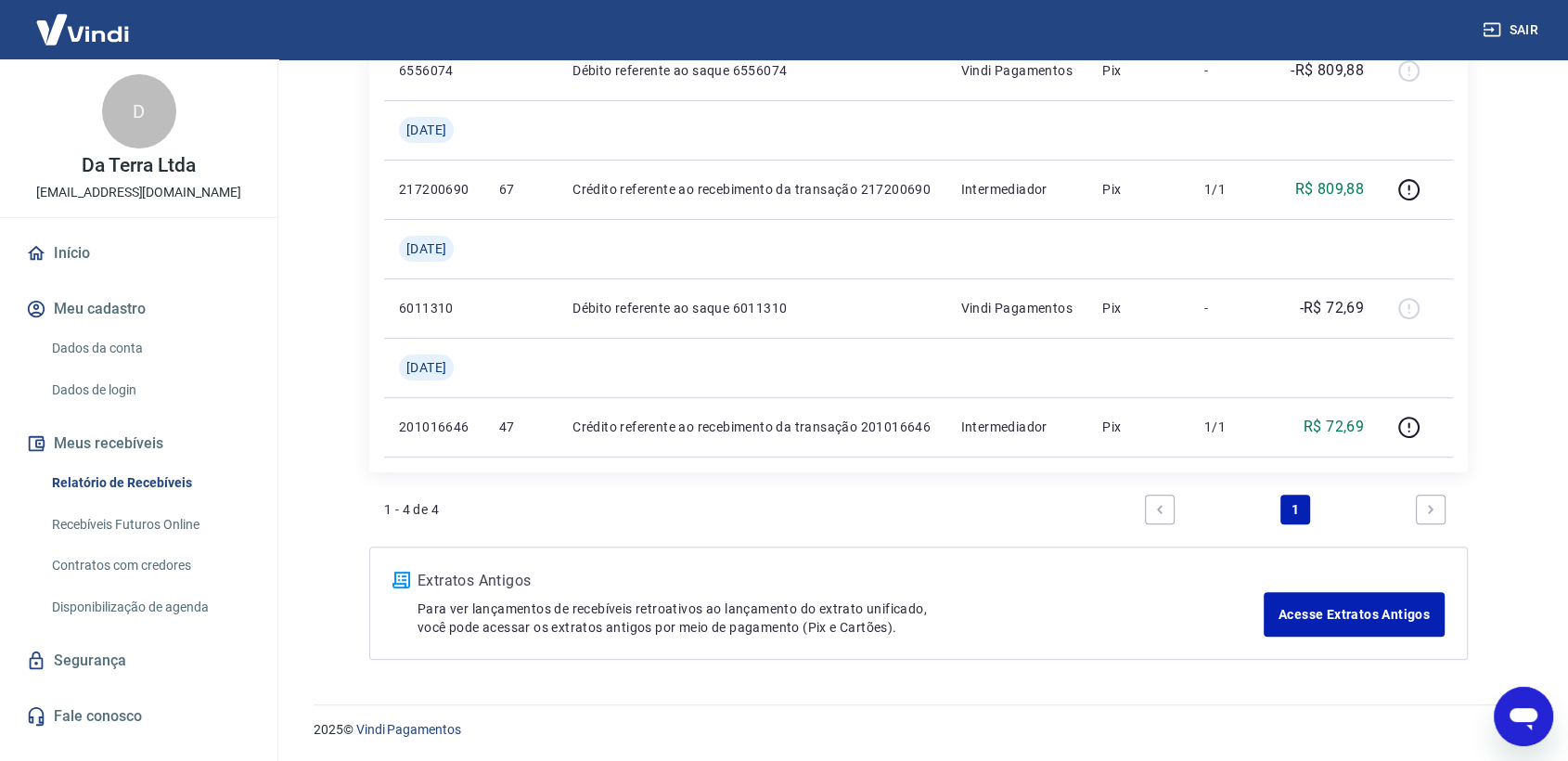 scroll, scrollTop: 804, scrollLeft: 0, axis: vertical 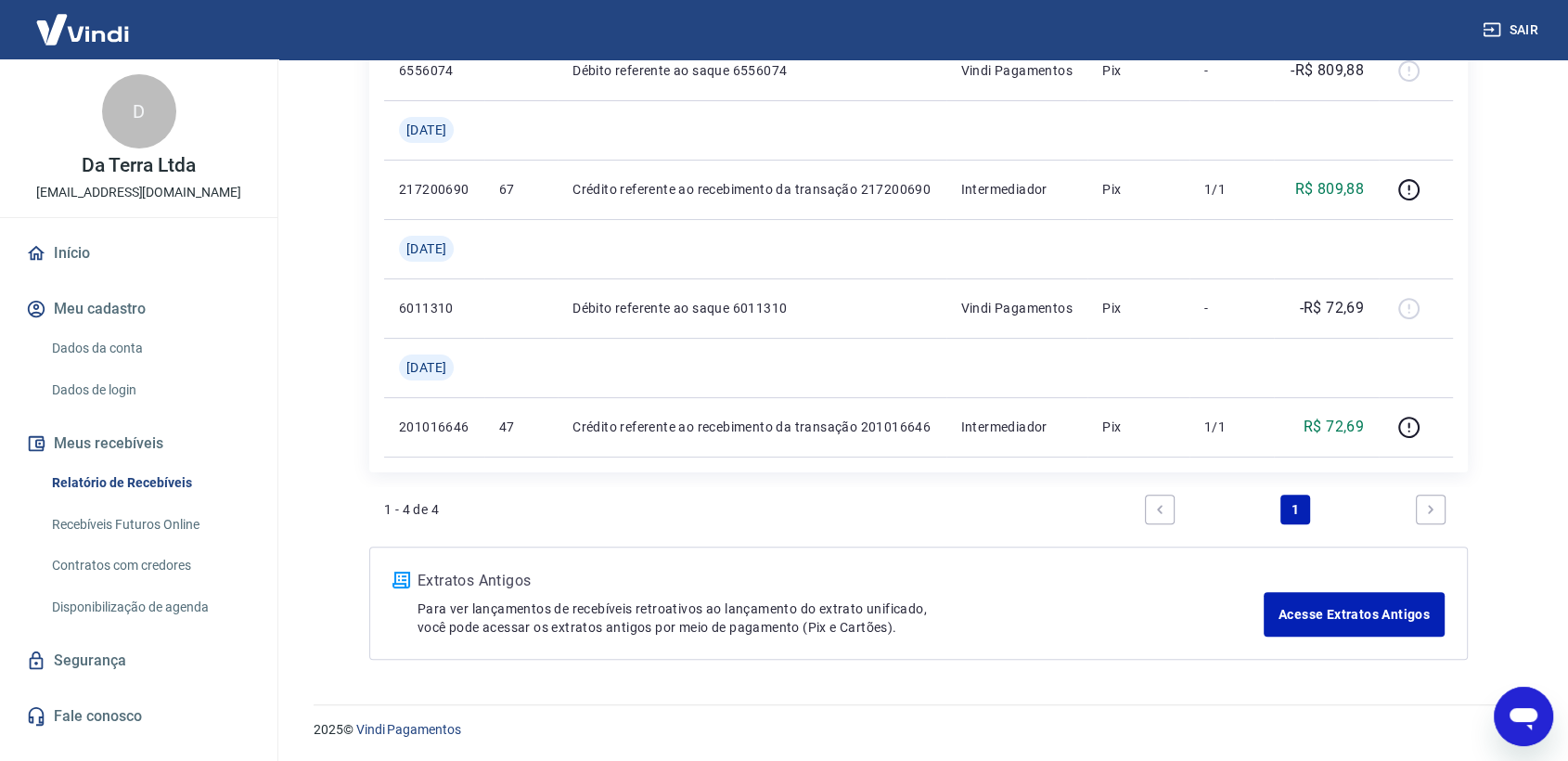 click on "Início / Meus Recebíveis / Relatório de Recebíveis Relatório de Recebíveis Saiba como funciona a programação dos recebimentos Saiba como funciona a programação dos recebimentos Filtros Exportar ID Pedido Descrição Origem Pagamento Parcelas Valor Líq. Tarifas [DATE] 6556074 Débito referente ao saque 6556074 Vindi Pagamentos Pix - -R$ 809,88 [DATE] 217200690 67 Crédito referente ao recebimento da transação 217200690 Intermediador Pix 1/1 R$ 809,88 [DATE] 6011310 Débito referente ao saque 6011310 Vindi Pagamentos Pix - -R$ 72,69 [DATE] 201016646 47 Crédito referente ao recebimento da transação 201016646 Intermediador Pix 1/1 R$ 72,69 1 - 4 de 4 1   Extratos Antigos Para ver lançamentos de recebíveis retroativos ao lançamento do extrato unificado,   você pode acessar os extratos antigos por meio de pagamento (Pix e Cartões). Acesse Extratos Antigos" at bounding box center [919, 172] 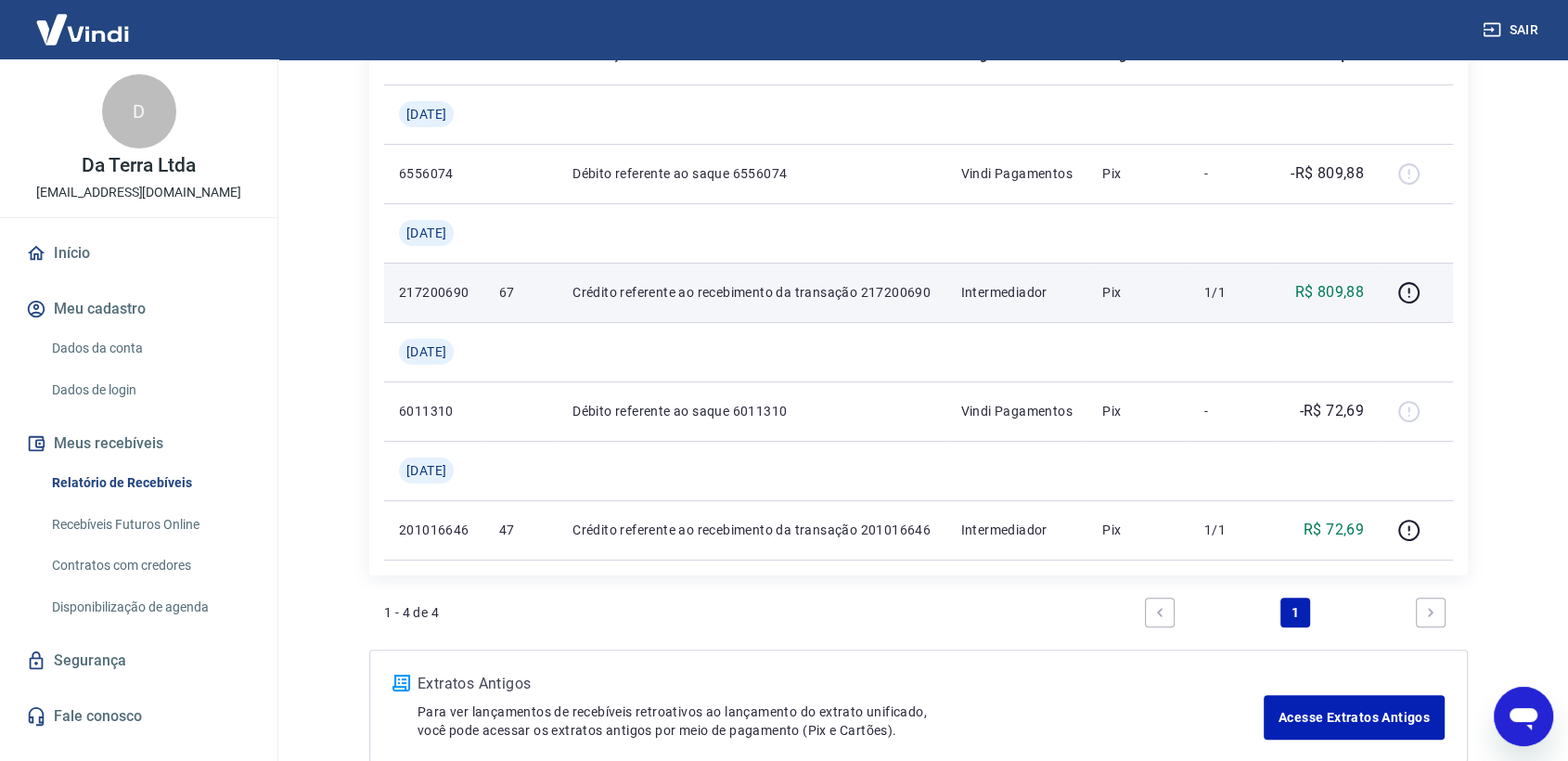 scroll, scrollTop: 192, scrollLeft: 0, axis: vertical 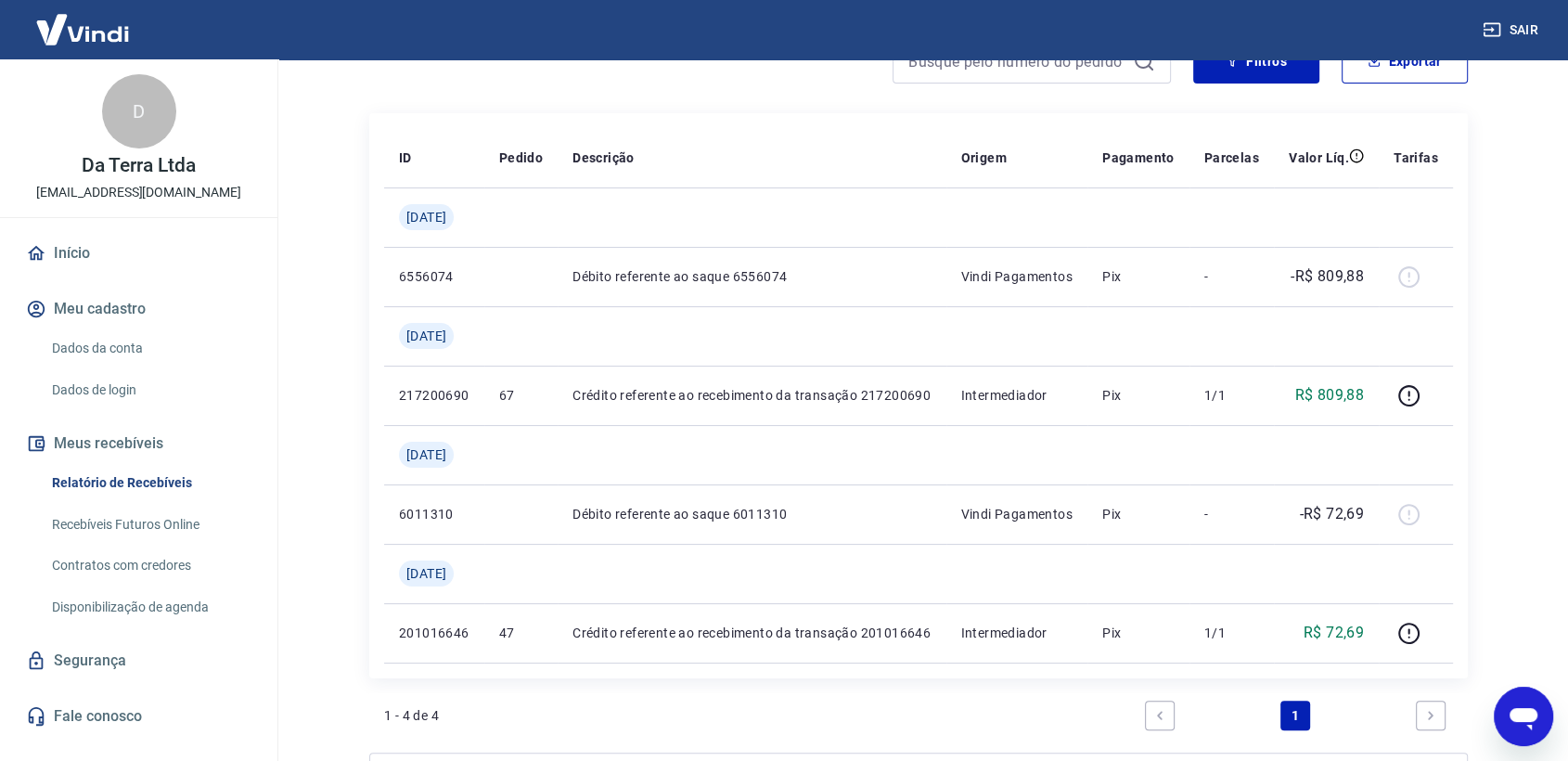 click on "Início / Meus Recebíveis / Relatório de Recebíveis Relatório de Recebíveis Saiba como funciona a programação dos recebimentos Saiba como funciona a programação dos recebimentos Filtros Exportar ID Pedido Descrição Origem Pagamento Parcelas Valor Líq. Tarifas [DATE] 6556074 Débito referente ao saque 6556074 Vindi Pagamentos Pix - -R$ 809,88 [DATE] 217200690 67 Crédito referente ao recebimento da transação 217200690 Intermediador Pix 1/1 R$ 809,88 [DATE] 6011310 Débito referente ao saque 6011310 Vindi Pagamentos Pix - -R$ 72,69 [DATE] 201016646 47 Crédito referente ao recebimento da transação 201016646 Intermediador Pix 1/1 R$ 72,69 1 - 4 de 4 1   Extratos Antigos Para ver lançamentos de recebíveis retroativos ao lançamento do extrato unificado,   você pode acessar os extratos antigos por meio de pagamento (Pix e Cartões). Acesse Extratos Antigos 2025  ©   Vindi Pagamentos" at bounding box center (919, 218) 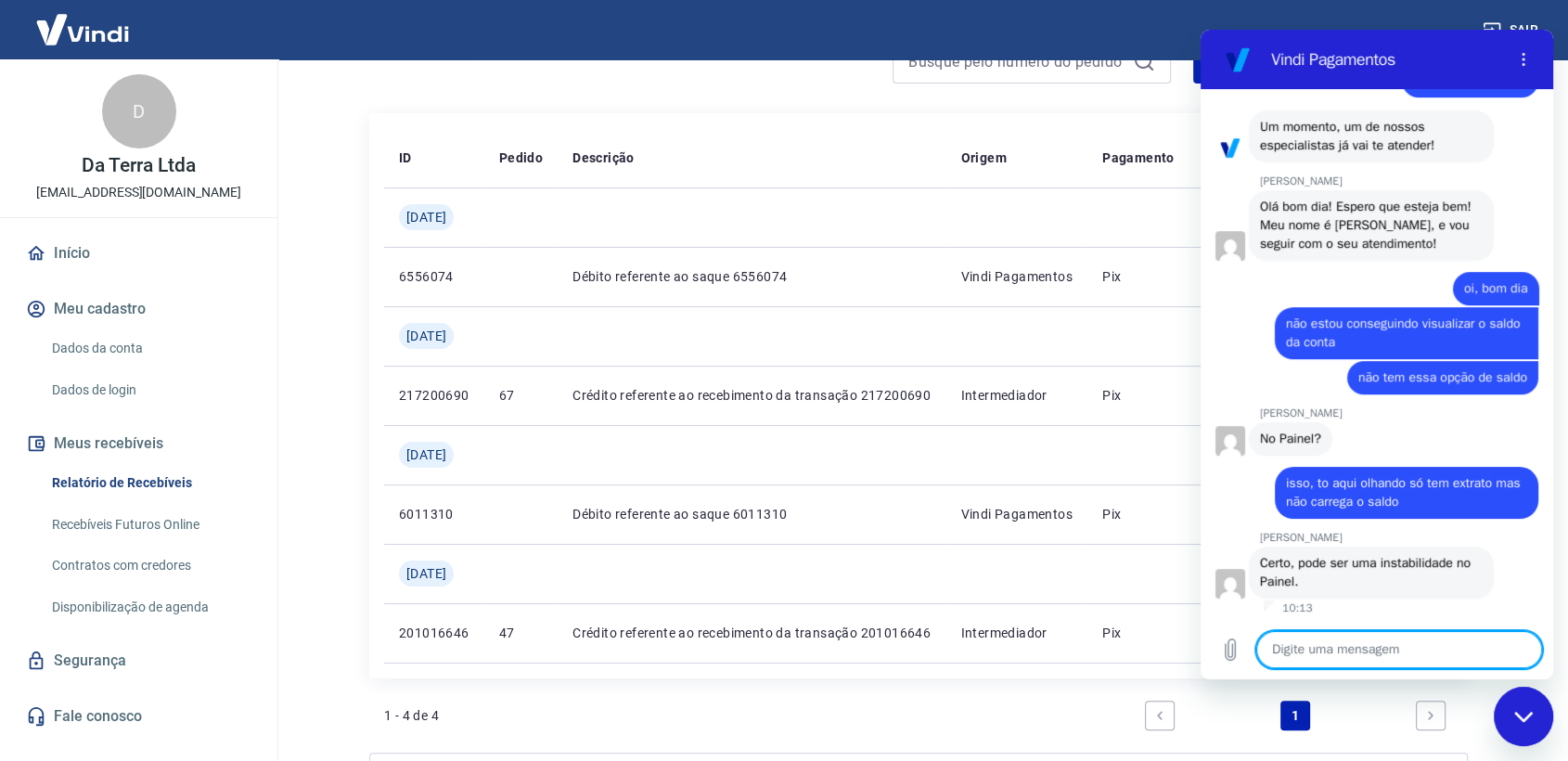 scroll, scrollTop: 0, scrollLeft: 0, axis: both 